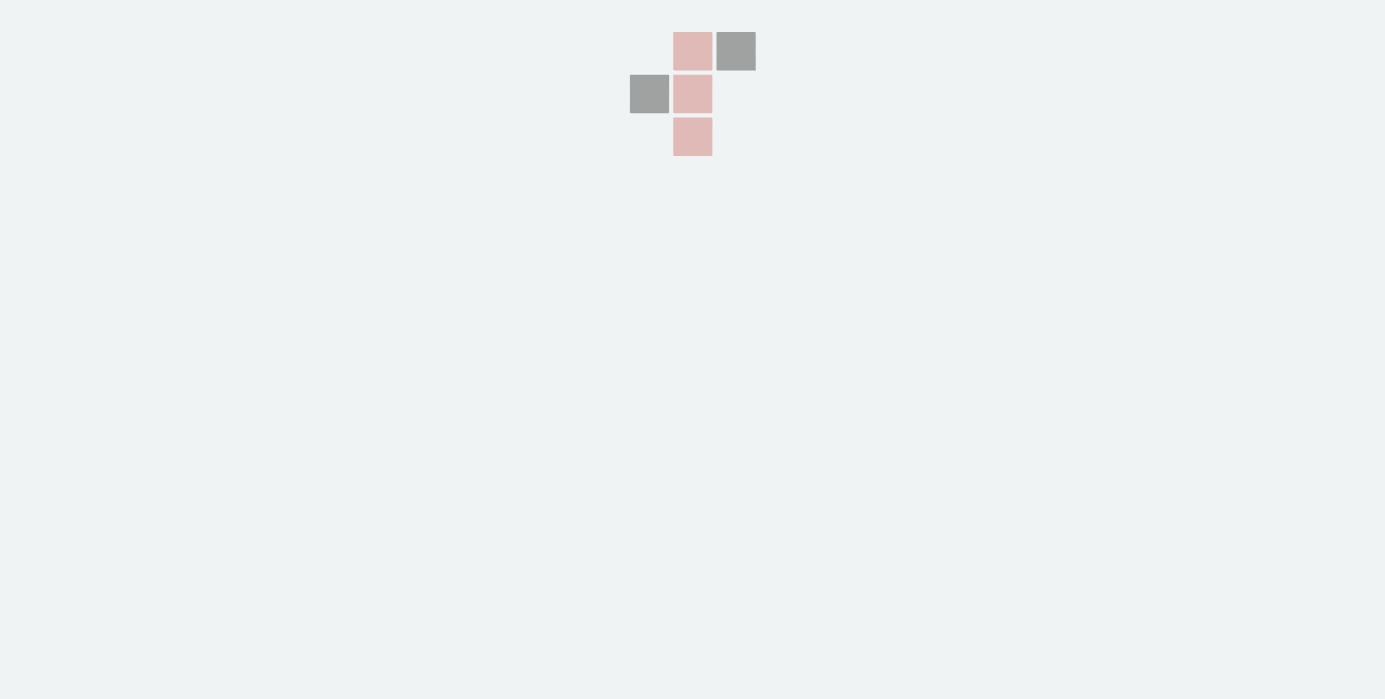 scroll, scrollTop: 0, scrollLeft: 0, axis: both 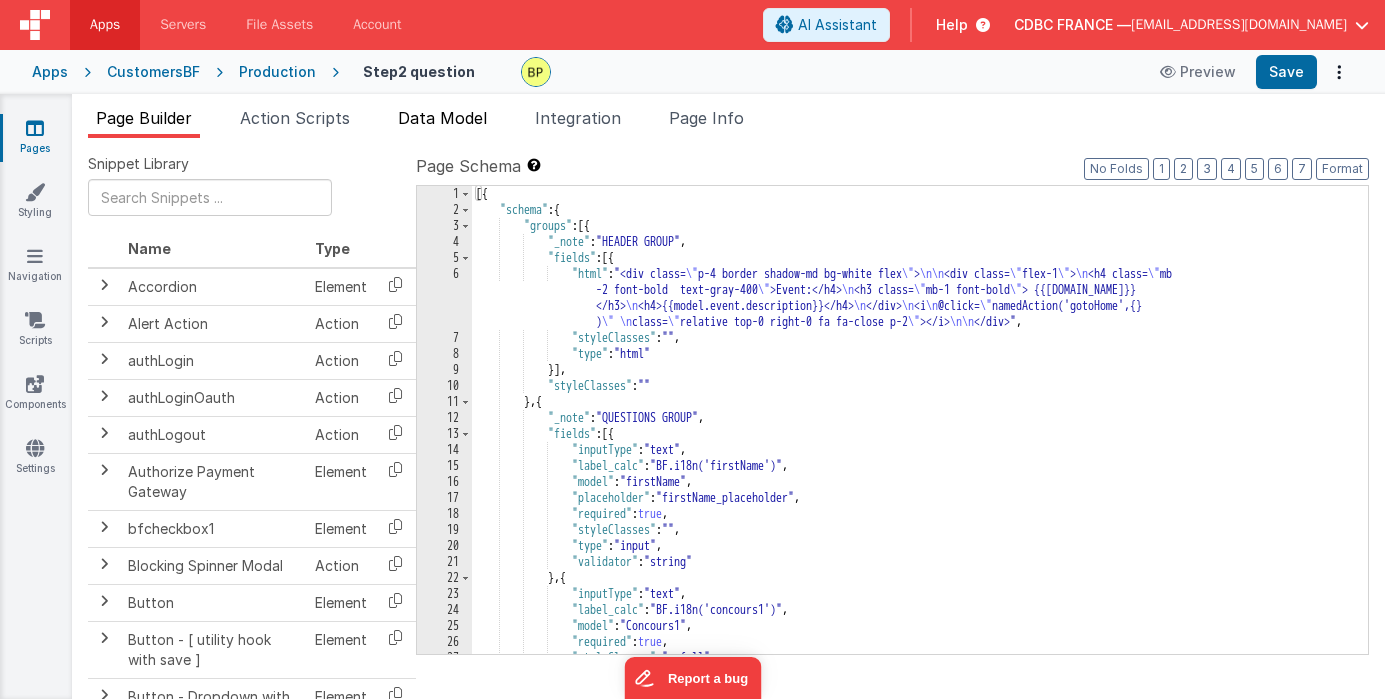 click on "Data Model" at bounding box center [442, 118] 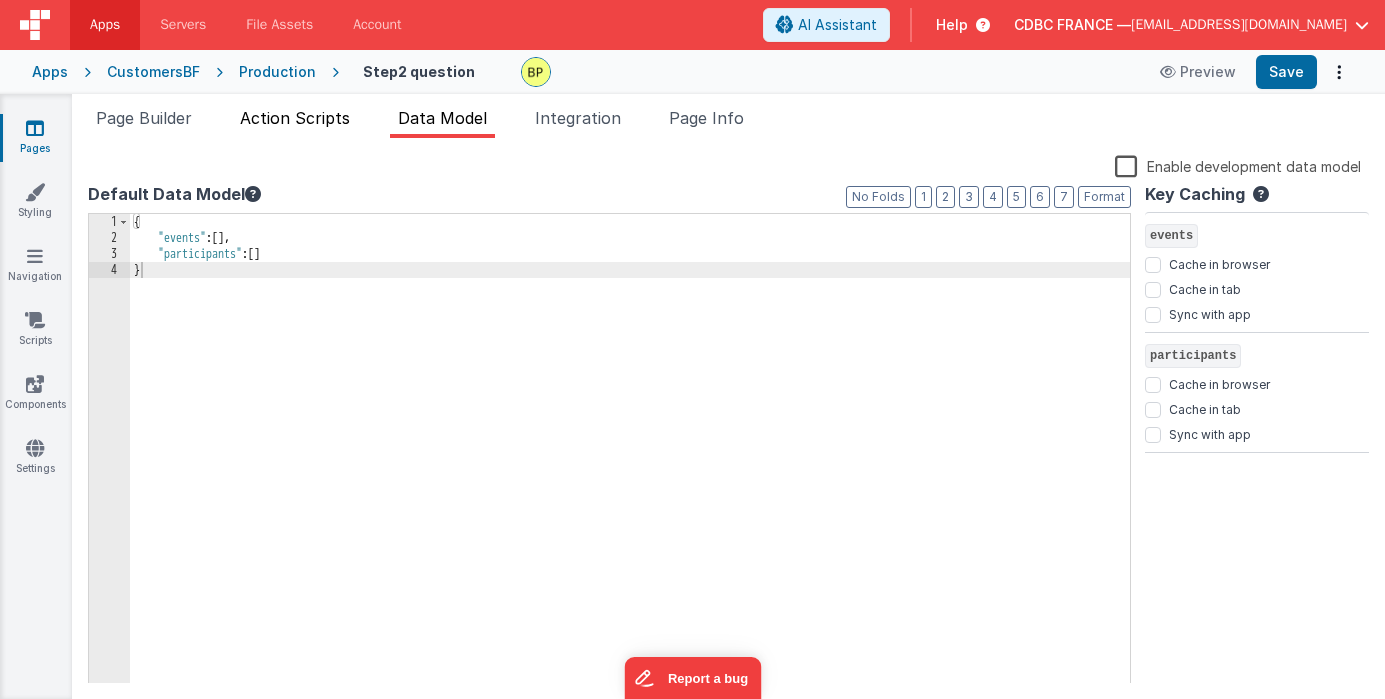 click on "Action Scripts" at bounding box center [295, 118] 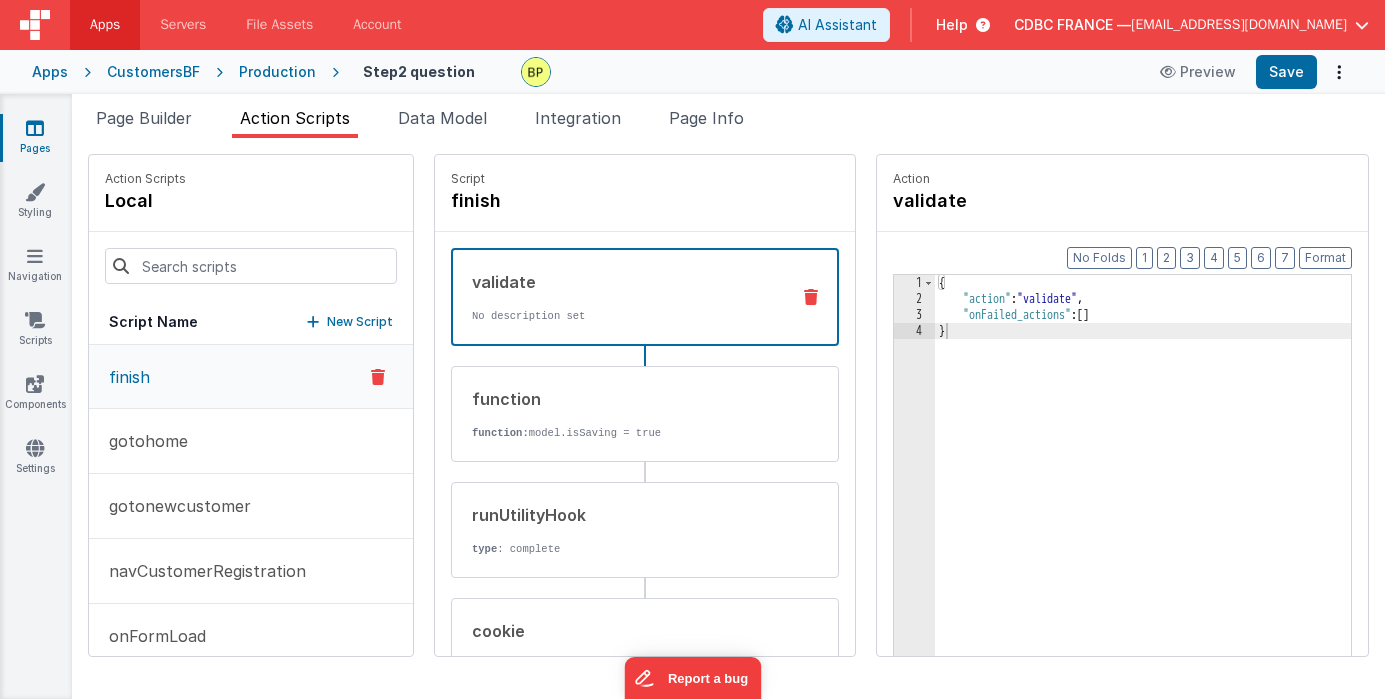 click on "validate   No description set" at bounding box center (613, 297) 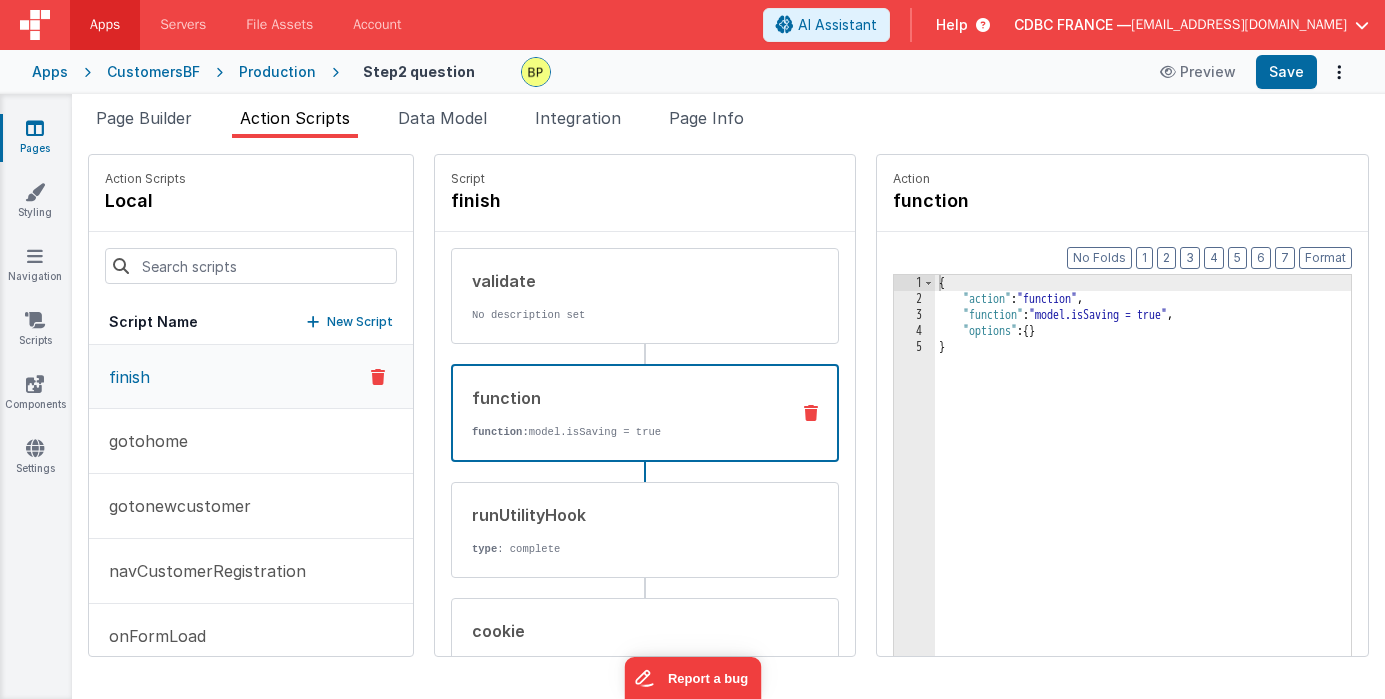 click on "function   function:  model.isSaving = true" at bounding box center (613, 413) 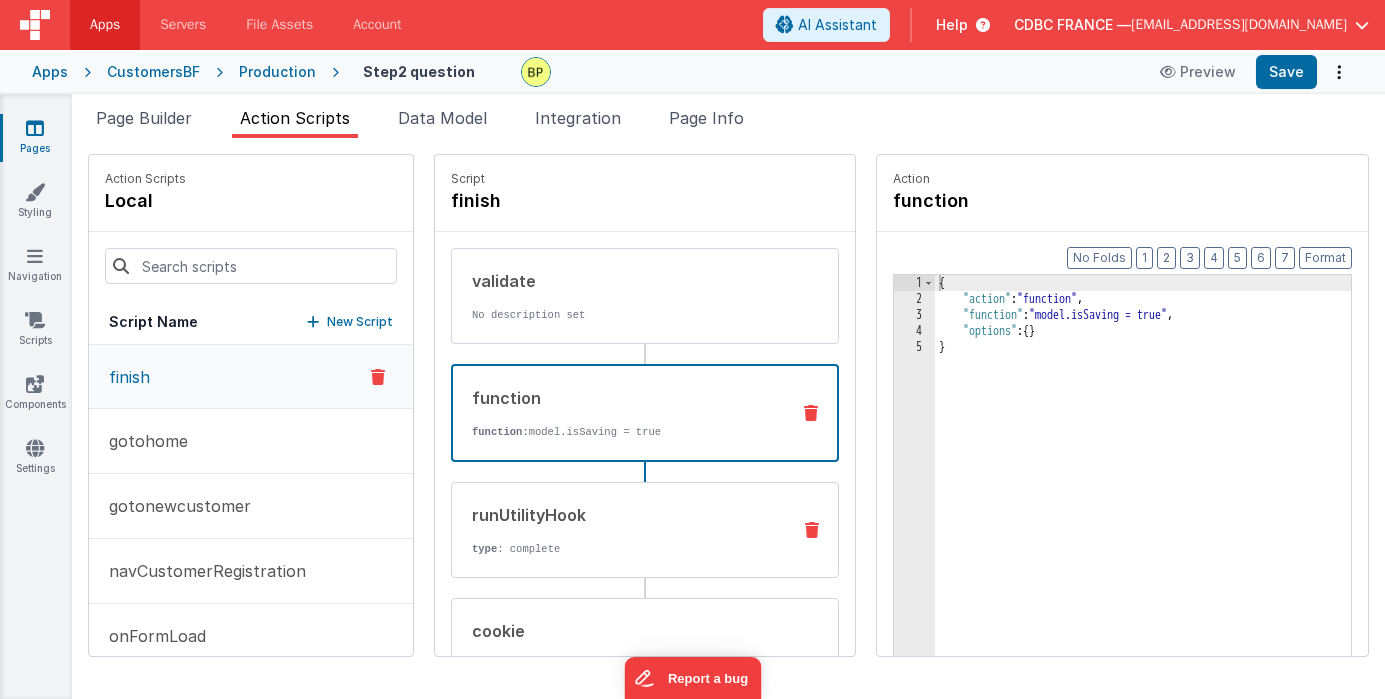 click on "runUtilityHook" at bounding box center [623, 515] 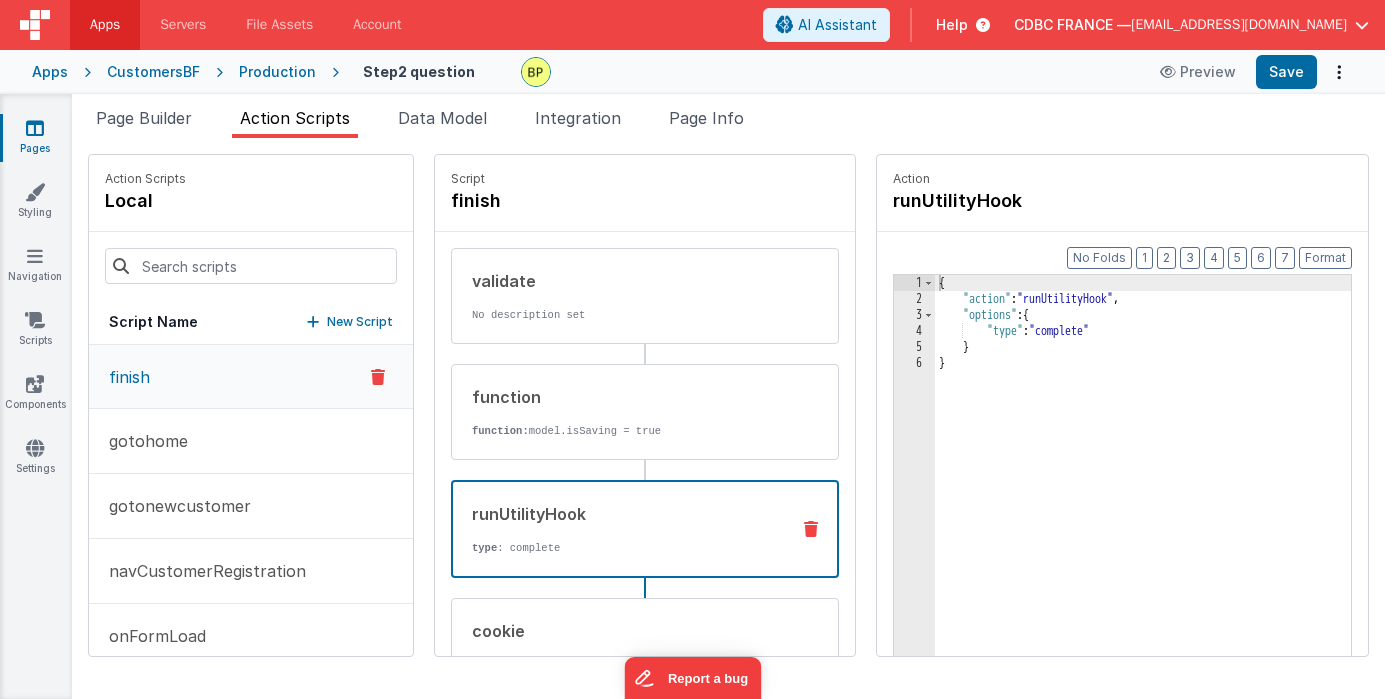 click on "runUtilityHook" at bounding box center [622, 514] 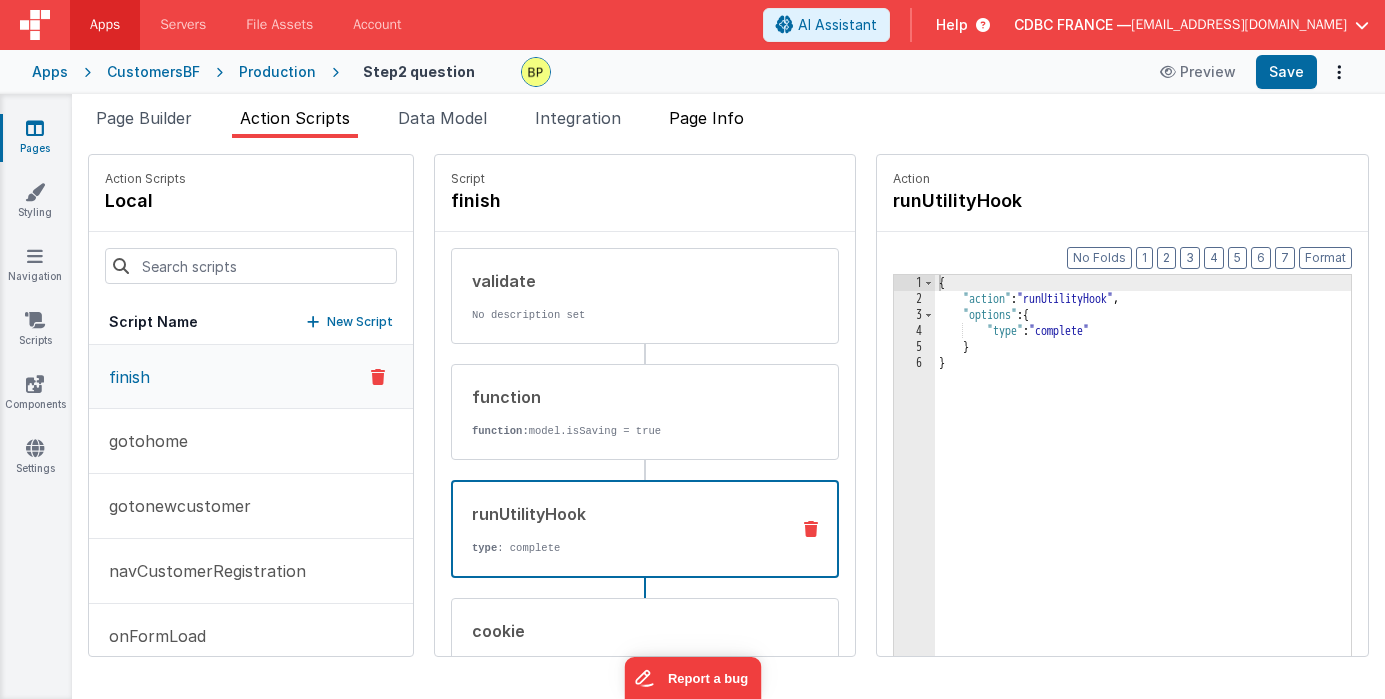 click on "Page Info" at bounding box center [706, 118] 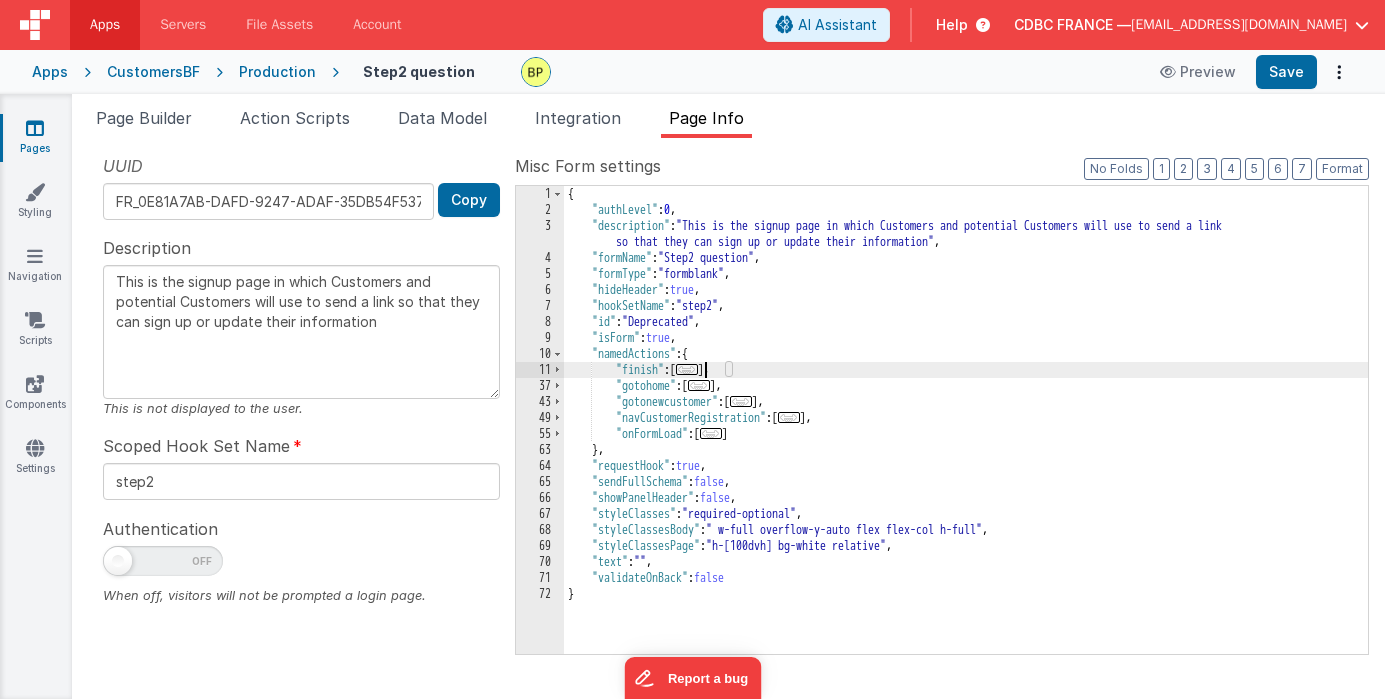 click on "..." at bounding box center (687, 369) 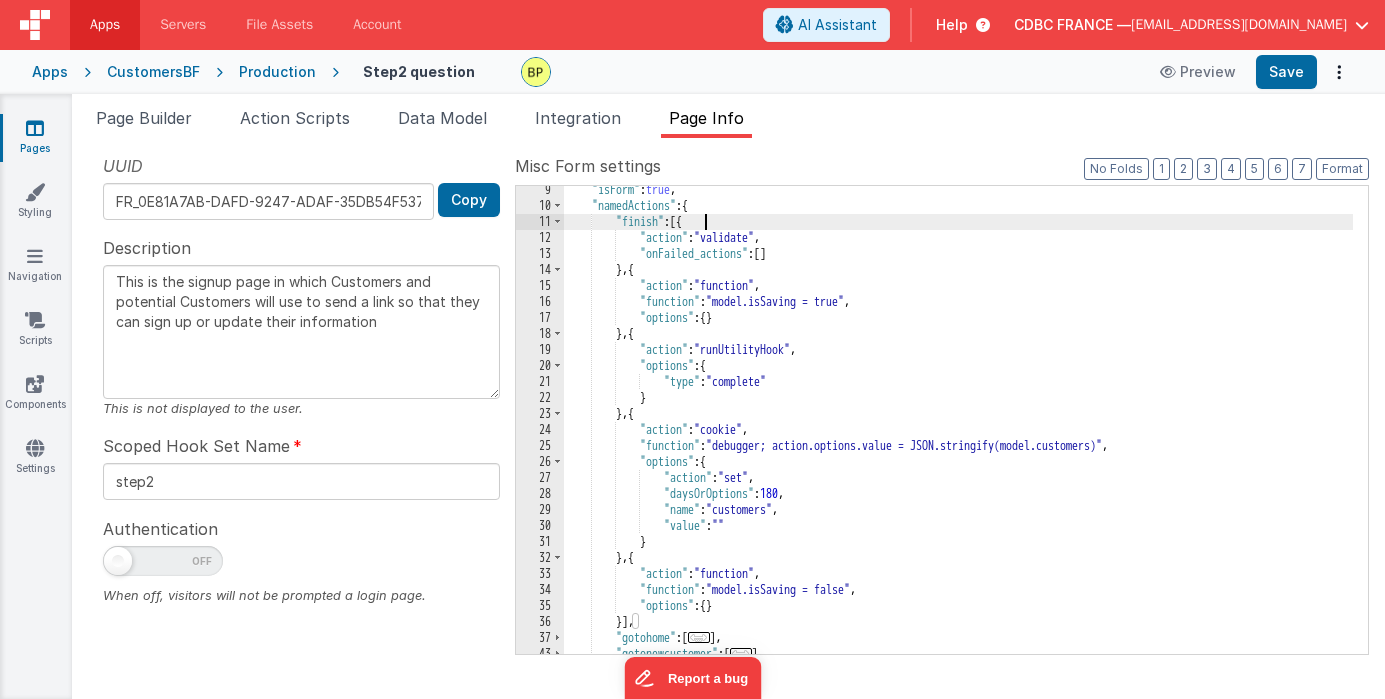 scroll, scrollTop: 300, scrollLeft: 0, axis: vertical 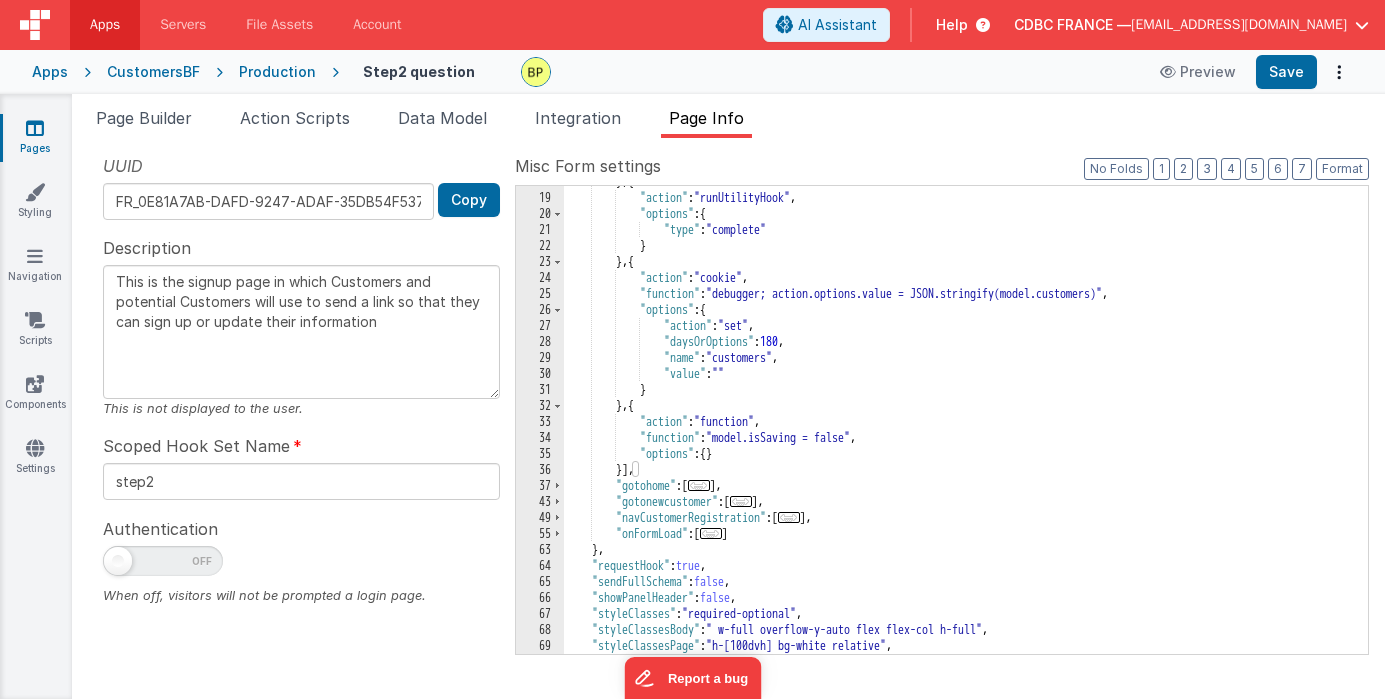 click on "} ,  {                "action" :  "runUtilityHook" ,                "options" :  {                     "type" :  "complete"                }           } ,  {                "action" :  "cookie" ,                "function" :  "debugger; action.options.value = JSON.stringify(model.customers)" ,                "options" :  {                     "action" :  "set" ,                     "daysOrOptions" :  180 ,                     "name" :  "customers" ,                     "value" :  ""                }           } ,  {                "action" :  "function" ,                "function" :  "model.isSaving = false" ,                "options" :  { }           }] ,           "gotohome" :  [ ... ] ,           "gotonewcustomer" :  [ ... ] ,           "navCustomerRegistration" :  [ ... ] ,           "onFormLoad" :  [ ... ]      } ,      "requestHook" :  true ,      "sendFullSchema" :  false ,      "showPanelHeader" :  false ,      "styleClasses" :  "required-optional" ,      "styleClassesBody" :  ,      :  , :" at bounding box center [958, 424] 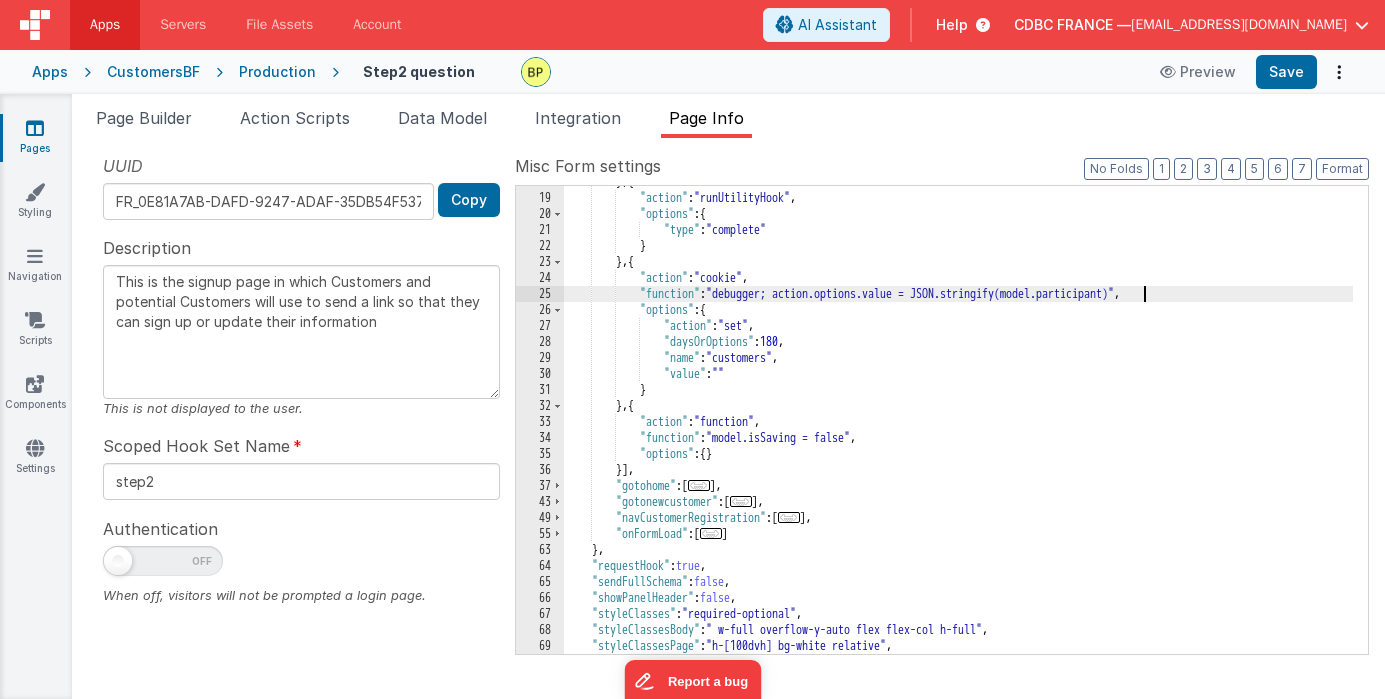 drag, startPoint x: 1142, startPoint y: 296, endPoint x: 1133, endPoint y: 363, distance: 67.601776 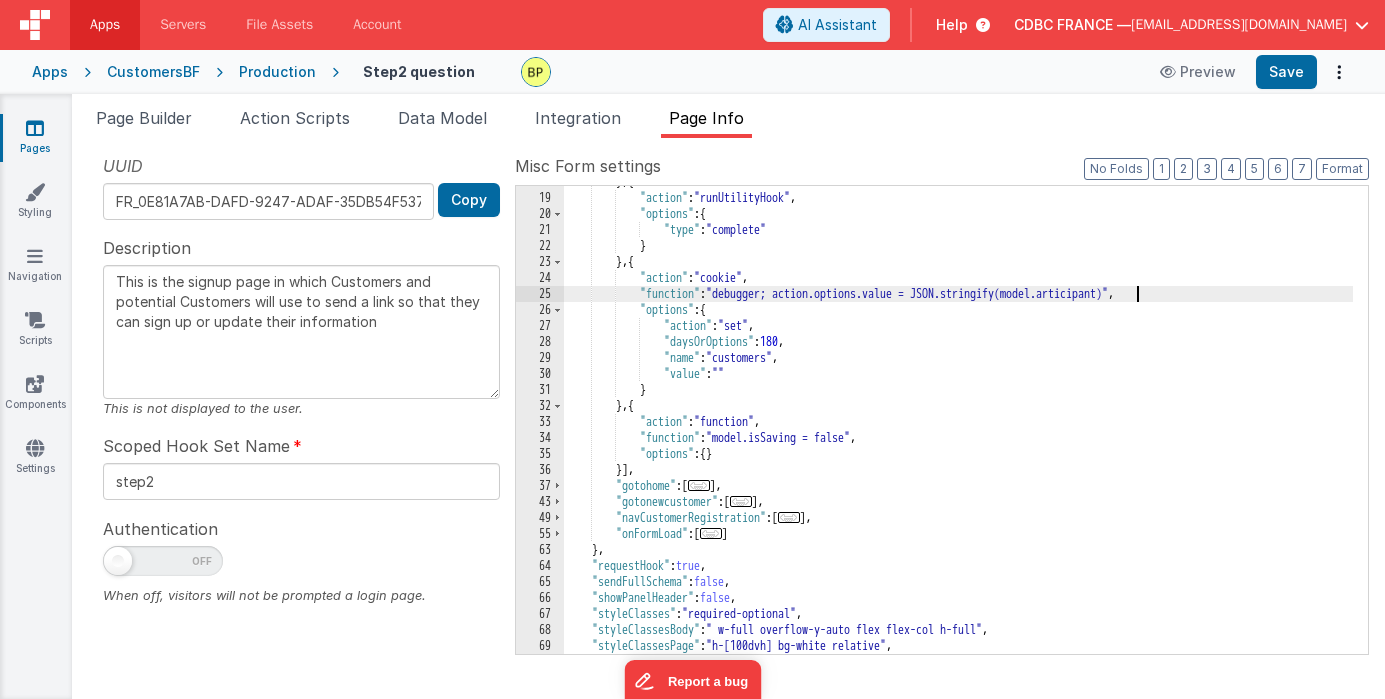 type 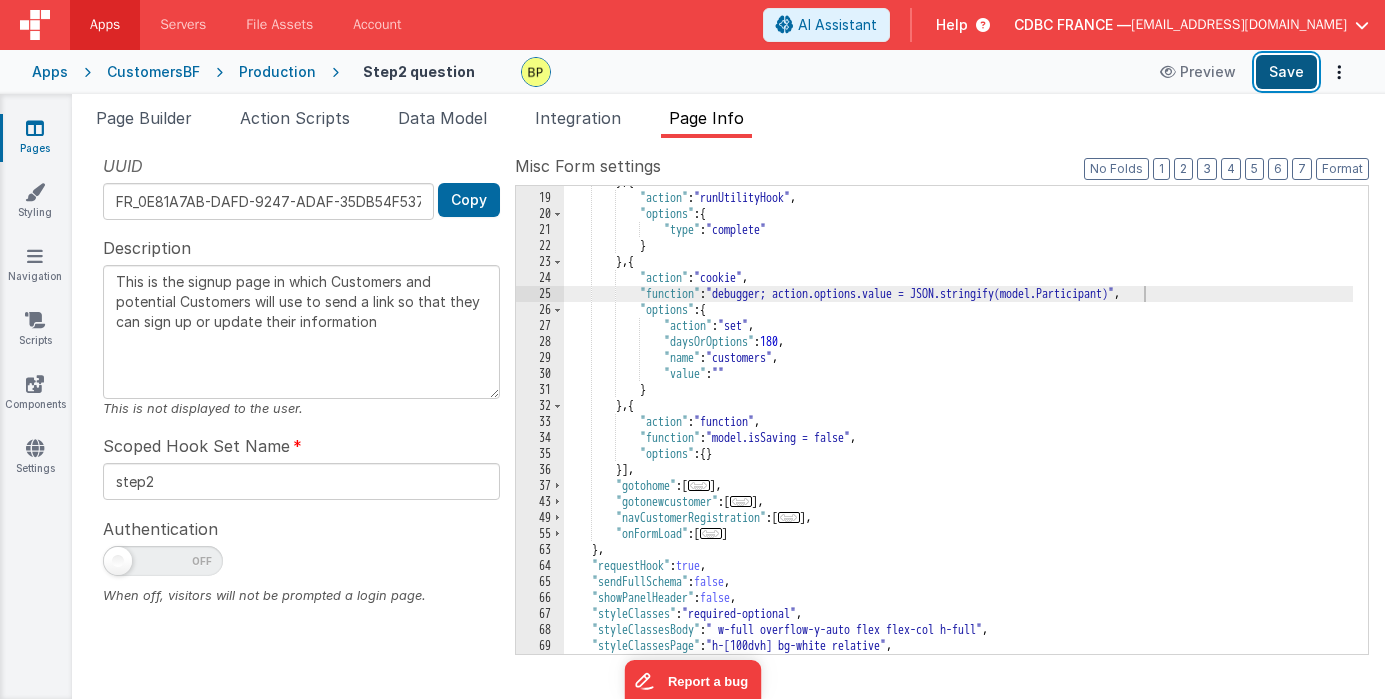 click on "Save" at bounding box center [1286, 72] 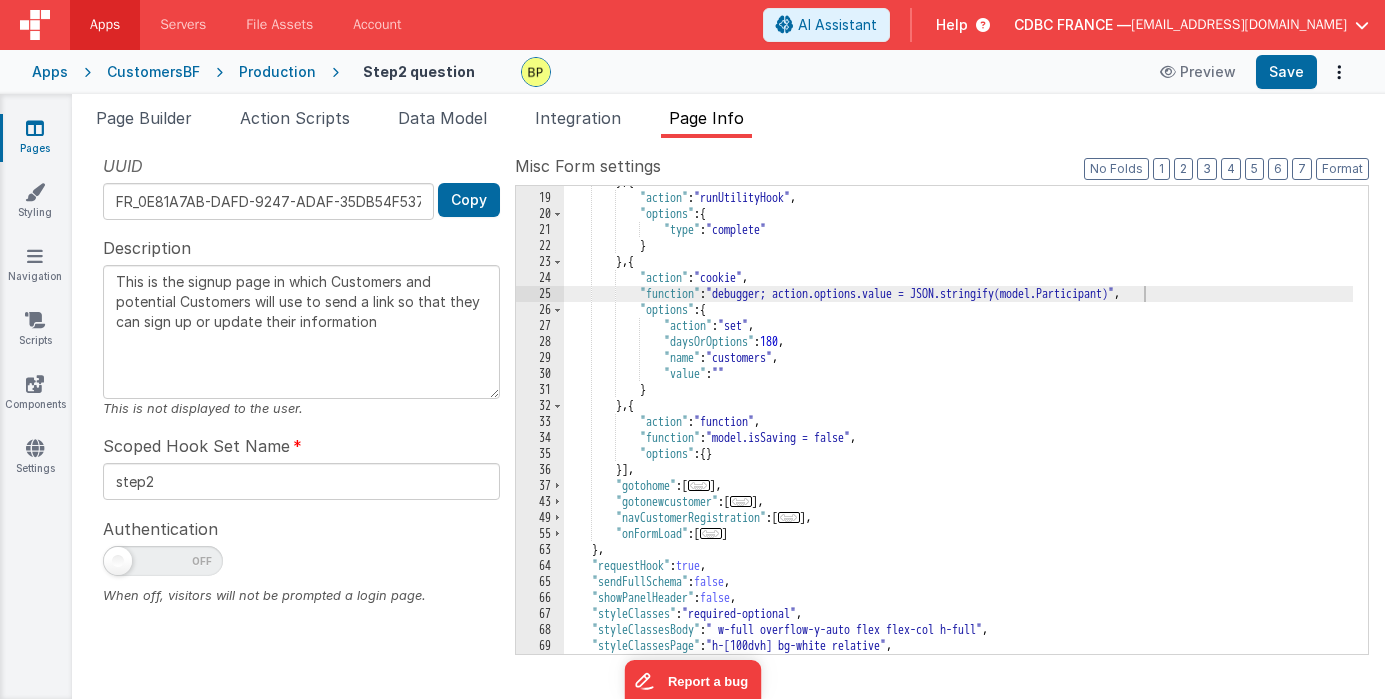 click on "..." at bounding box center (699, 485) 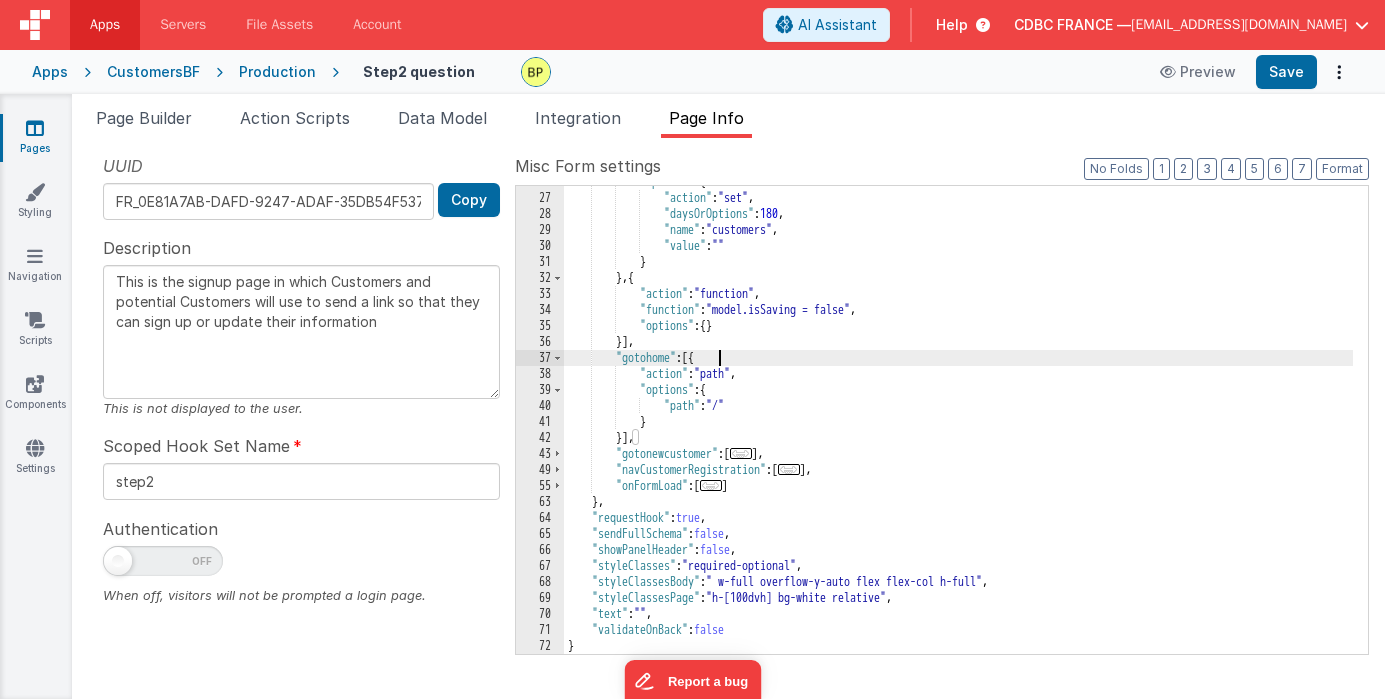 scroll, scrollTop: 428, scrollLeft: 0, axis: vertical 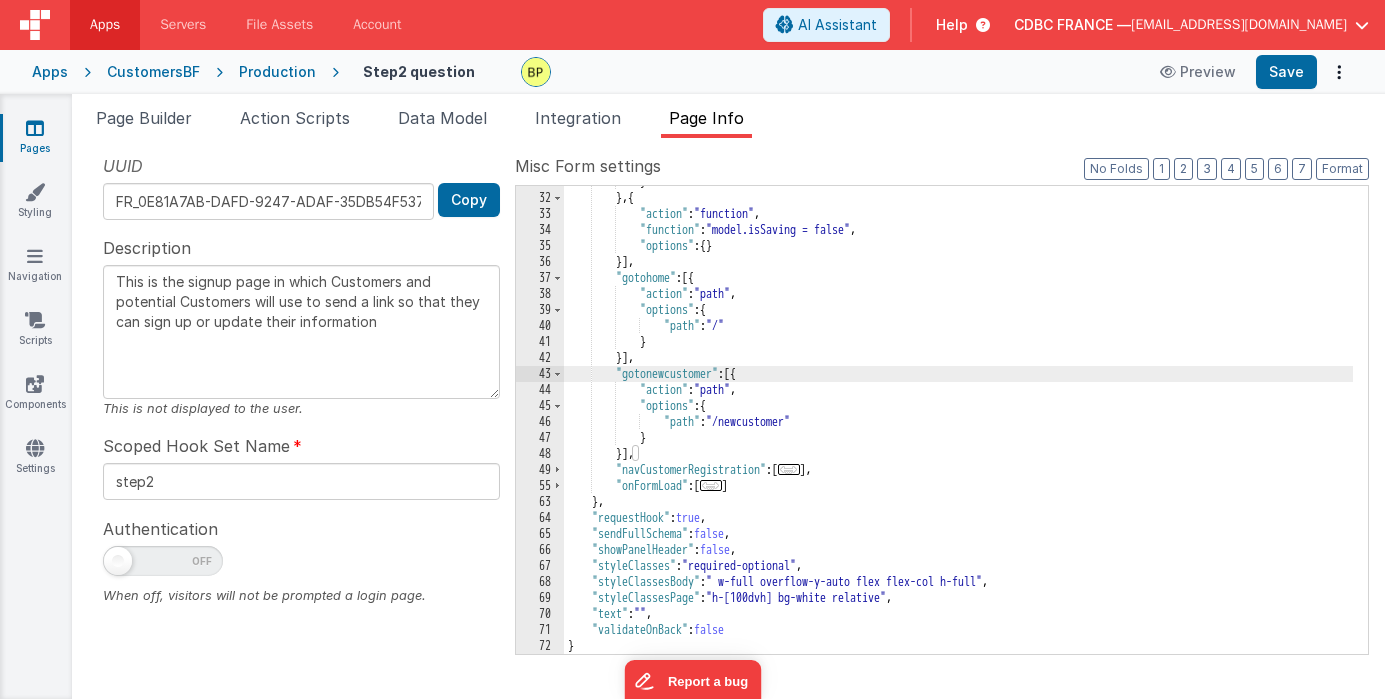 click on "..." at bounding box center [789, 469] 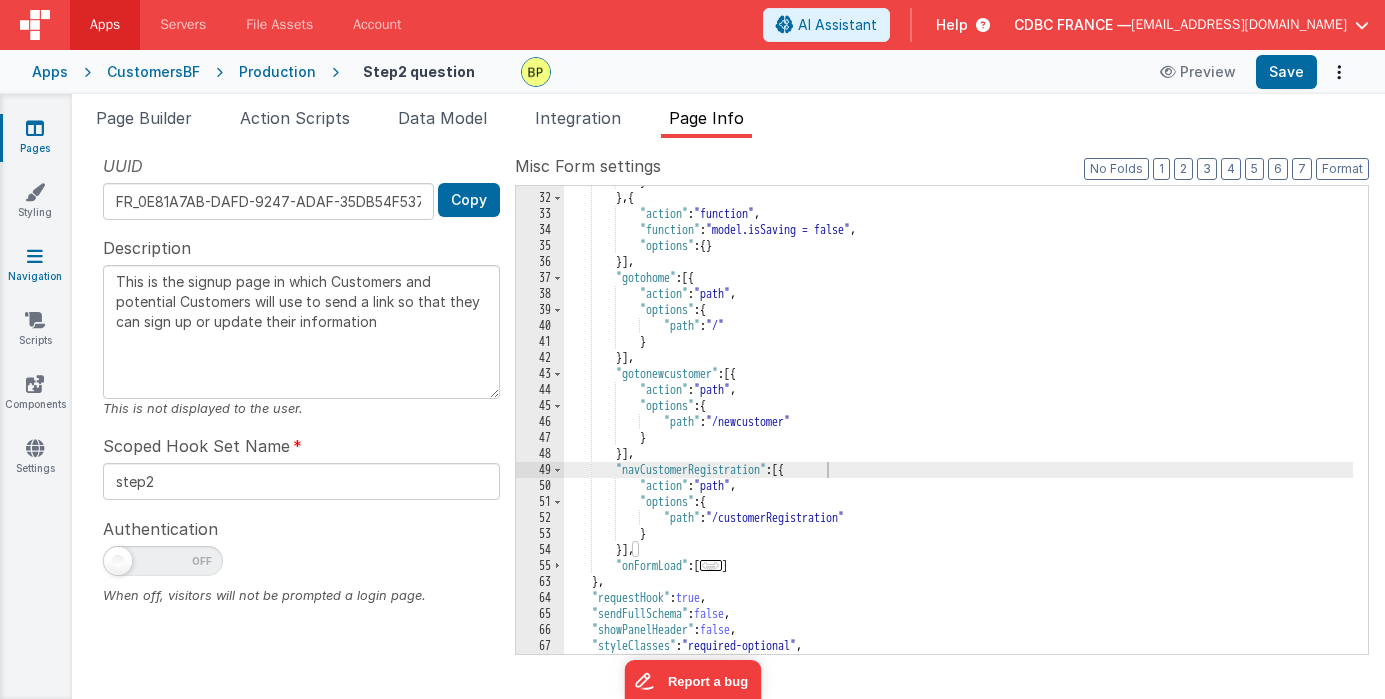click at bounding box center [35, 256] 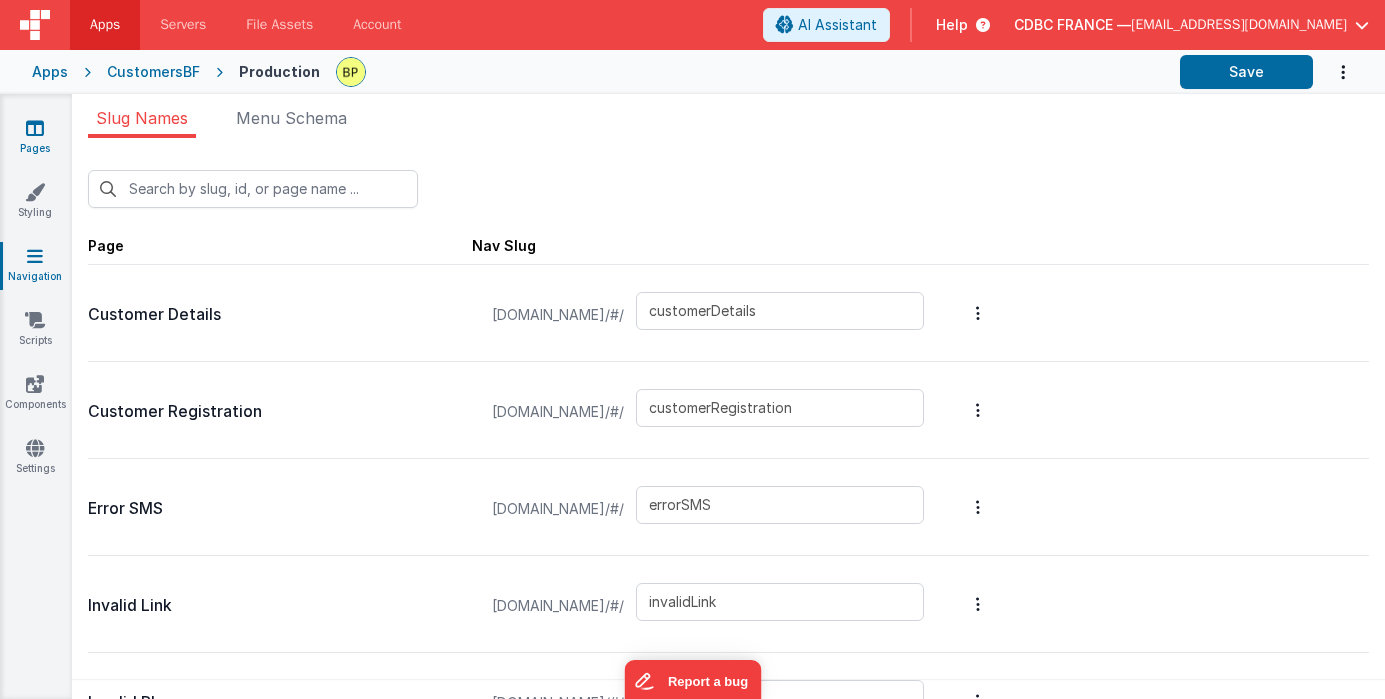 click at bounding box center (35, 128) 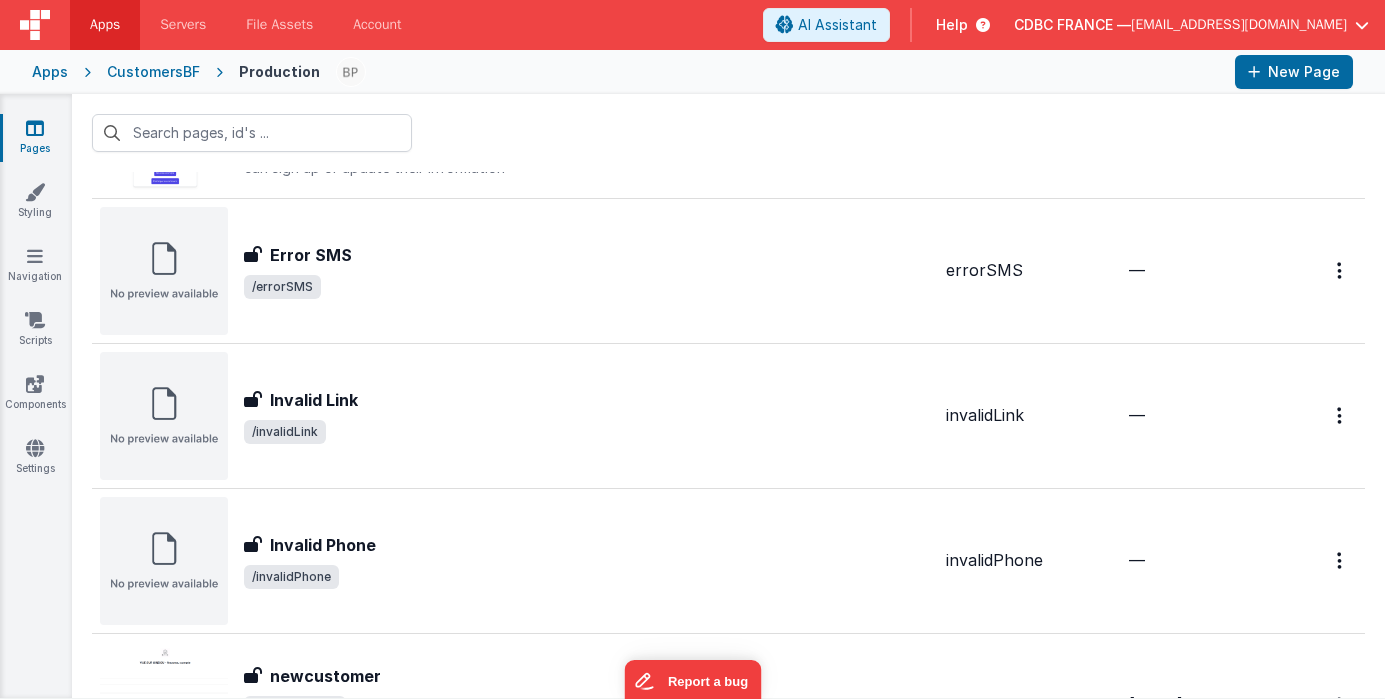 scroll, scrollTop: 67, scrollLeft: 0, axis: vertical 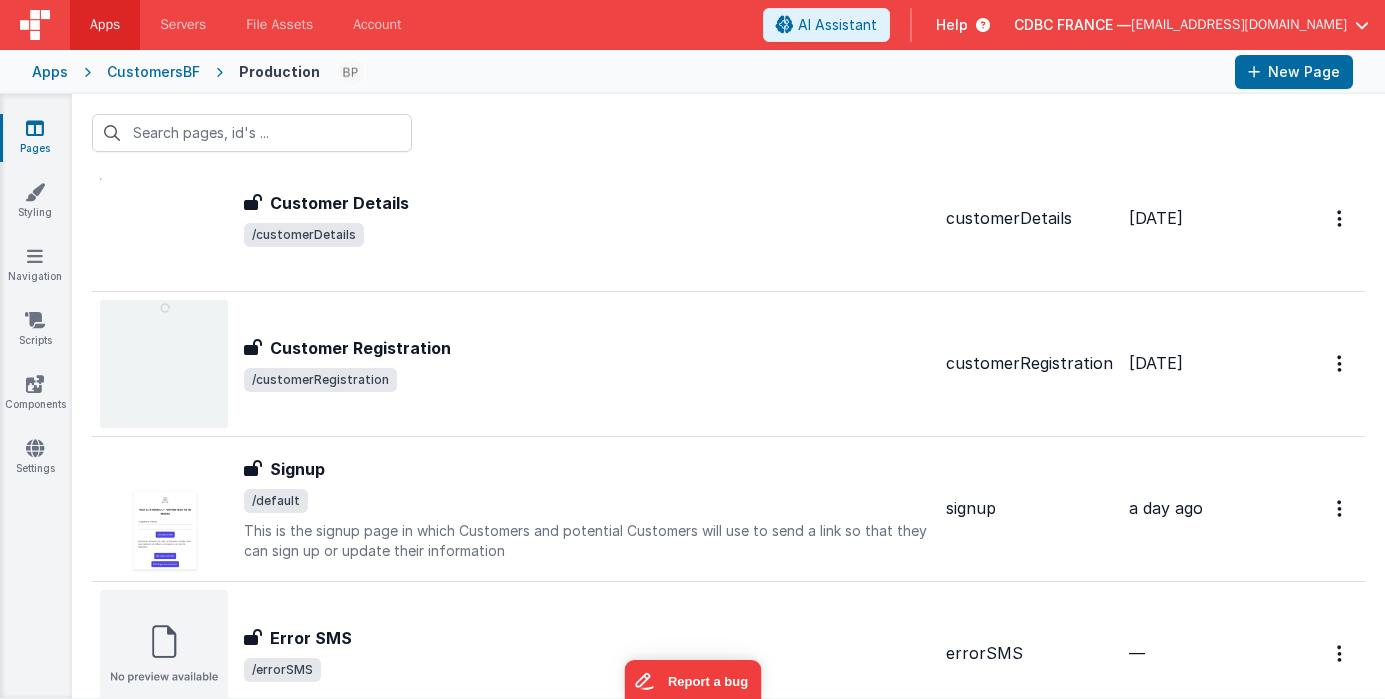 click on "/default" at bounding box center [587, 501] 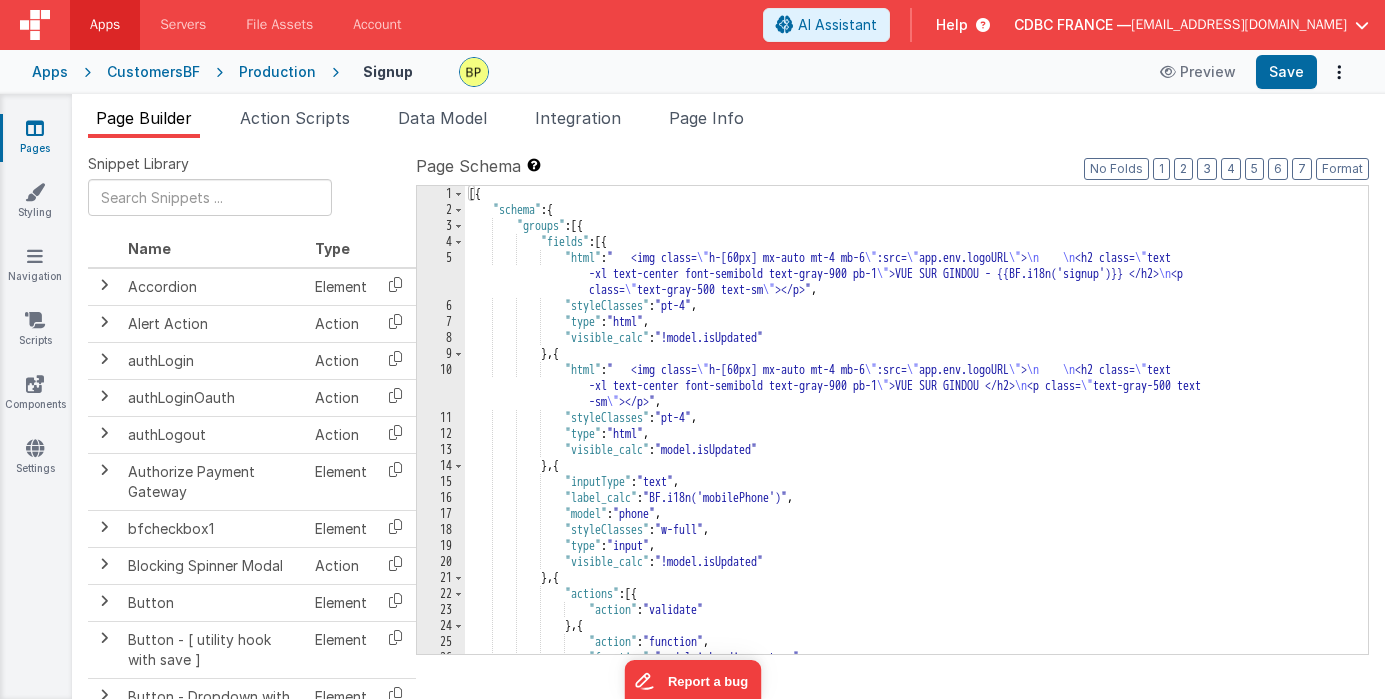 click on "Production" at bounding box center (277, 72) 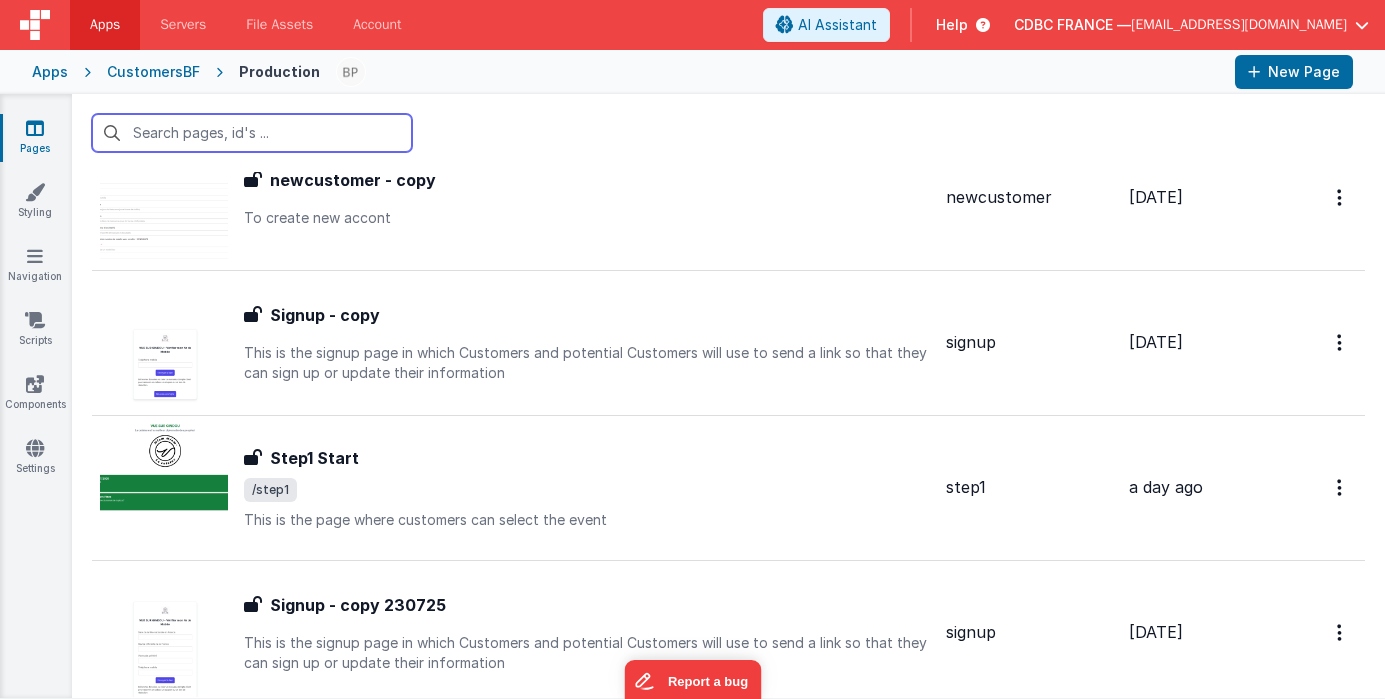 scroll, scrollTop: 1314, scrollLeft: 0, axis: vertical 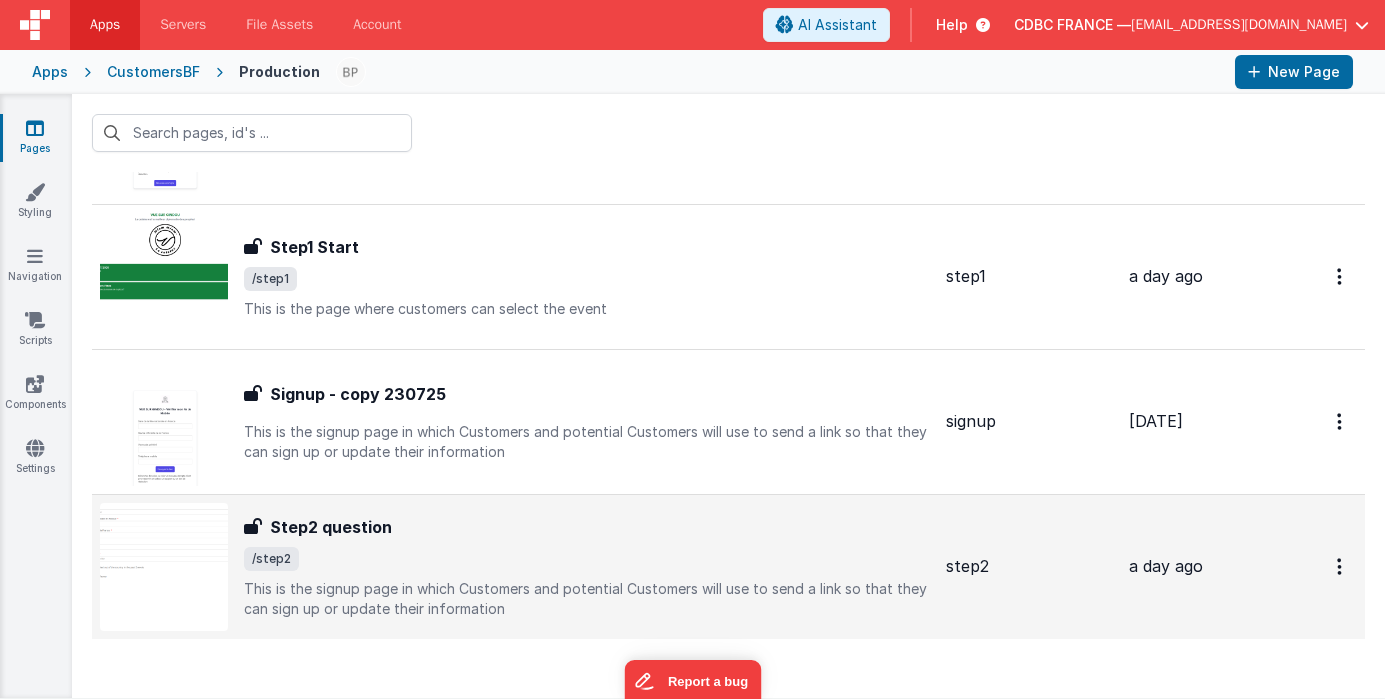 click on "/step2" at bounding box center [587, 559] 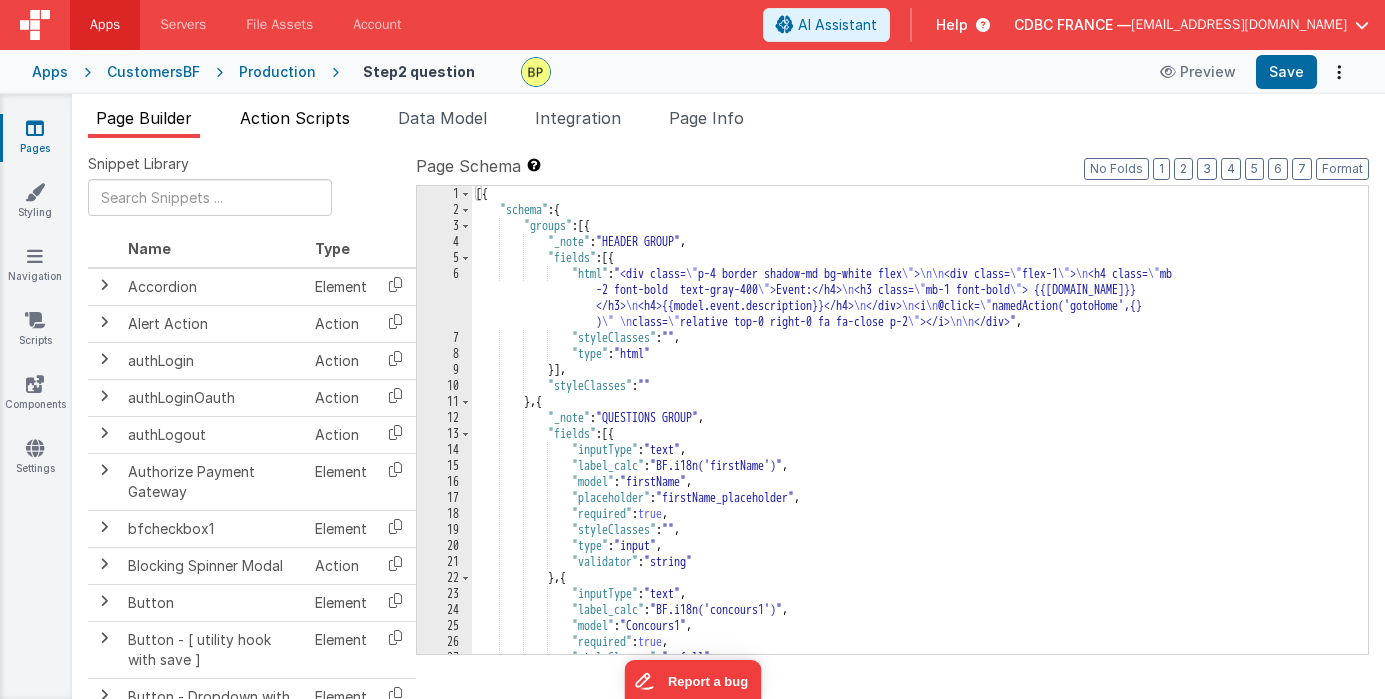 click on "Action Scripts" at bounding box center [295, 118] 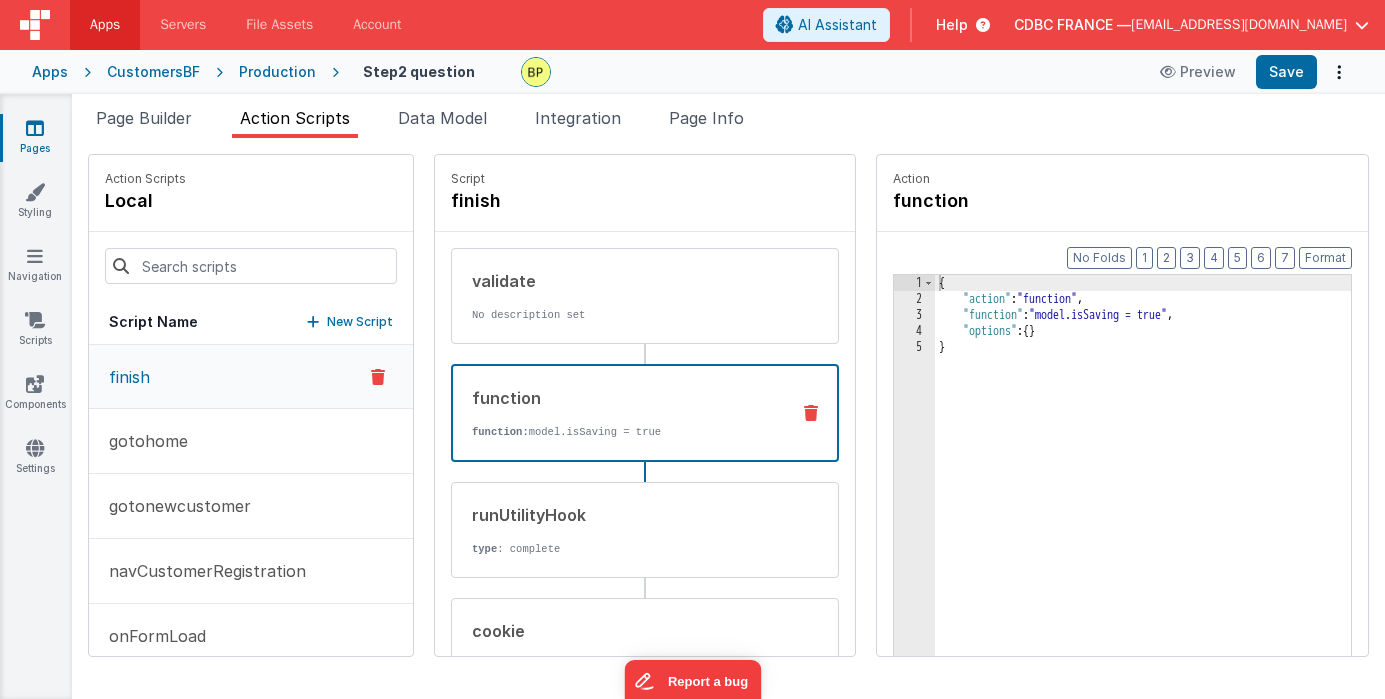 click on "function   function:  model.isSaving = true" at bounding box center (613, 413) 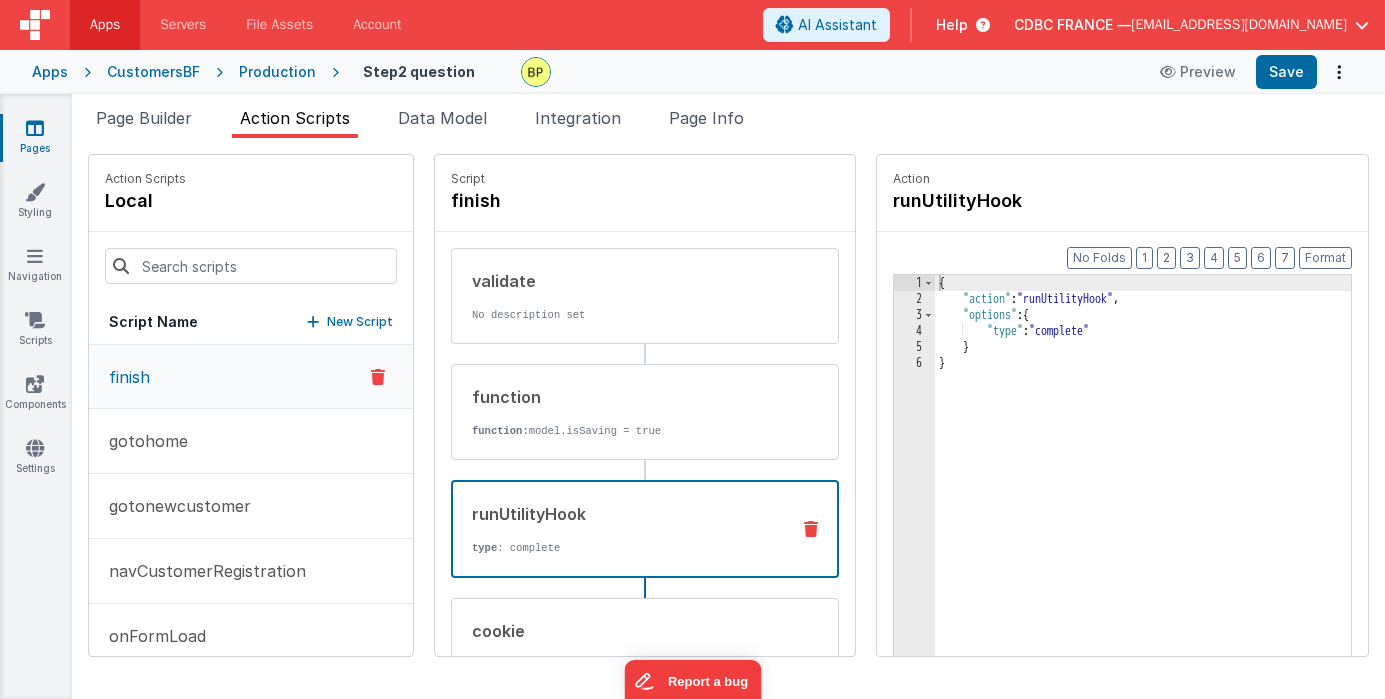 click on "runUtilityHook" at bounding box center (622, 514) 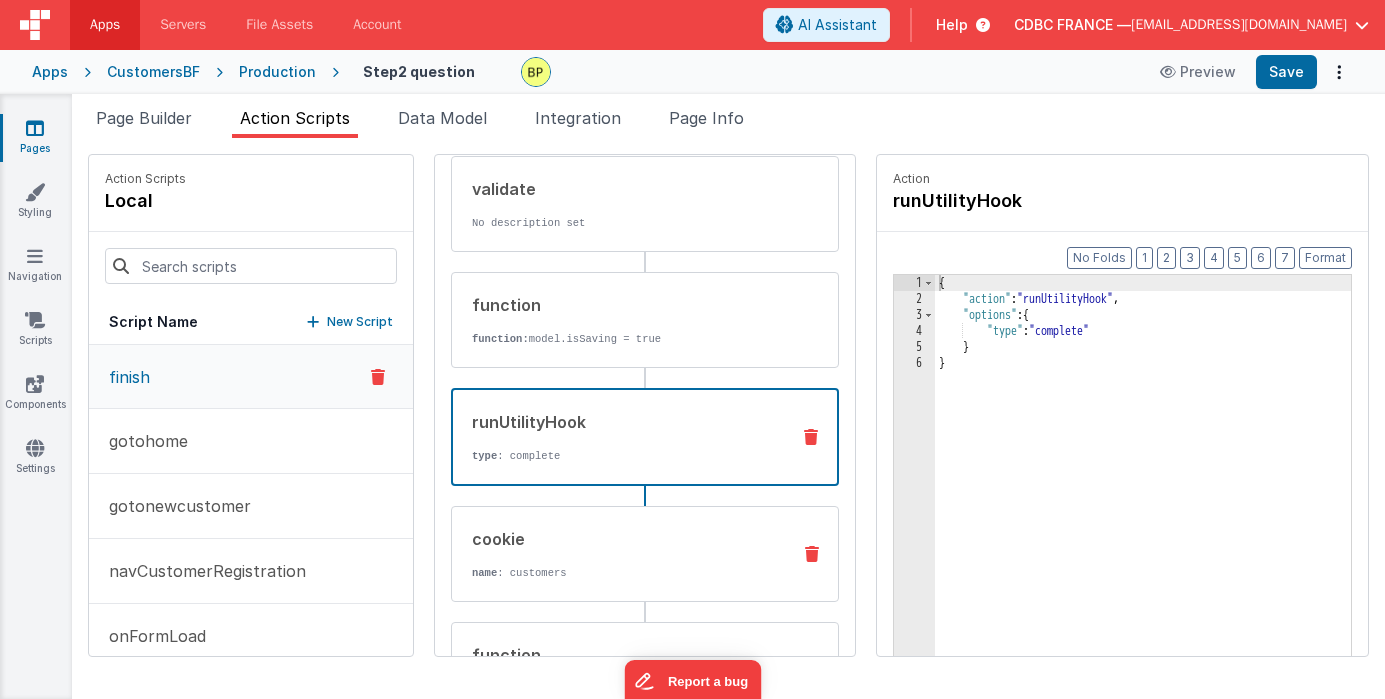 scroll, scrollTop: 111, scrollLeft: 0, axis: vertical 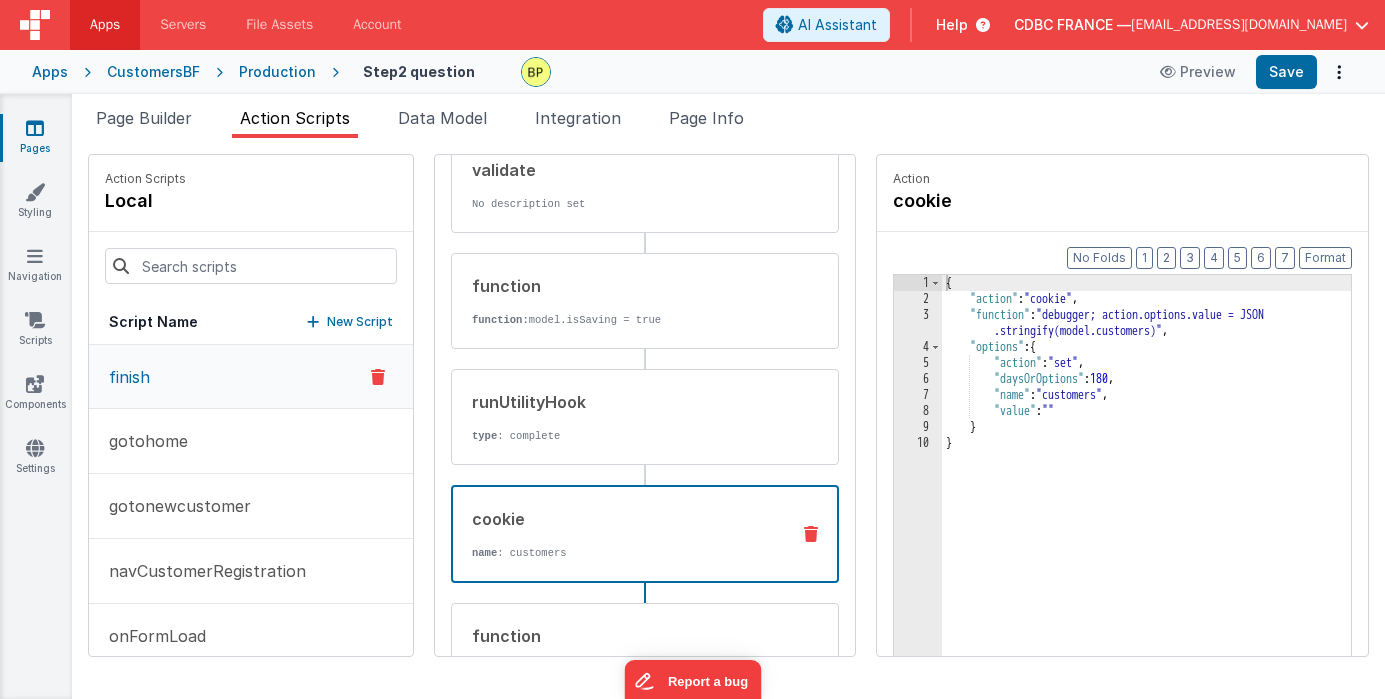 click on "cookie   name : customers" at bounding box center [613, 534] 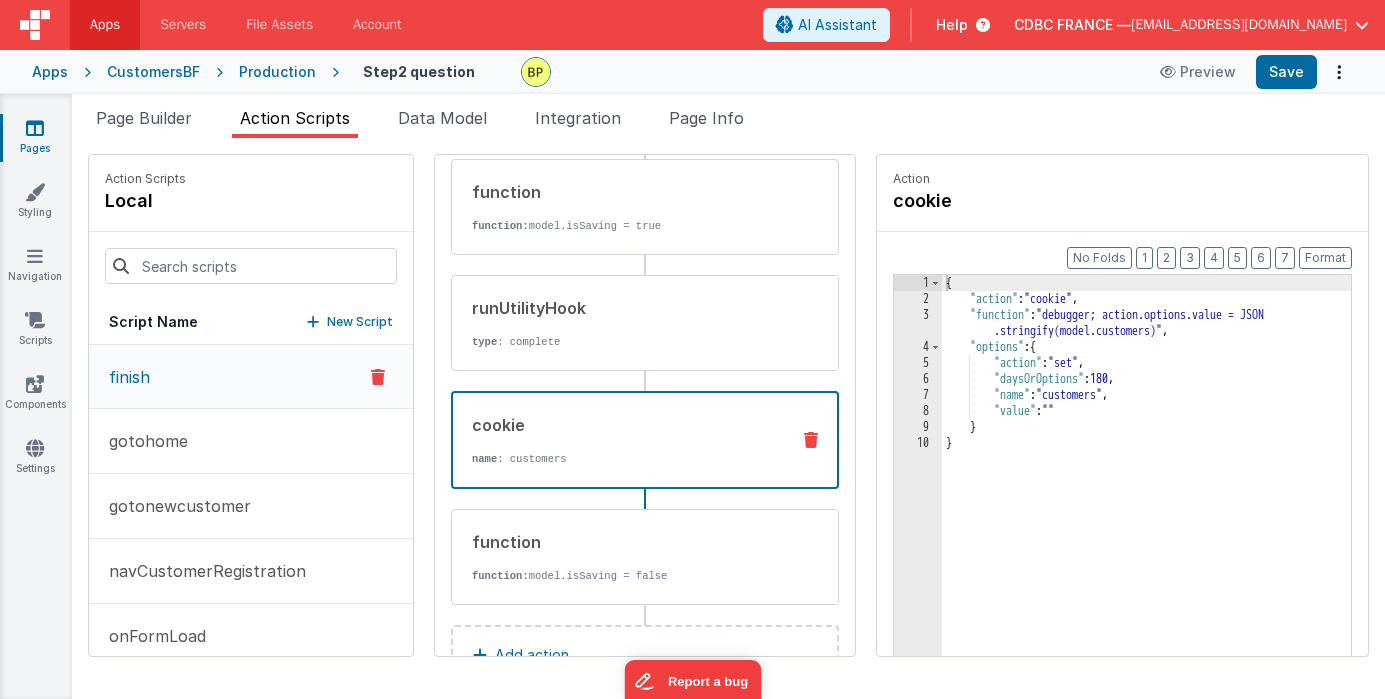 scroll, scrollTop: 258, scrollLeft: 0, axis: vertical 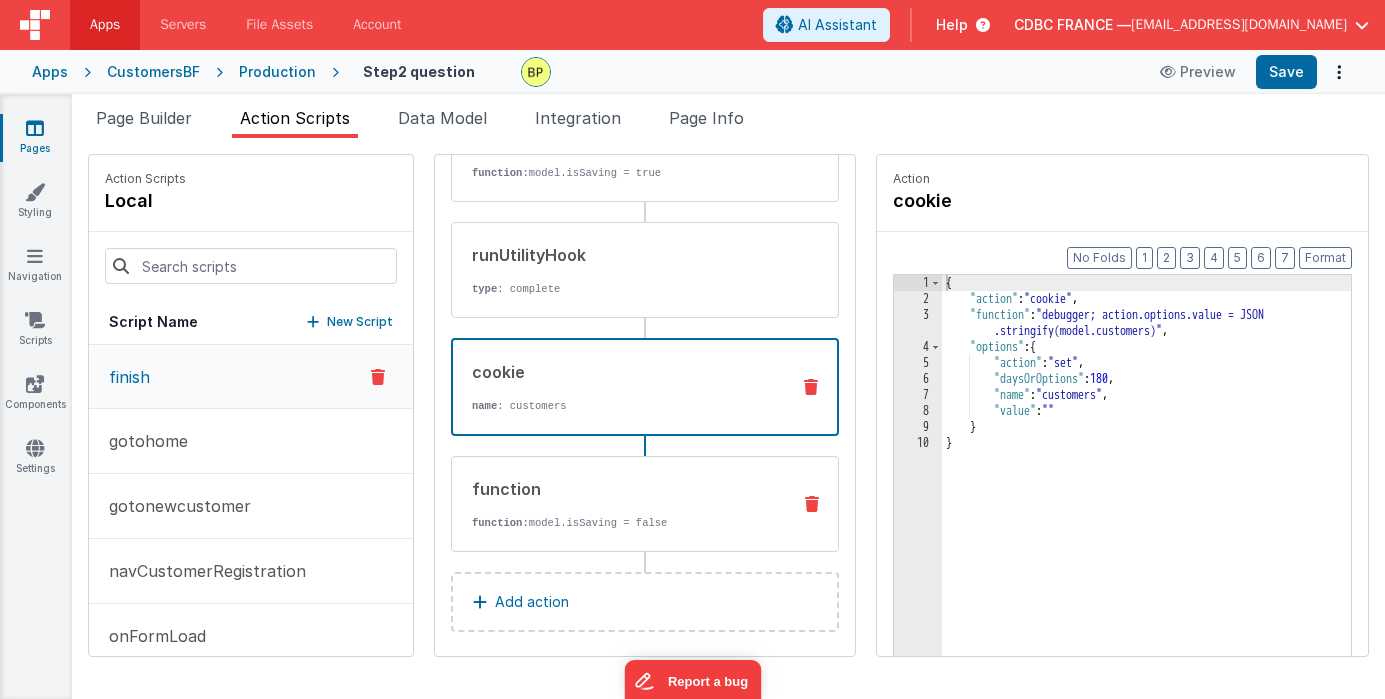 click on "function   function:  model.isSaving = false" at bounding box center [613, 504] 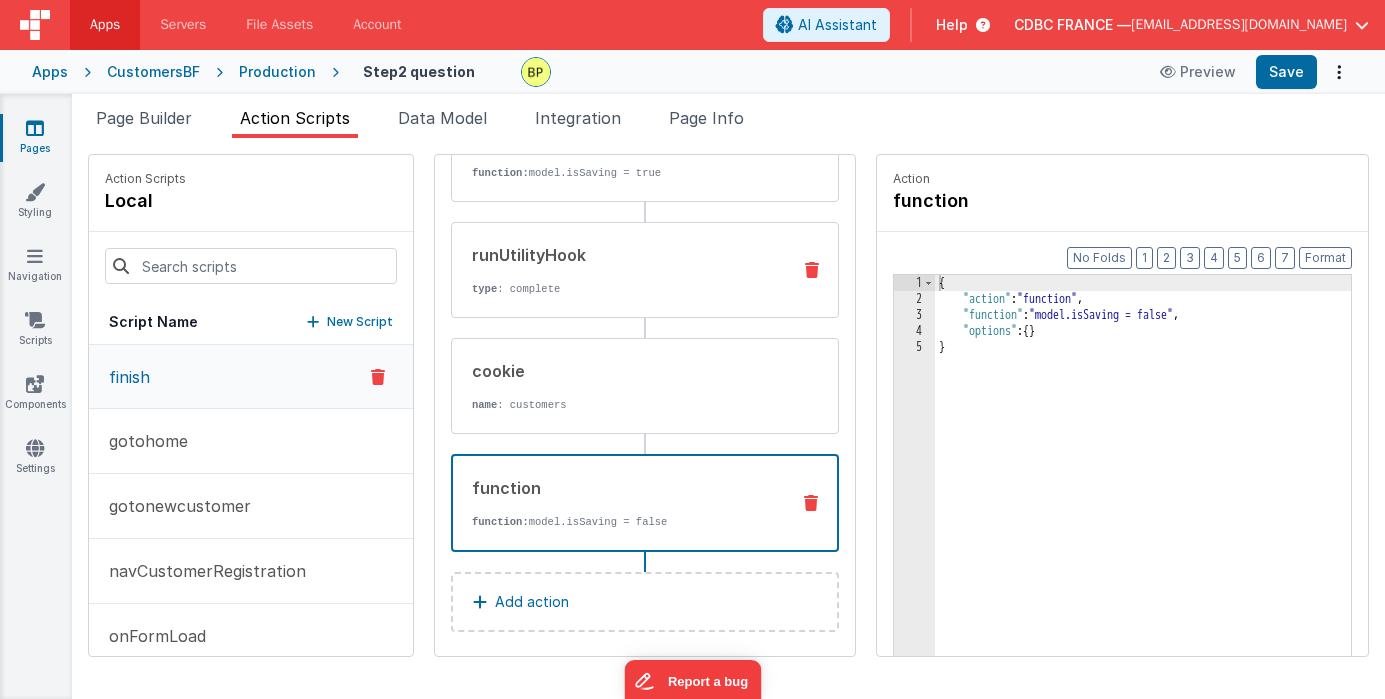 click on "runUtilityHook" at bounding box center [623, 255] 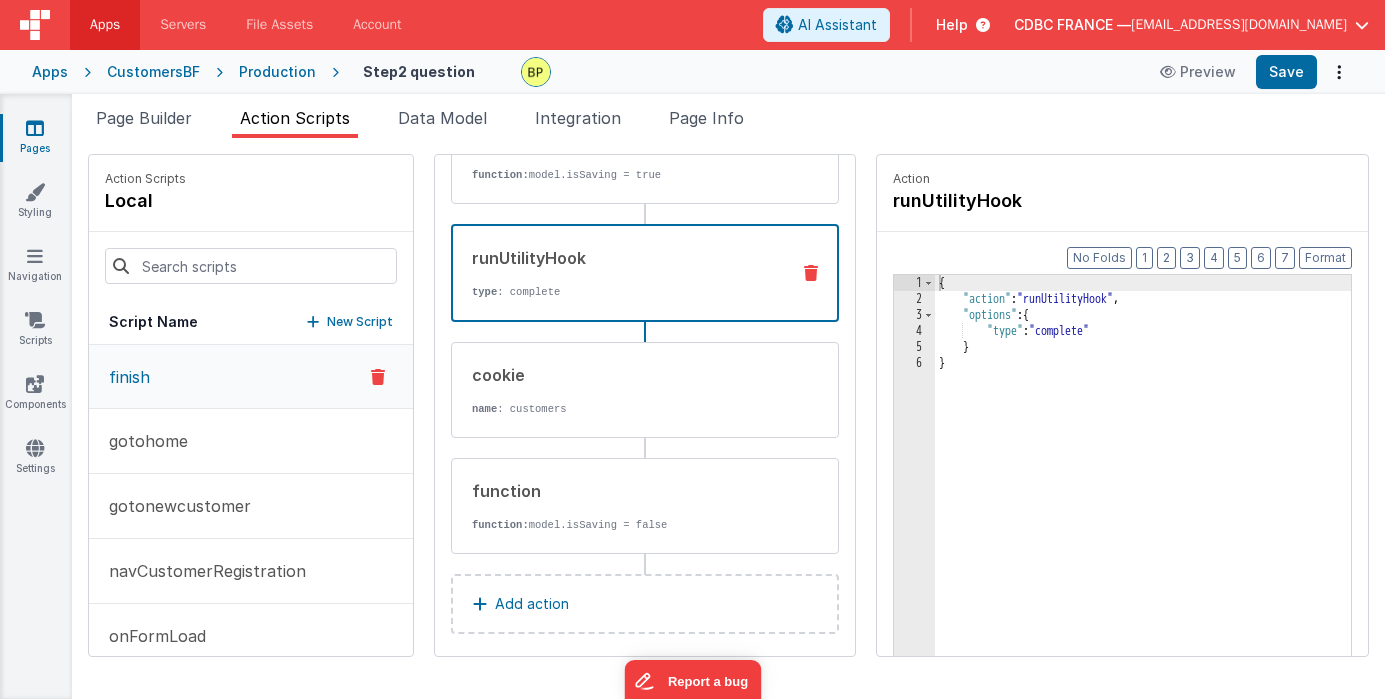scroll, scrollTop: 0, scrollLeft: 0, axis: both 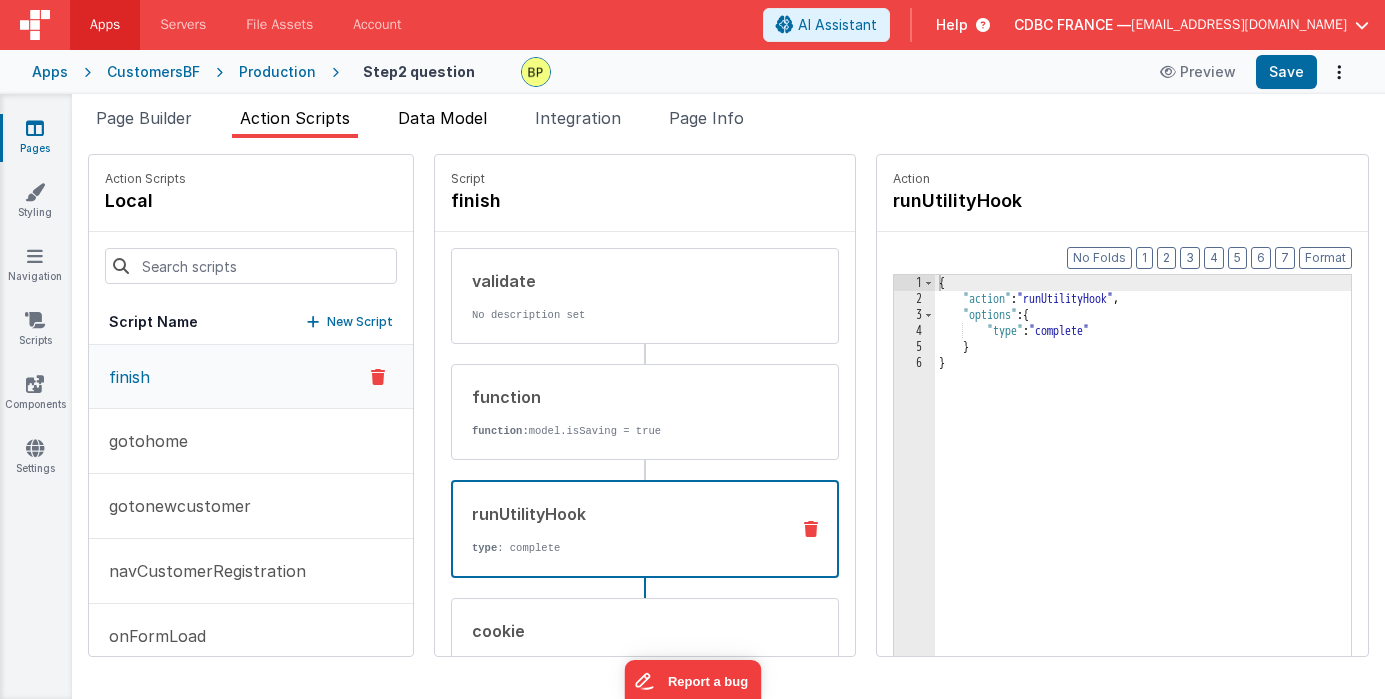 click on "Data Model" at bounding box center [442, 118] 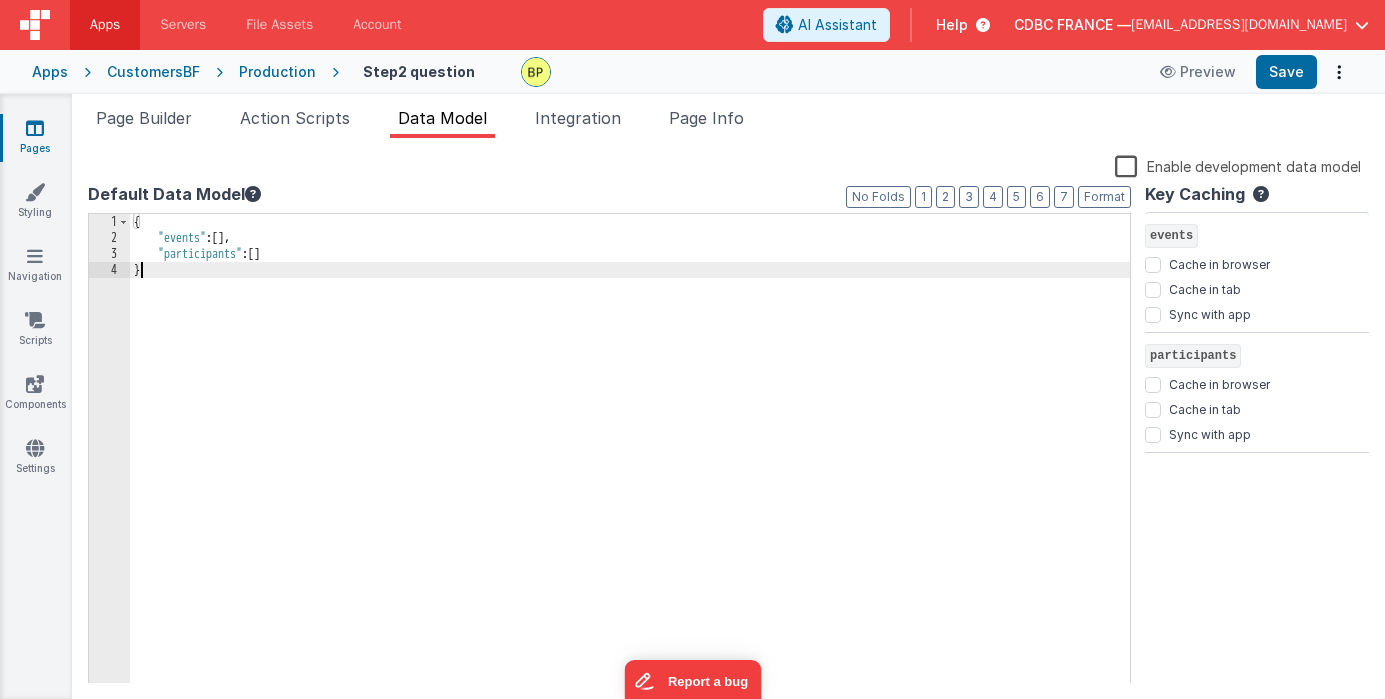 click on "{      "events" :  [ ] ,      "participants" :  [ ] }" at bounding box center (630, 465) 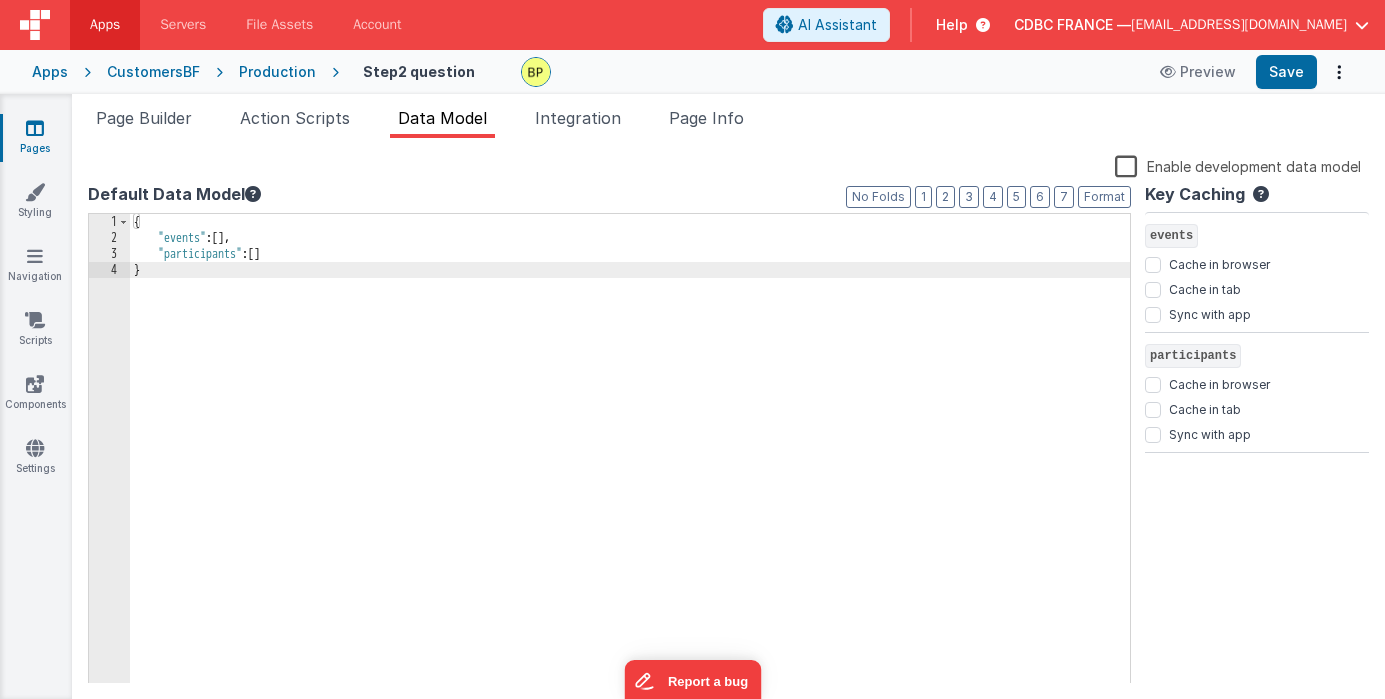 type 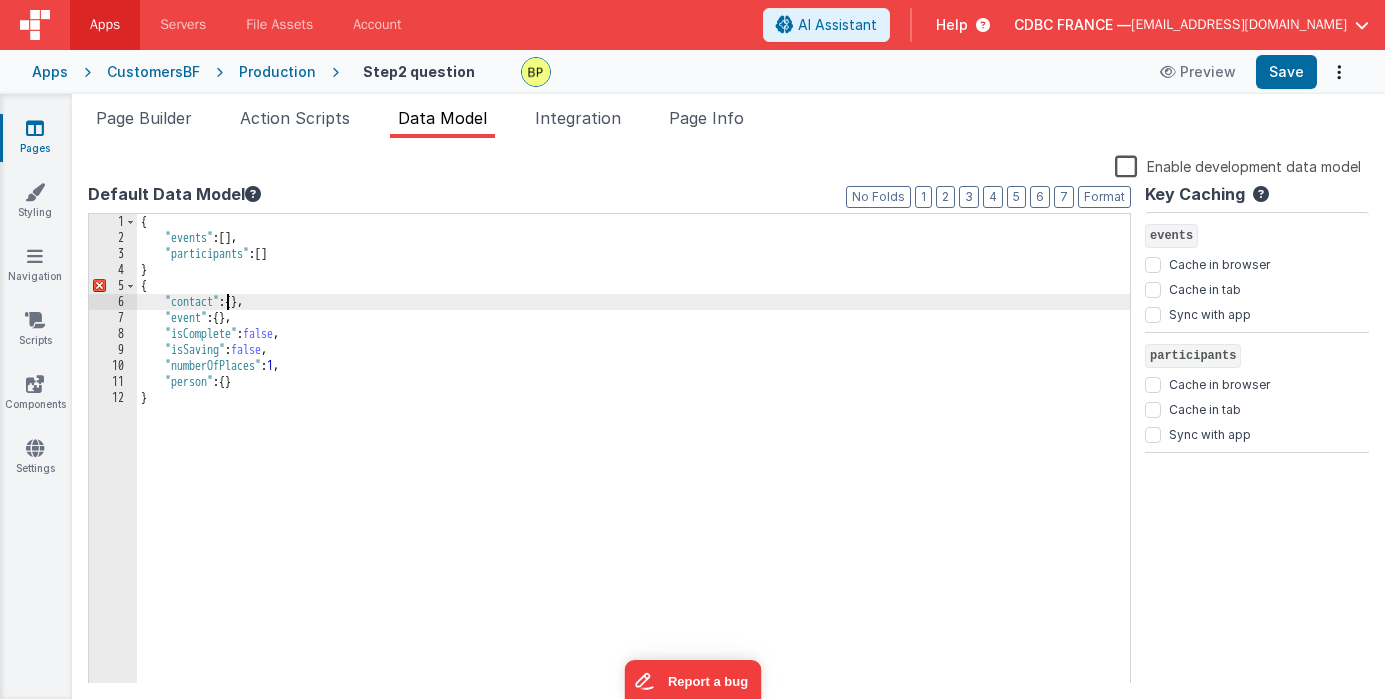 click on "{      "events" :  [ ] ,      "participants" :  [ ] } {      "contact" :  { } ,      "event" :  { } ,      "isComplete" :  false ,      "isSaving" :  false ,      "numberOfPlaces" :  1 ,      "person" :  { } }" at bounding box center [633, 465] 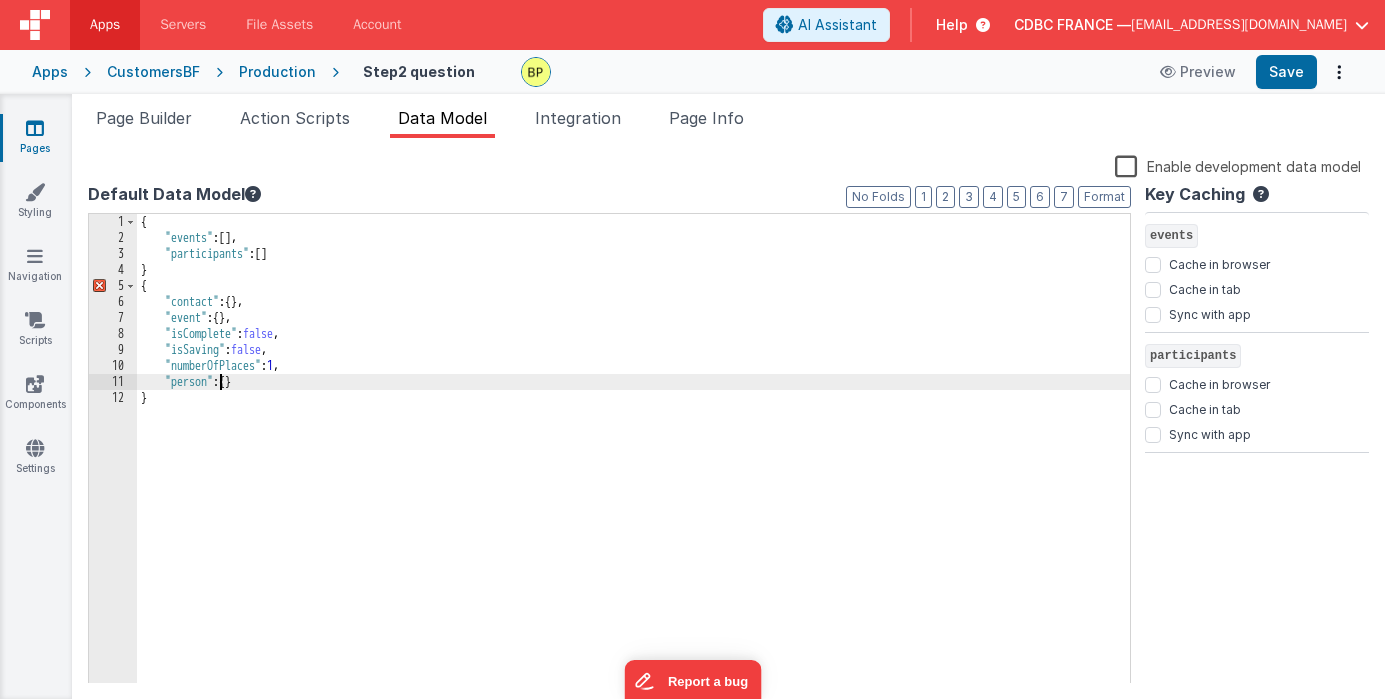 click on "{      "events" :  [ ] ,      "participants" :  [ ] } {      "contact" :  { } ,      "event" :  { } ,      "isComplete" :  false ,      "isSaving" :  false ,      "numberOfPlaces" :  1 ,      "person" :  { } }" at bounding box center [633, 465] 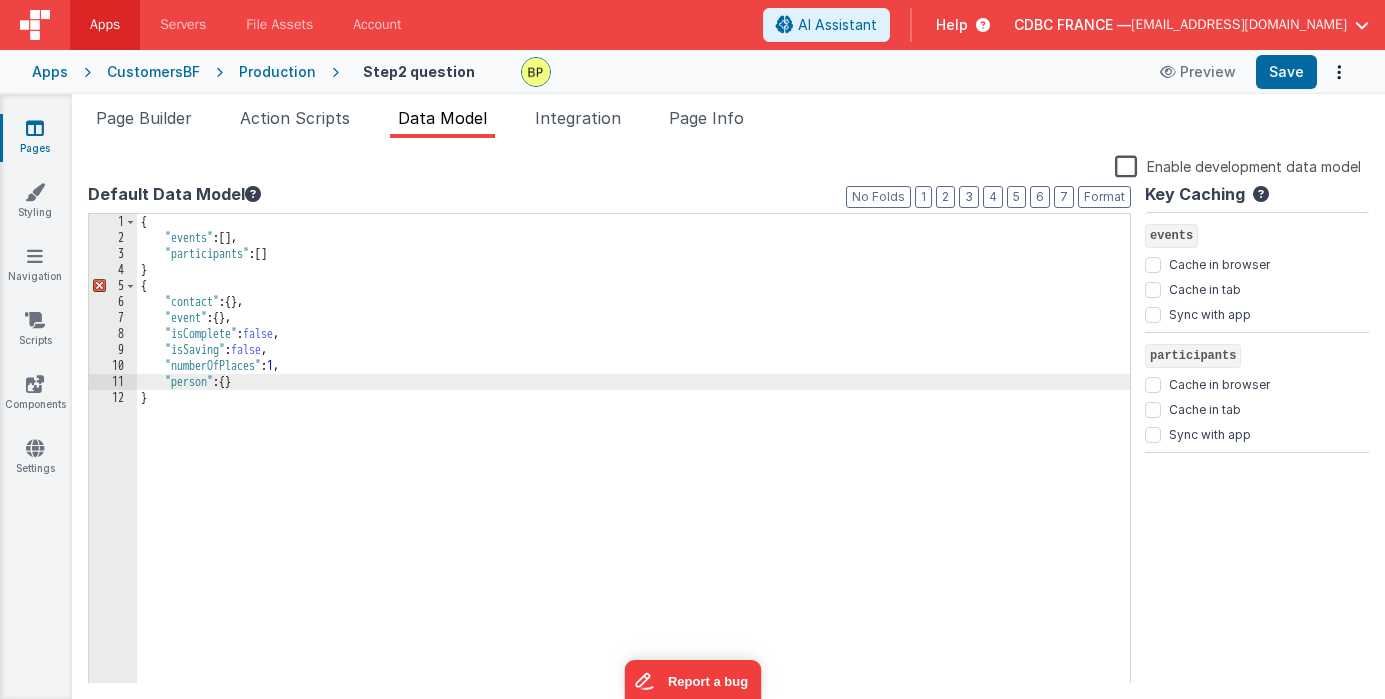 click on "{      "events" :  [ ] ,      "participants" :  [ ] } {      "contact" :  { } ,      "event" :  { } ,      "isComplete" :  false ,      "isSaving" :  false ,      "numberOfPlaces" :  1 ,      "person" :  { } }" at bounding box center [633, 465] 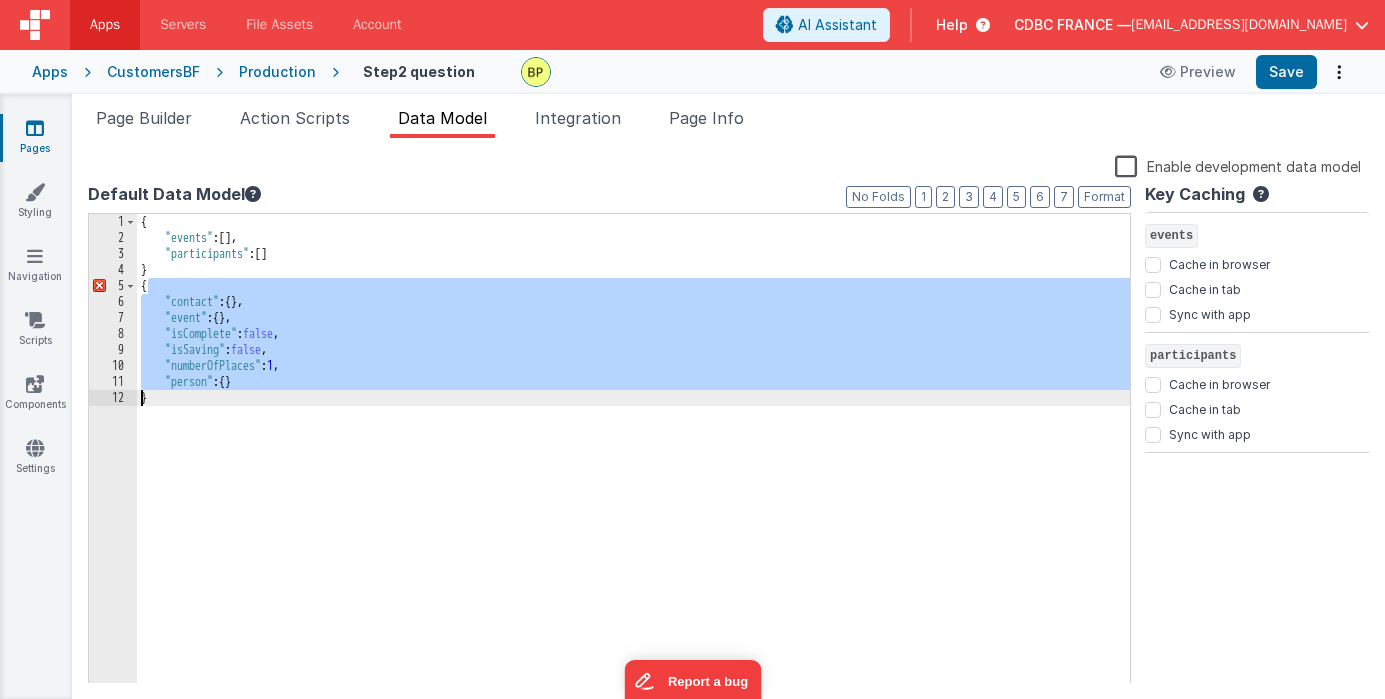 click on "{      "events" :  [ ] ,      "participants" :  [ ] } {      "contact" :  { } ,      "event" :  { } ,      "isComplete" :  false ,      "isSaving" :  false ,      "numberOfPlaces" :  1 ,      "person" :  { } }" at bounding box center (633, 465) 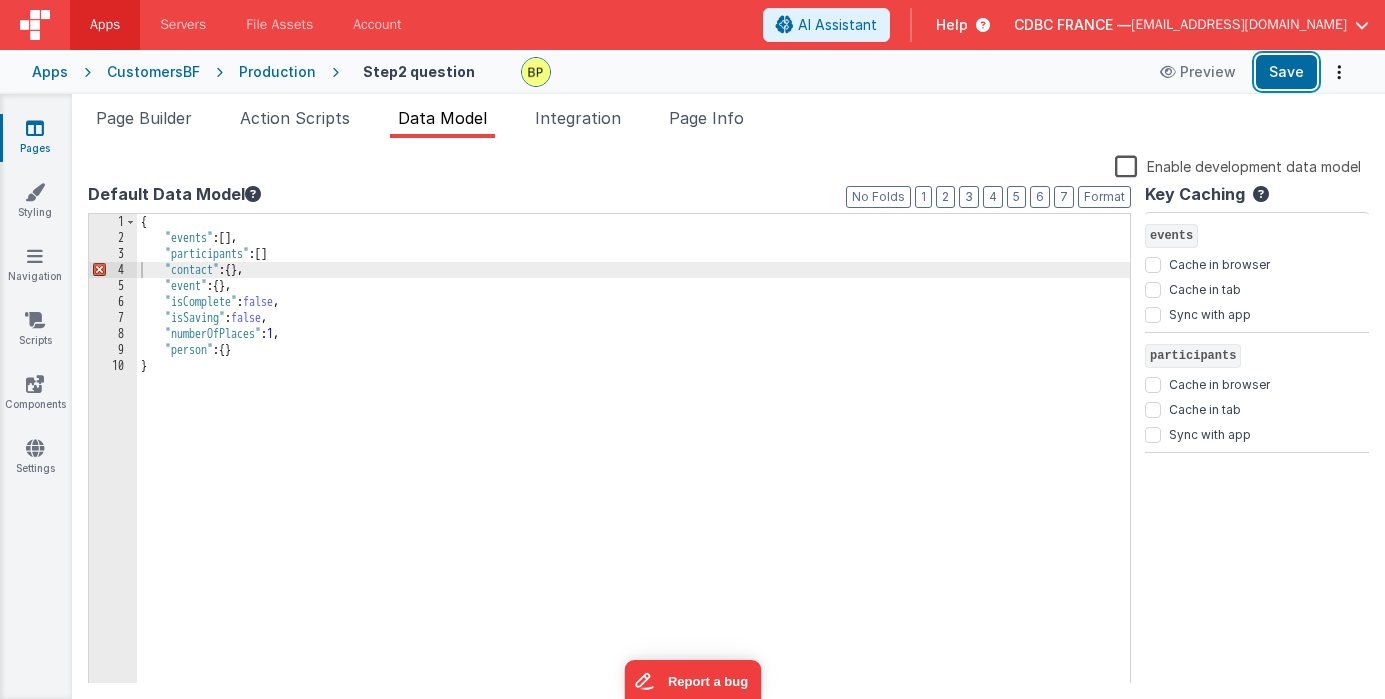 drag, startPoint x: 1278, startPoint y: 69, endPoint x: 547, endPoint y: 54, distance: 731.1539 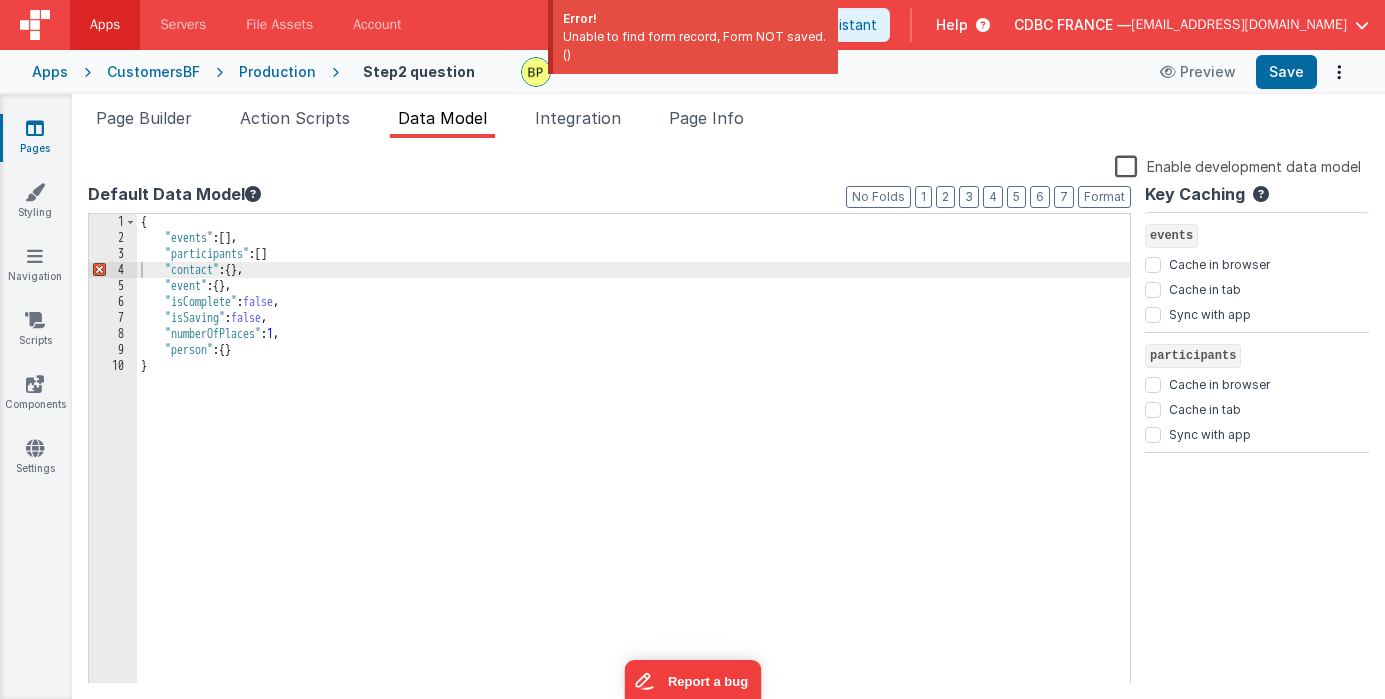 click on "CustomersBF" at bounding box center [153, 72] 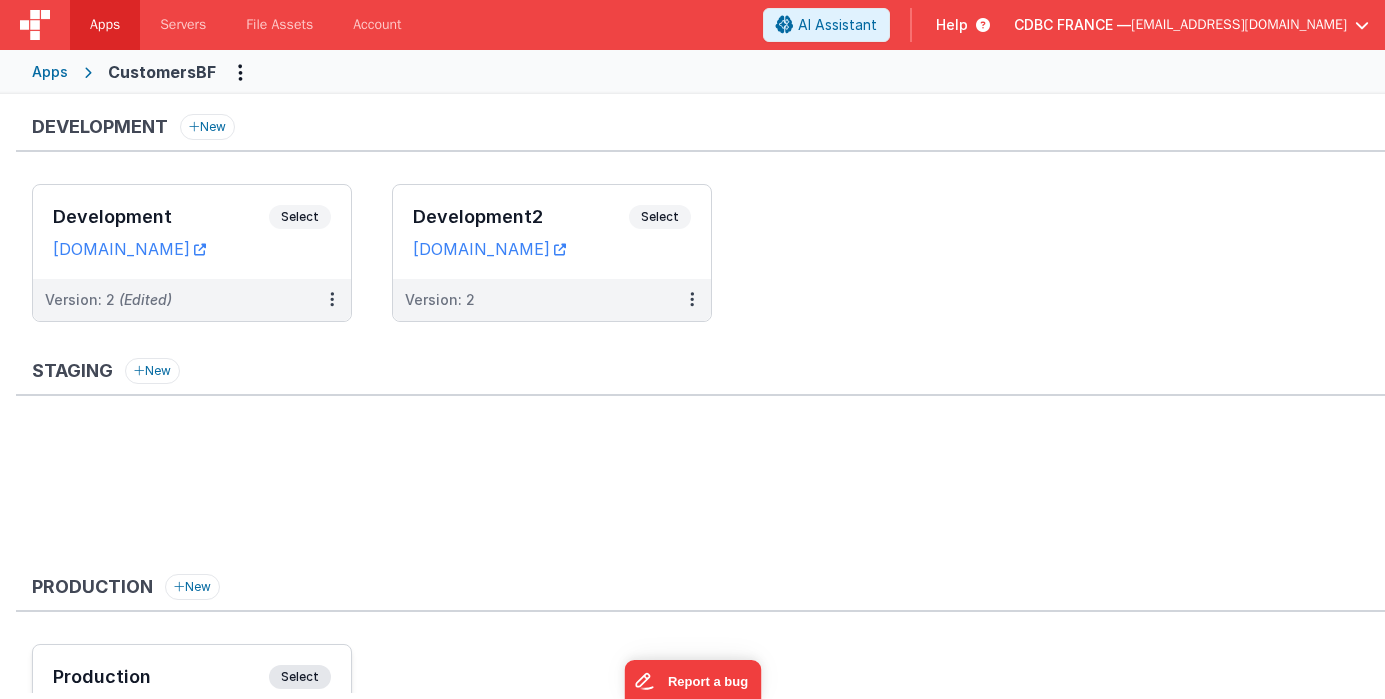 click on "Select" at bounding box center (300, 677) 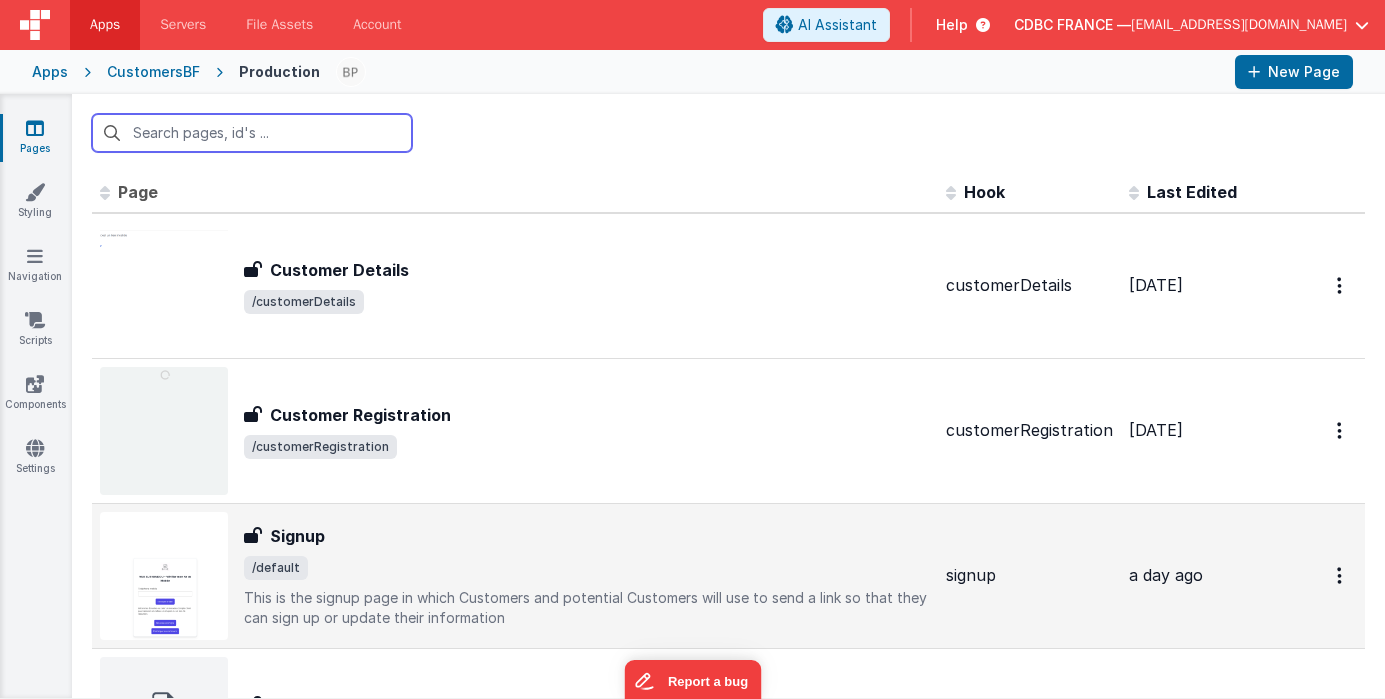 scroll, scrollTop: 110, scrollLeft: 0, axis: vertical 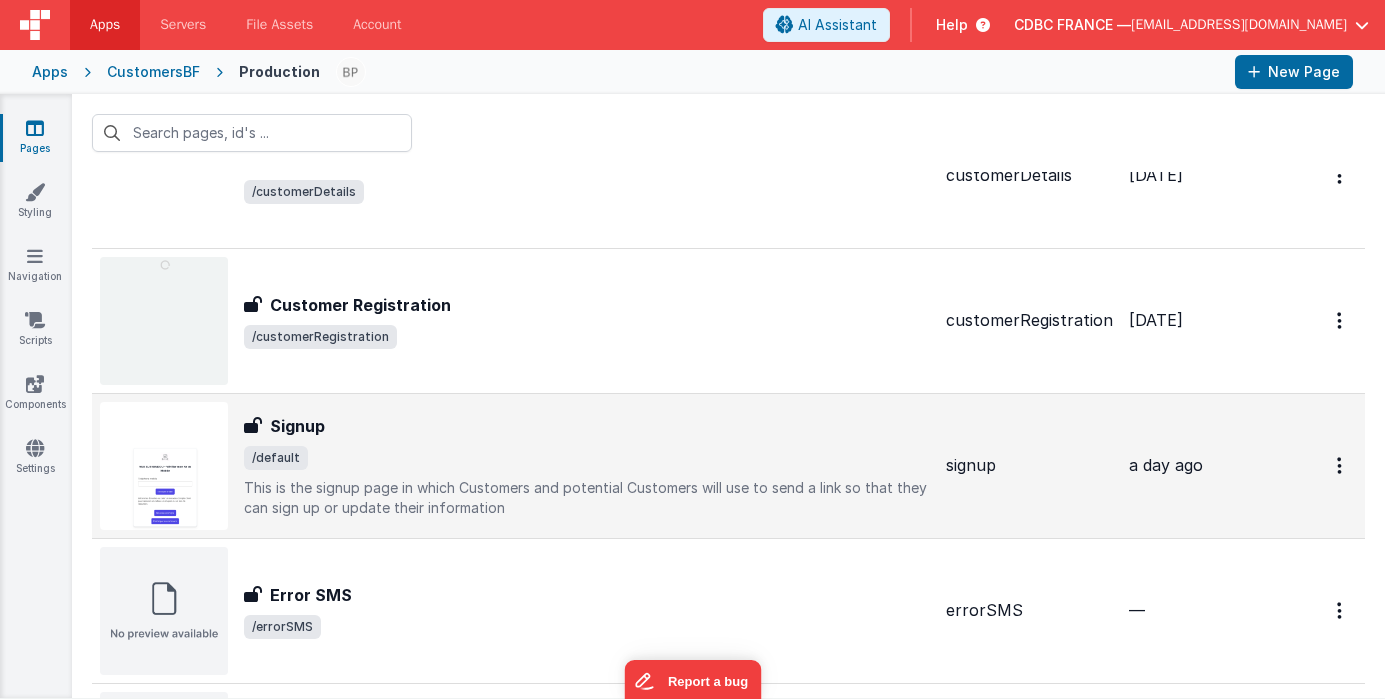 click on "Signup" at bounding box center [587, 426] 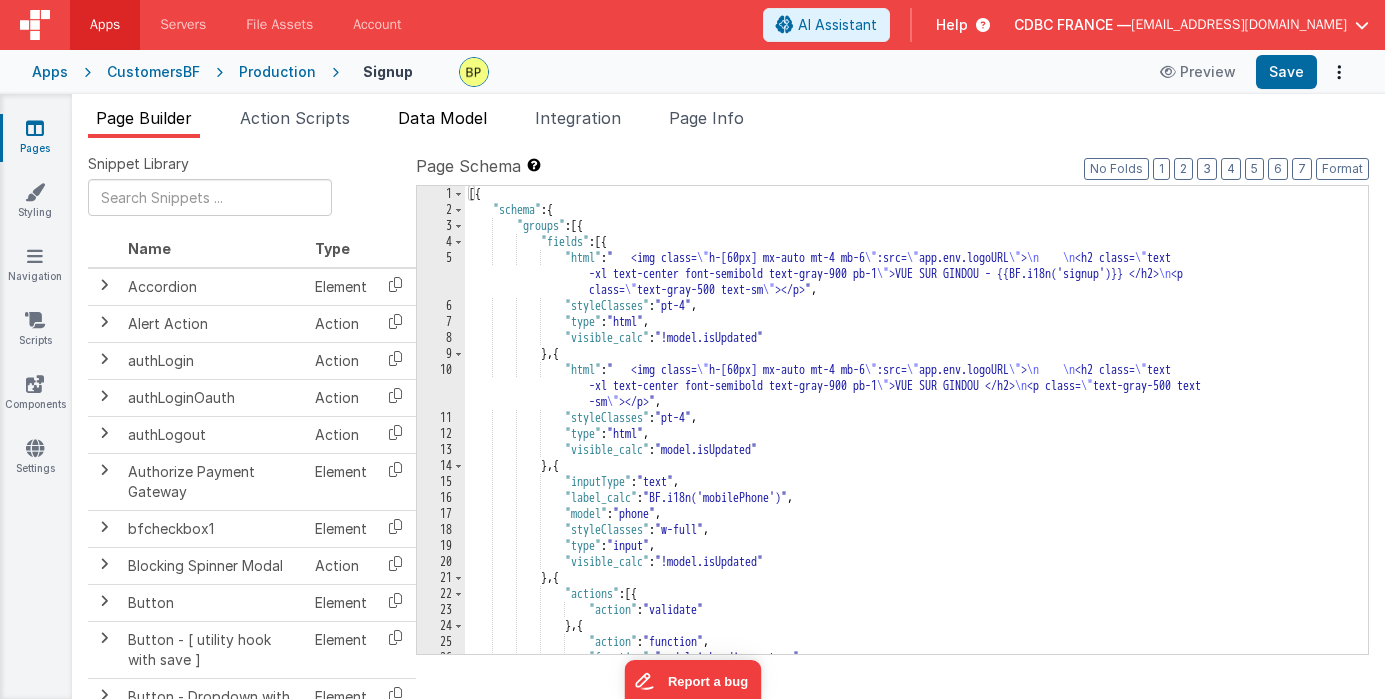 click on "Data Model" at bounding box center [442, 118] 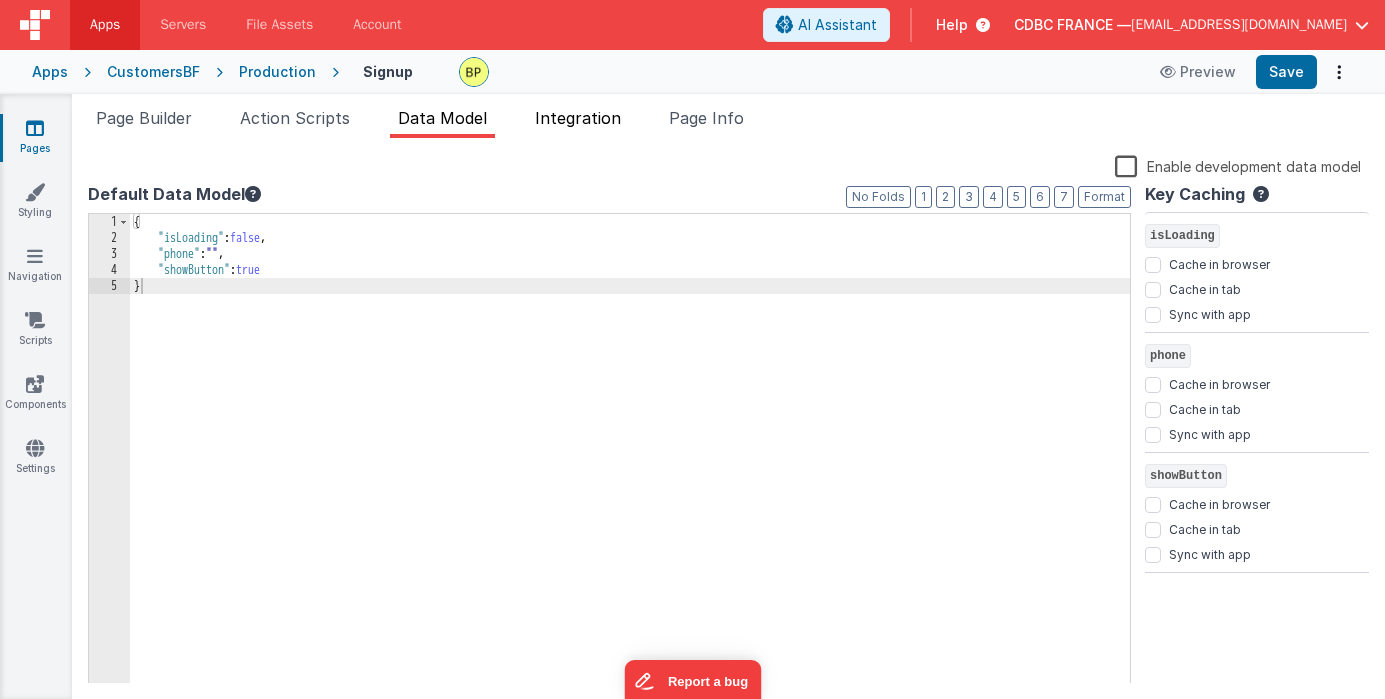click on "Integration" at bounding box center [578, 118] 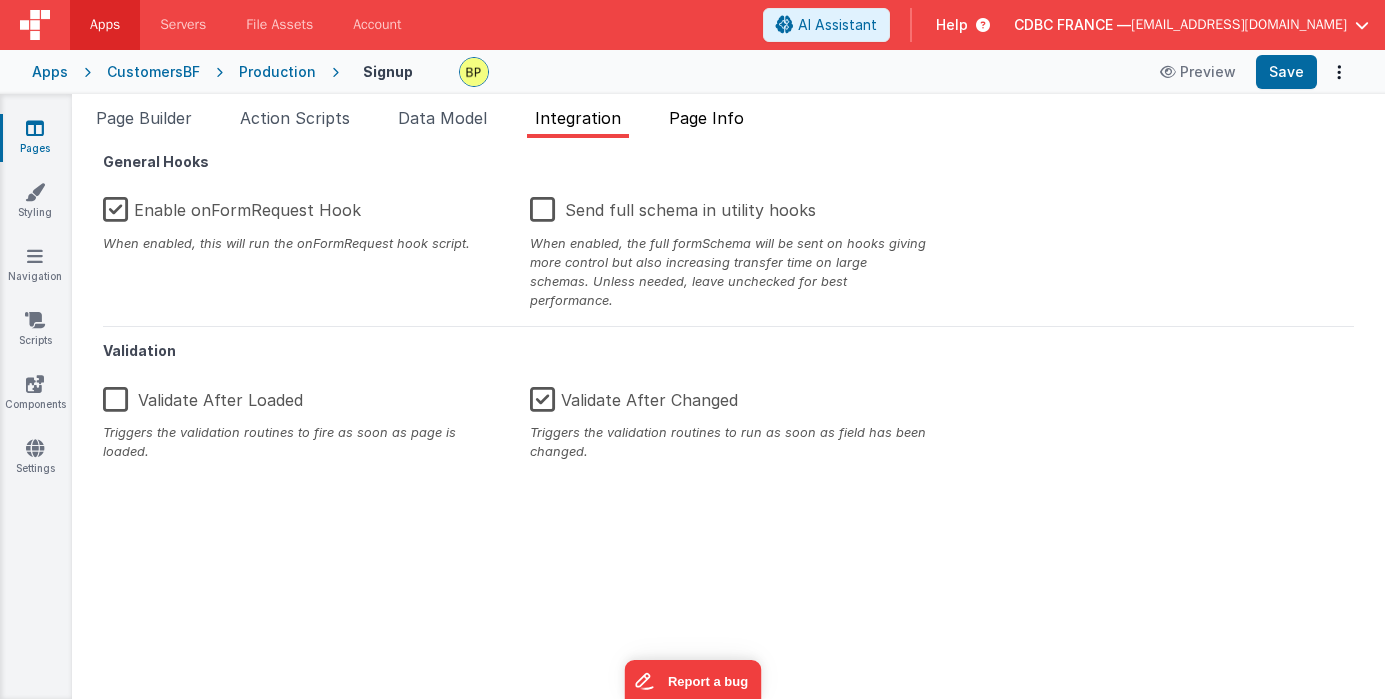 click on "Page Info" at bounding box center (706, 118) 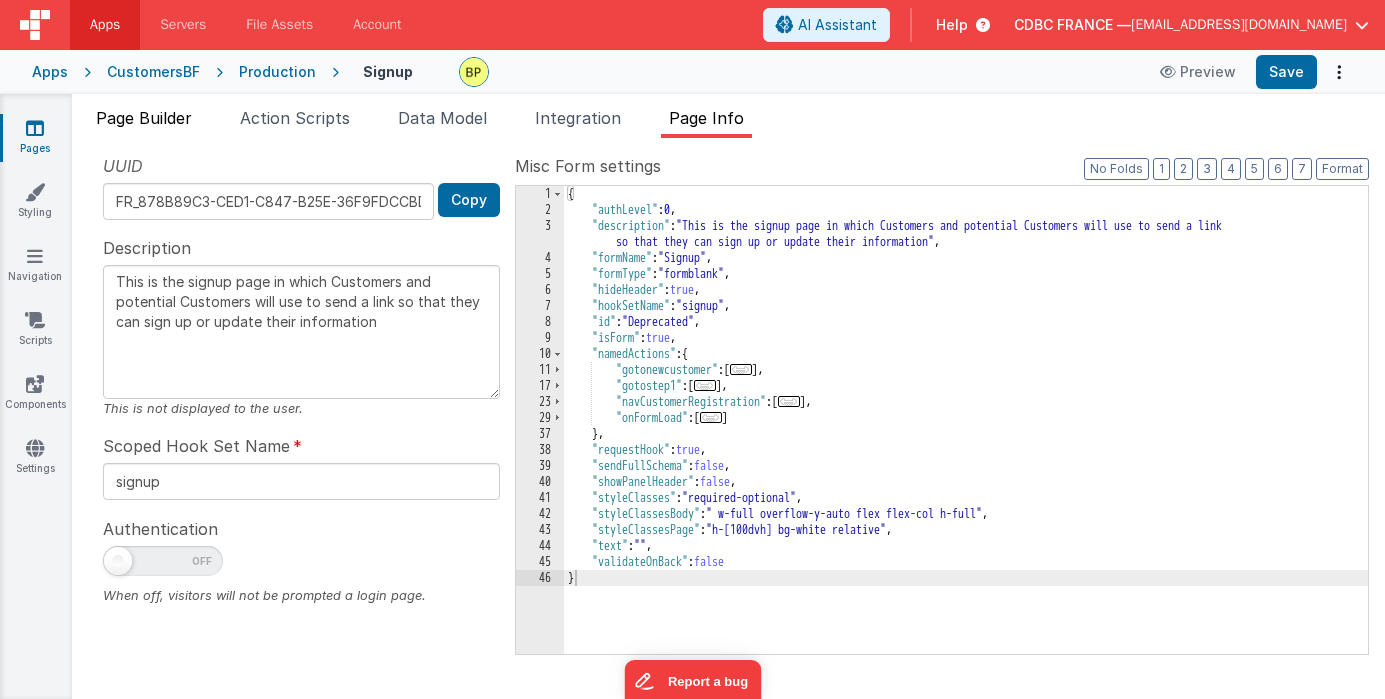 click on "Page Builder" at bounding box center [144, 118] 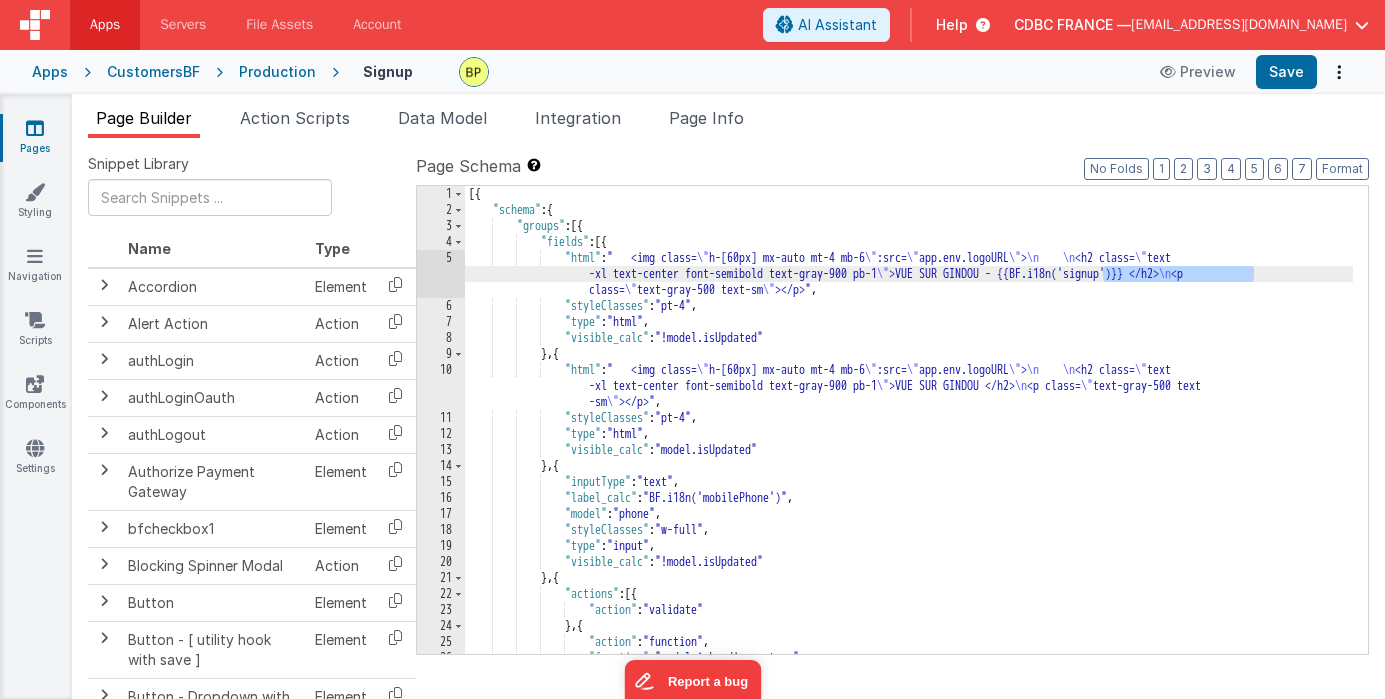 drag, startPoint x: 1252, startPoint y: 275, endPoint x: 1102, endPoint y: 274, distance: 150.00333 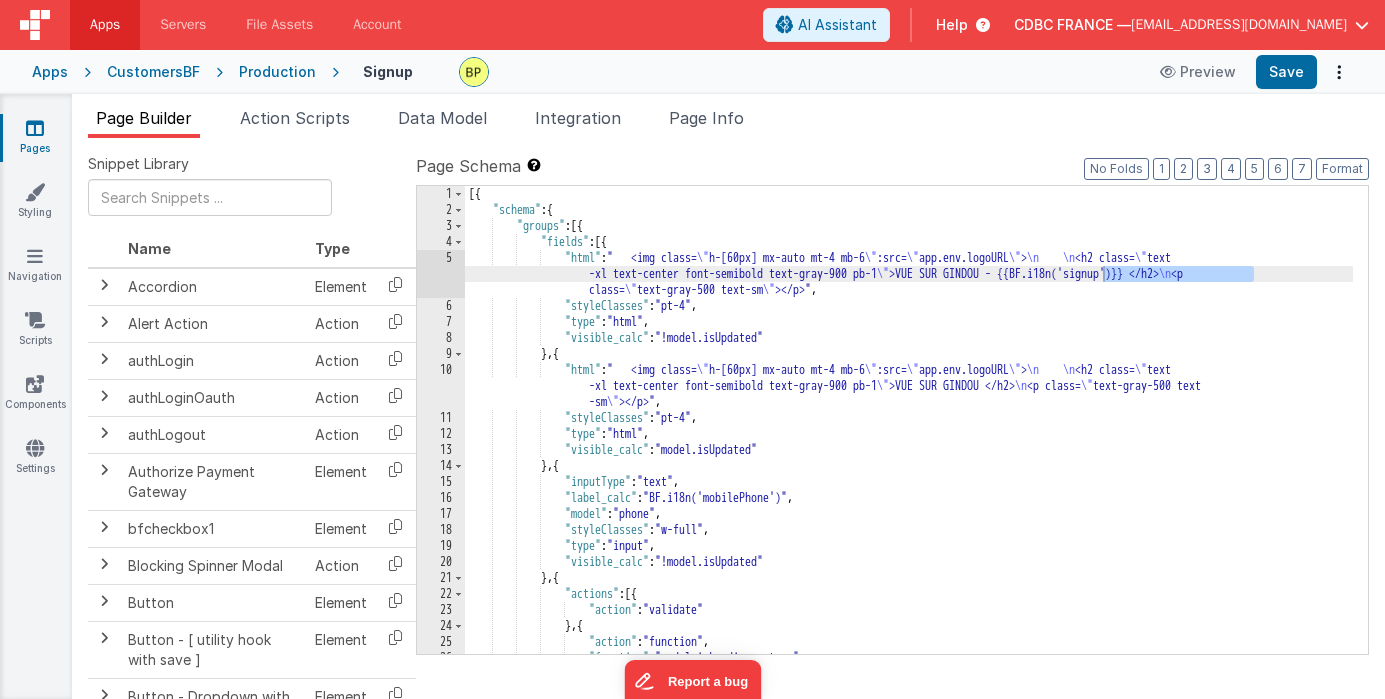 click on "Production" at bounding box center (277, 72) 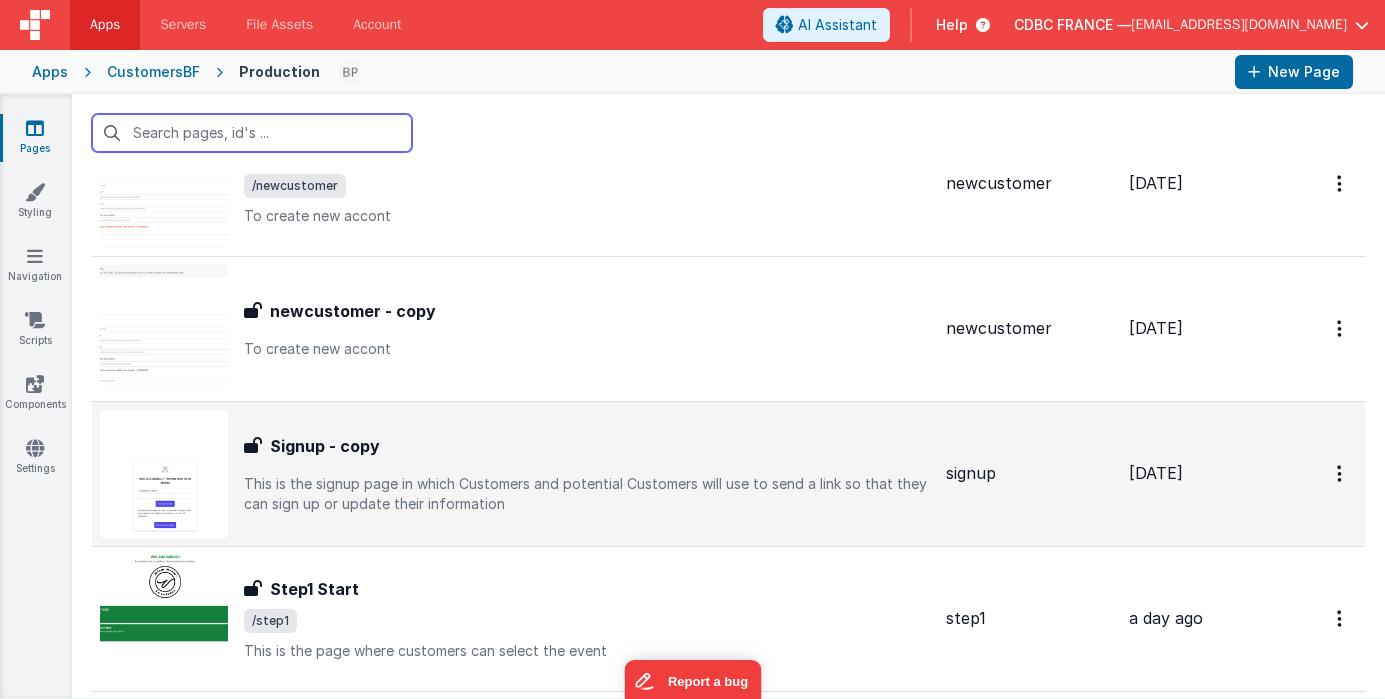 scroll, scrollTop: 1352, scrollLeft: 0, axis: vertical 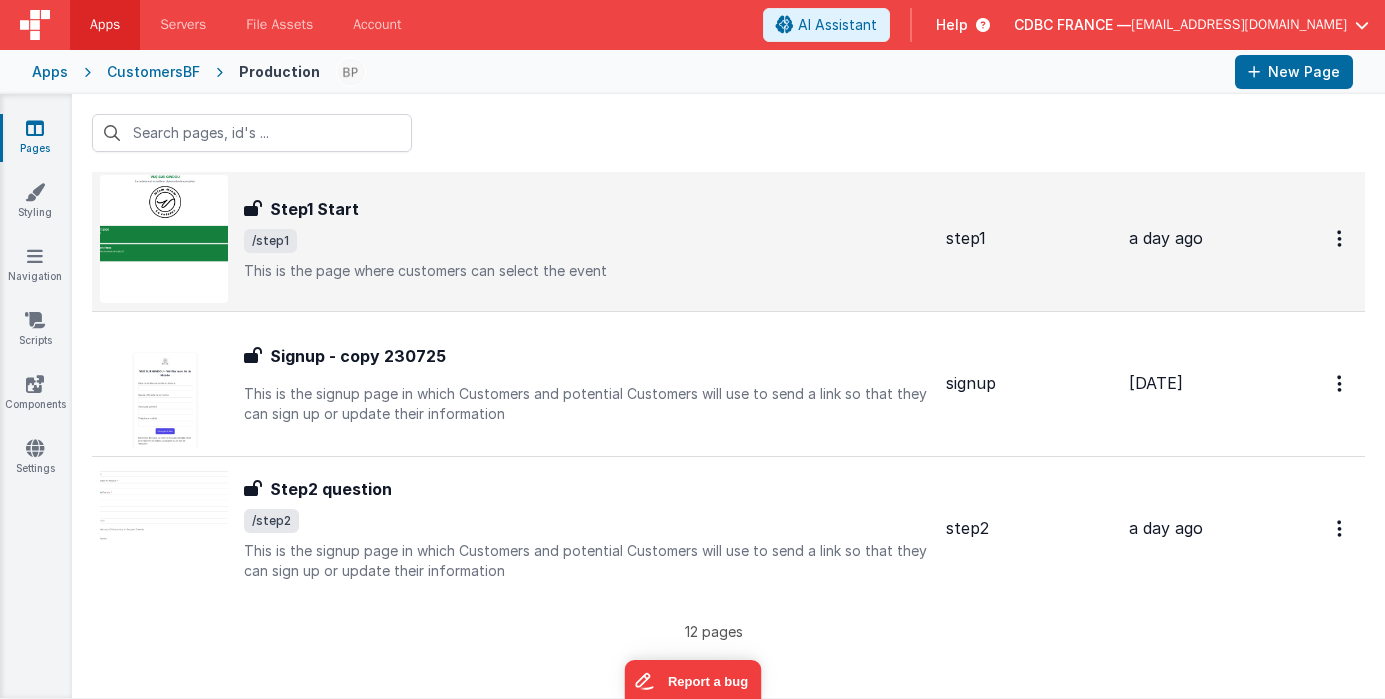 click on "/step1" at bounding box center [587, 241] 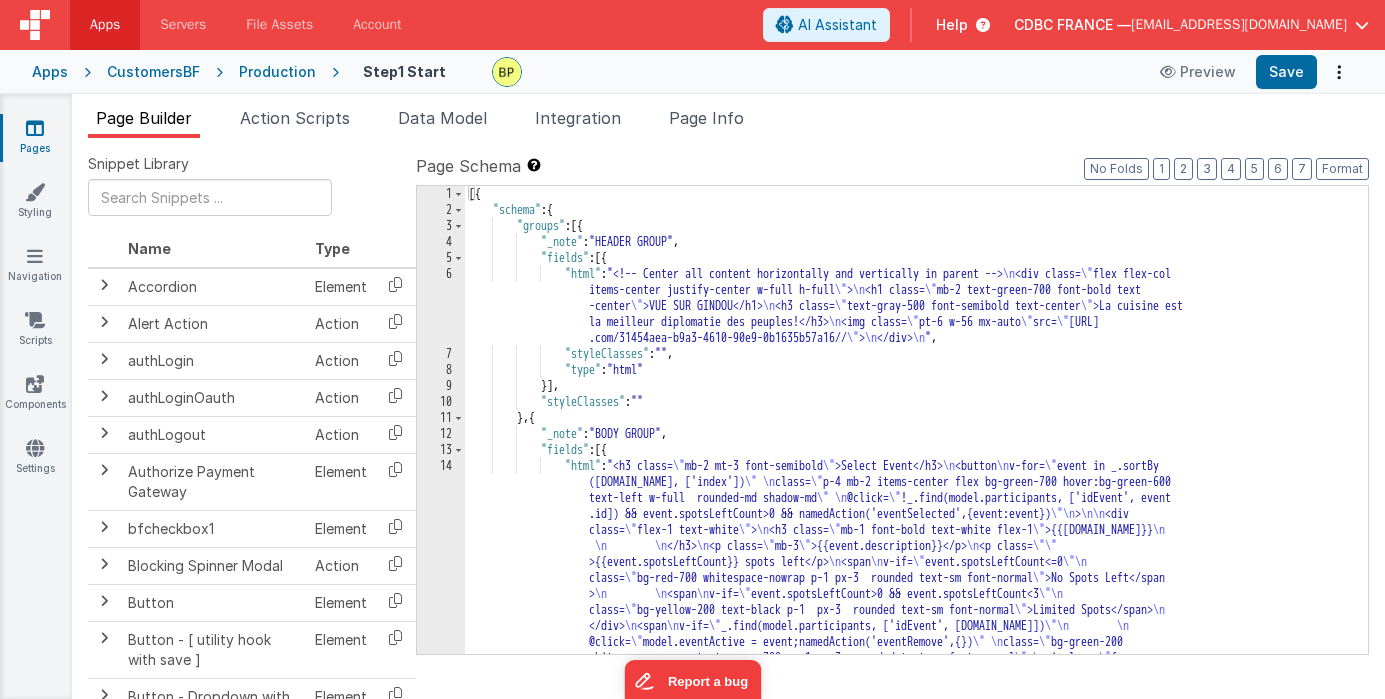 click on "6" at bounding box center (441, 306) 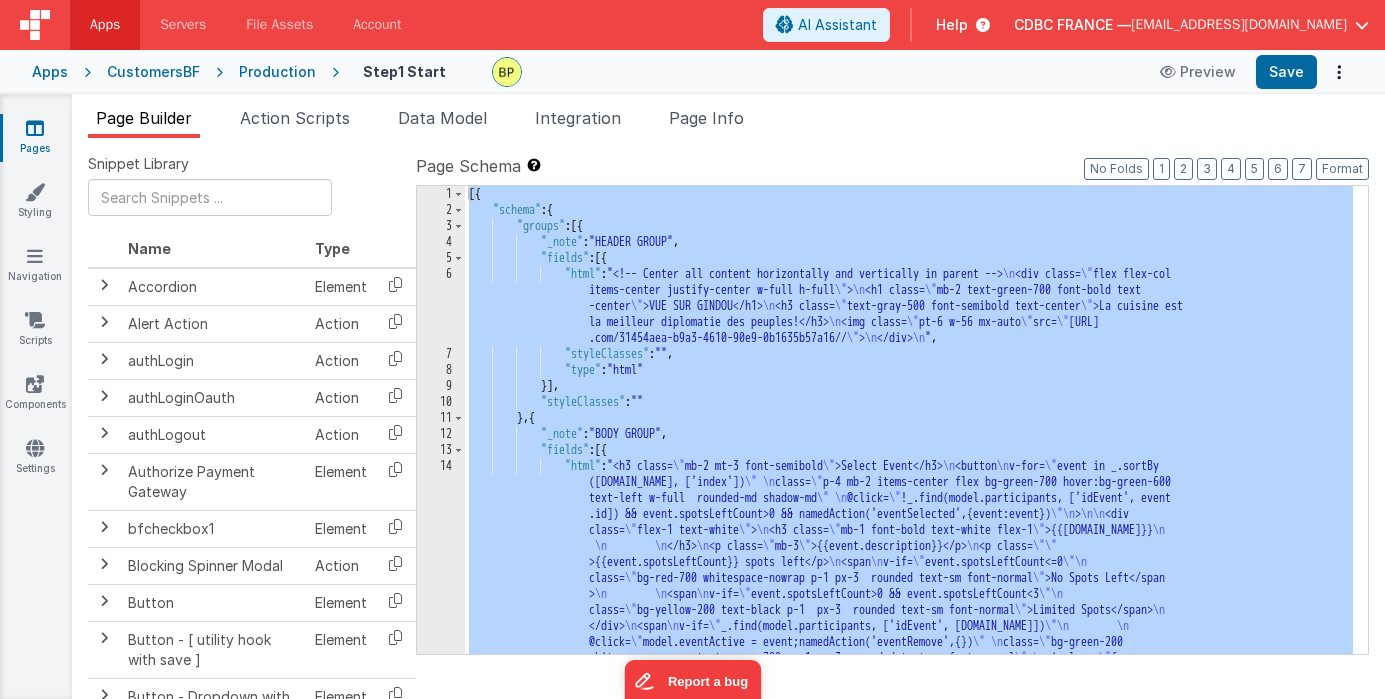 click on "6" at bounding box center (441, 306) 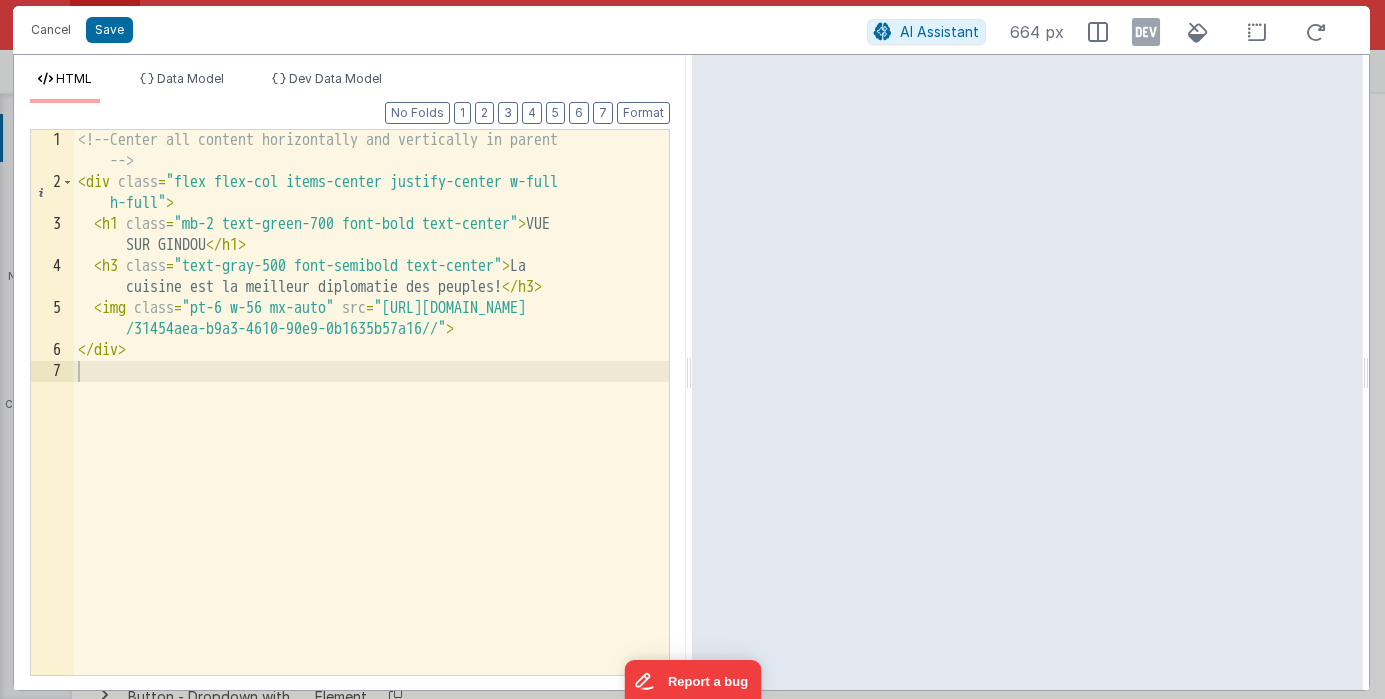 click on "<!--  Center all content horizontally and vertically in parent       --> < div   class = "flex flex-col items-center justify-center w-full       h-full" >    < h1   class = "mb-2 text-green-700 font-bold text-center" > VUE         SUR GINDOU </ h1 >    < h3   class = "text-gray-500 font-semibold text-center" > La         cuisine est la meilleur diplomatie des peuples! </ h3 >    < img   class = "pt-6 w-56 mx-auto"   src = "https://ucarecdn.com        /31454aea-b9a3-4610-90e9-0b1635b57a16//" > </ div >" at bounding box center [371, 434] 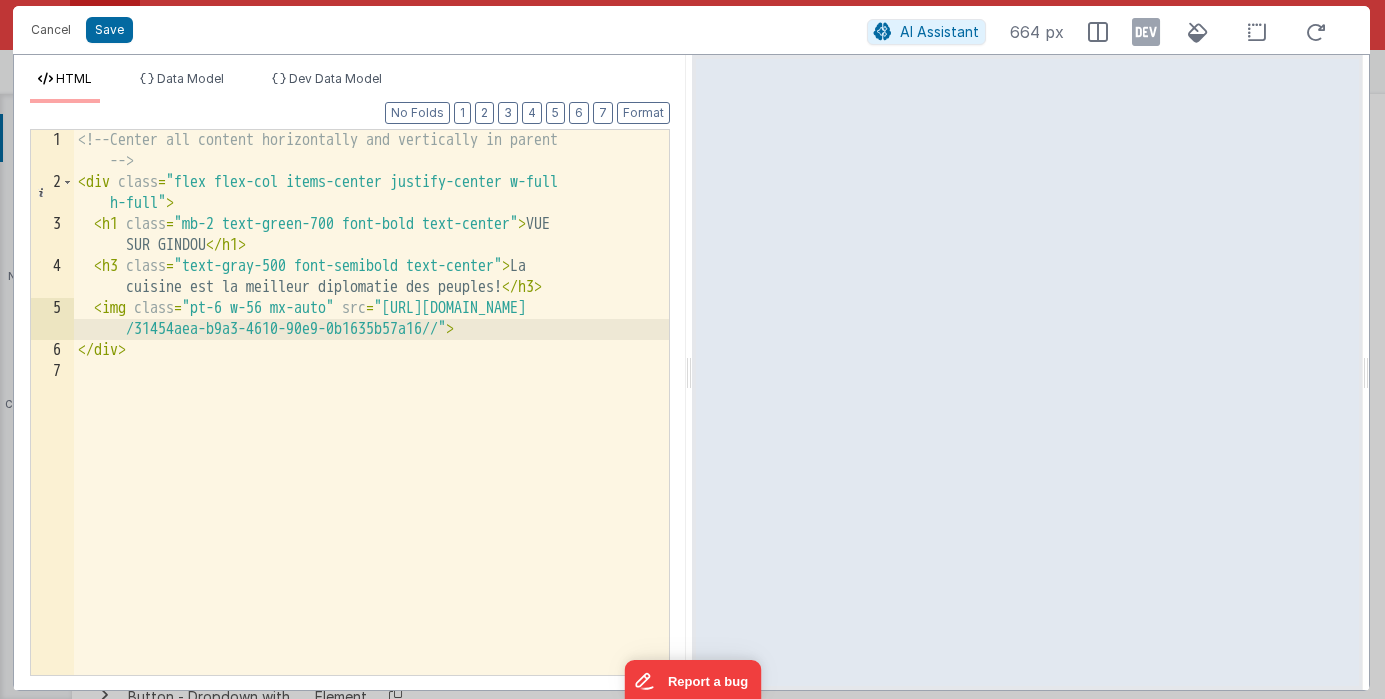 type 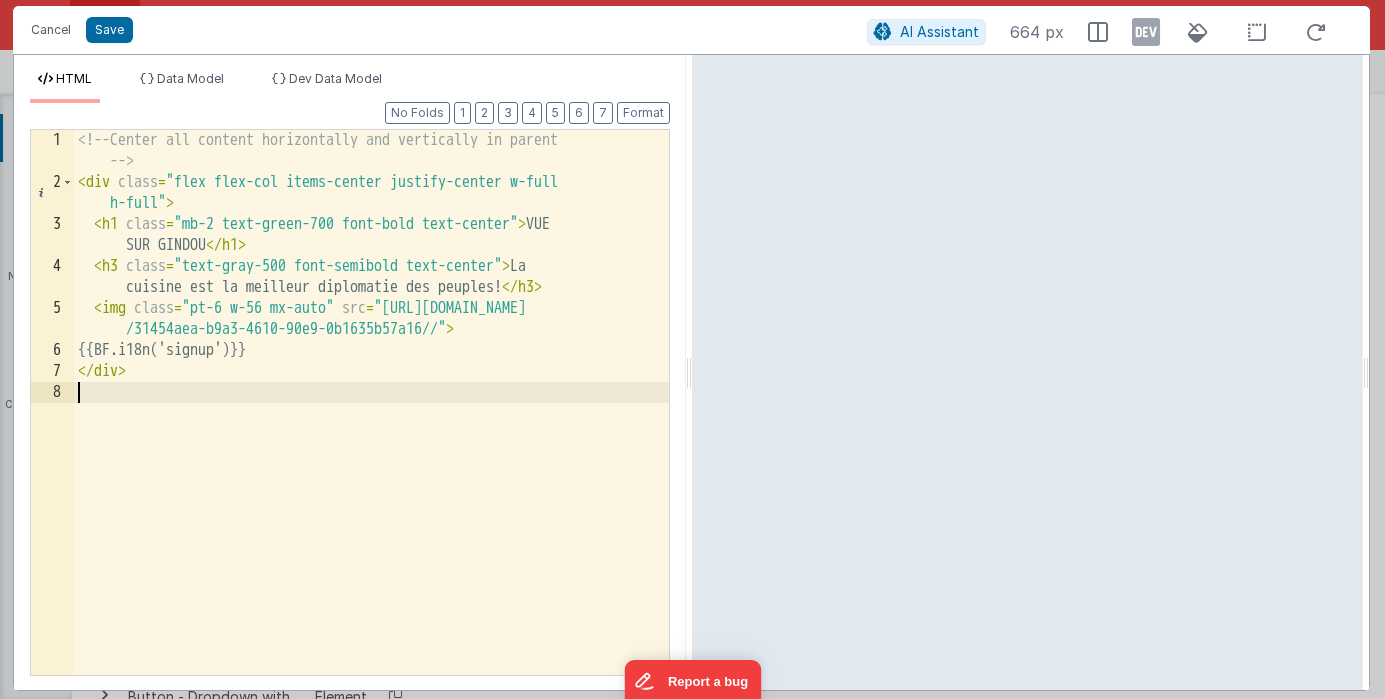 click on "<!--  Center all content horizontally and vertically in parent       --> < div   class = "flex flex-col items-center justify-center w-full       h-full" >    < h1   class = "mb-2 text-green-700 font-bold text-center" > VUE         SUR GINDOU </ h1 >    < h3   class = "text-gray-500 font-semibold text-center" > La         cuisine est la meilleur diplomatie des peuples! </ h3 >    < img   class = "pt-6 w-56 mx-auto"   src = "https://ucarecdn.com        /31454aea-b9a3-4610-90e9-0b1635b57a16//" >   {{BF.i18n('signup')}} </ div >" at bounding box center (371, 434) 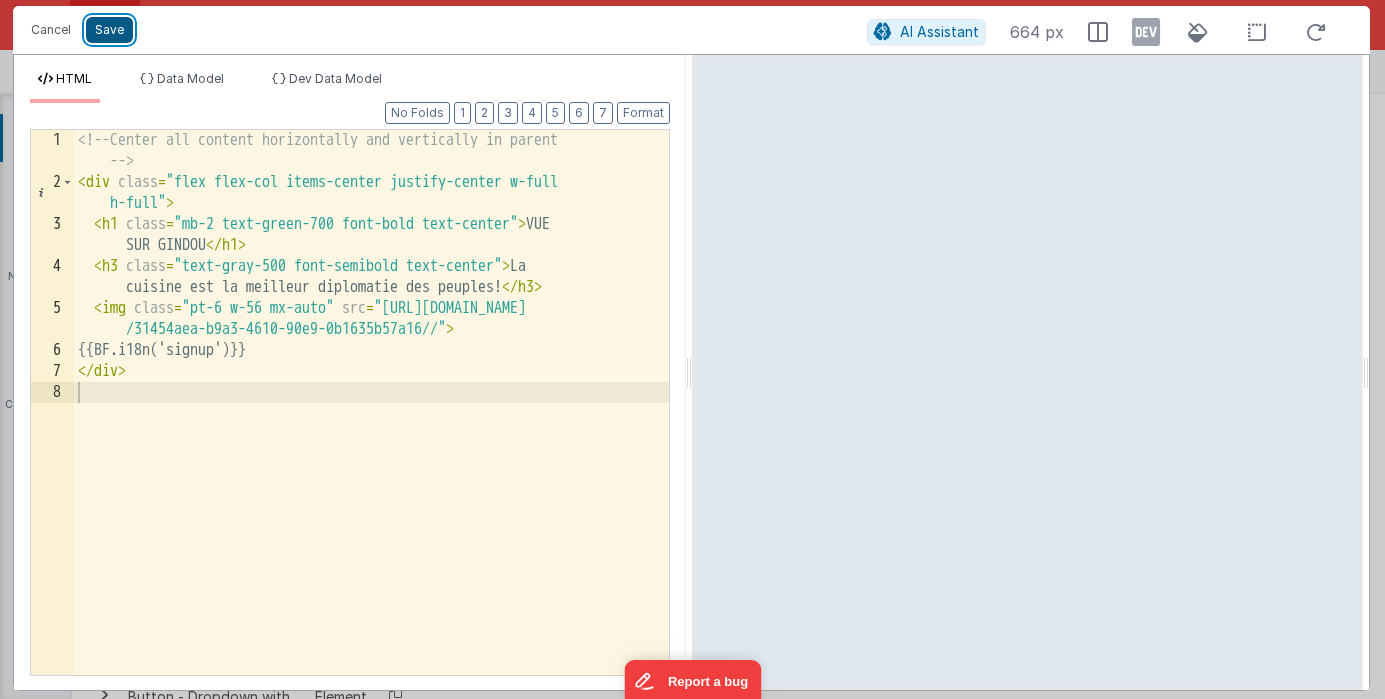click on "Save" at bounding box center [109, 30] 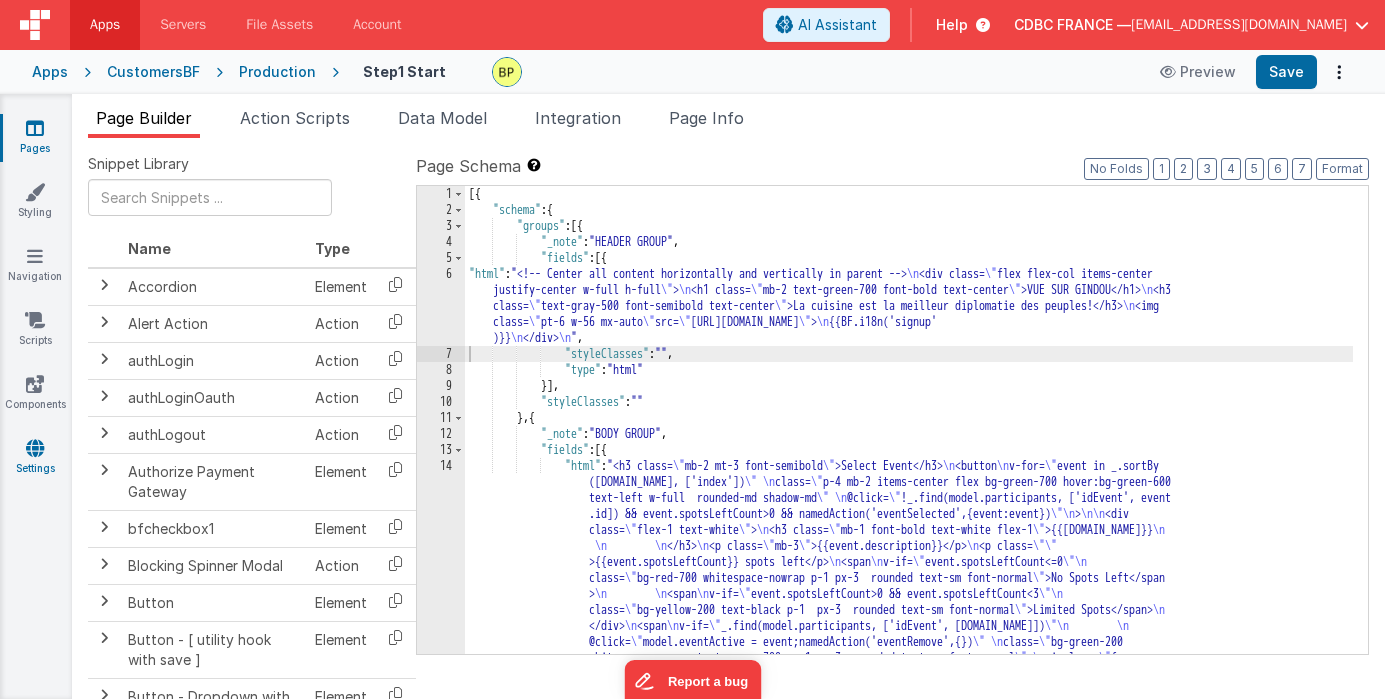 click at bounding box center (35, 448) 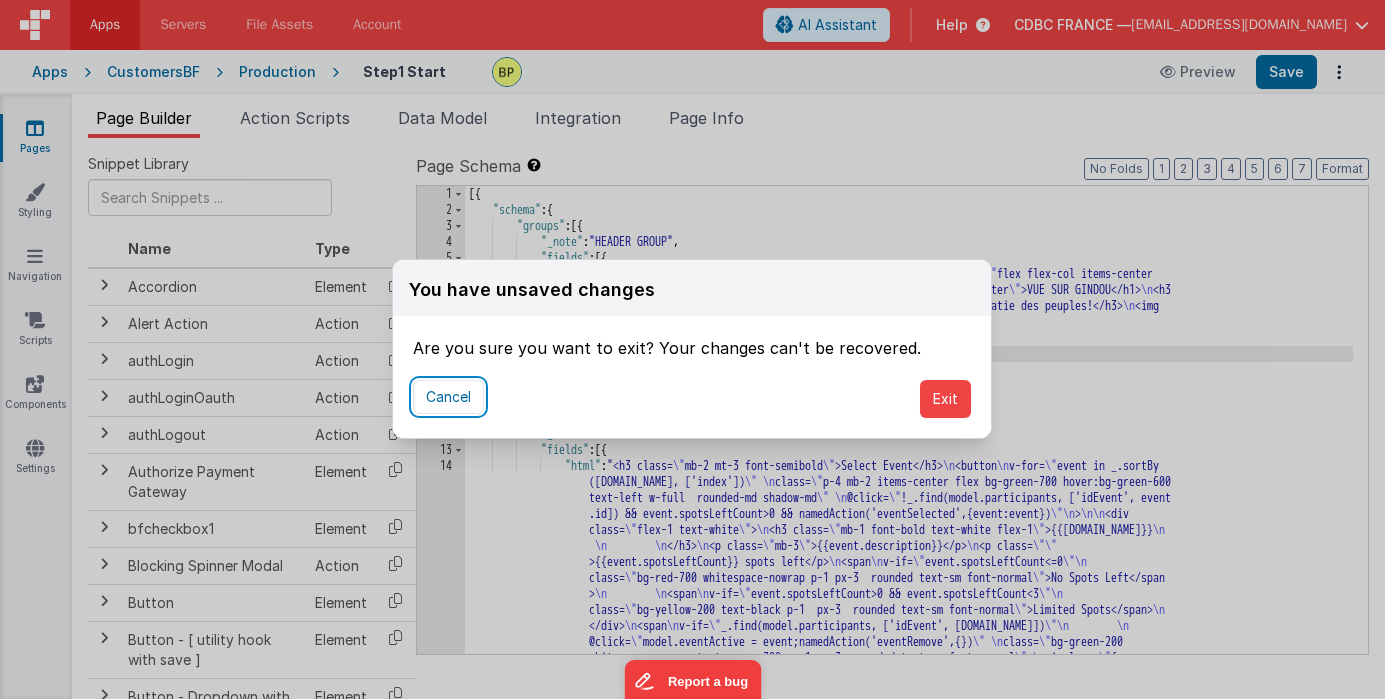 drag, startPoint x: 434, startPoint y: 402, endPoint x: 952, endPoint y: 238, distance: 543.3415 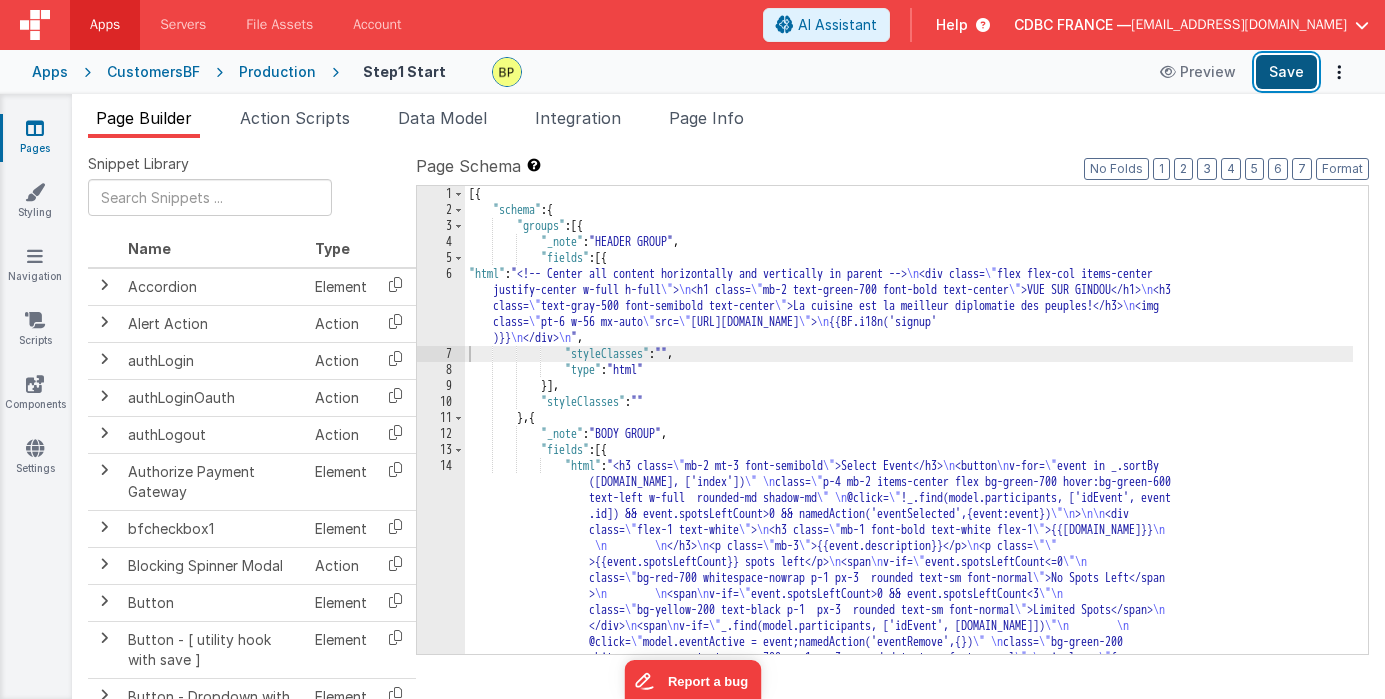 click on "Save" at bounding box center (1286, 72) 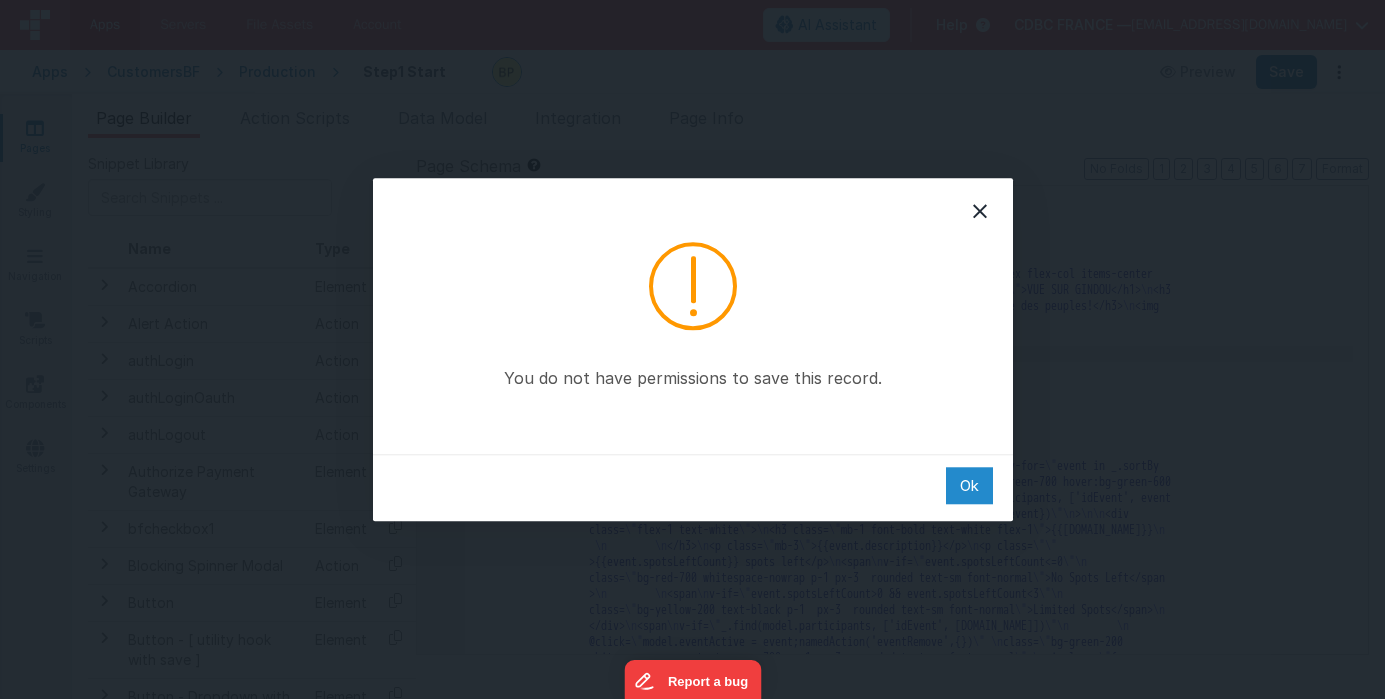click on "Ok" at bounding box center (969, 485) 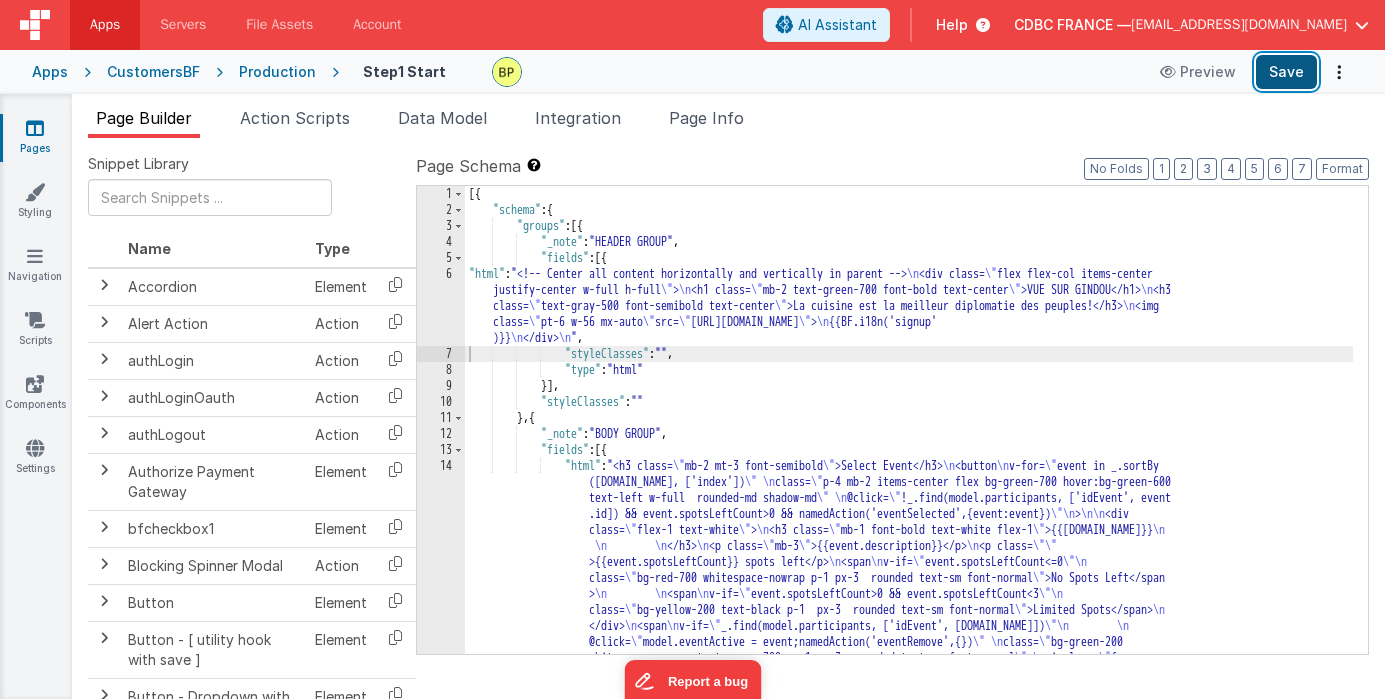 click on "Save" at bounding box center [1286, 72] 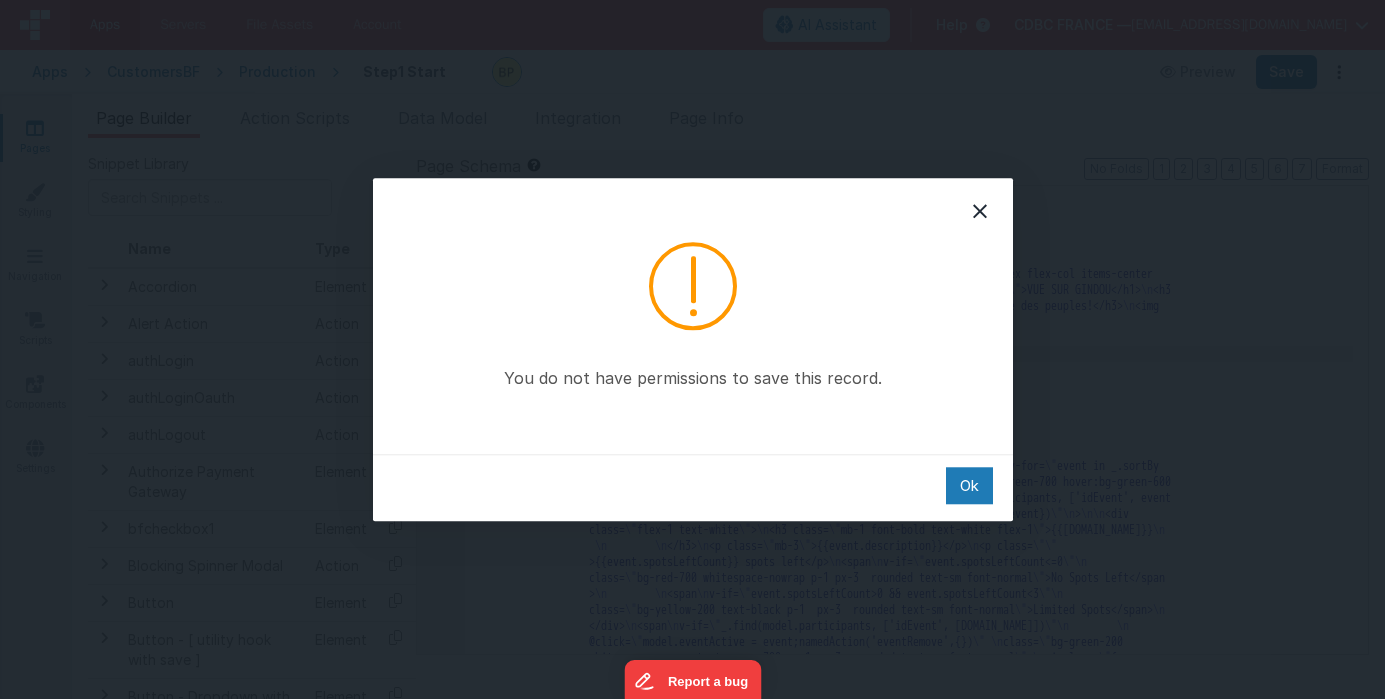 drag, startPoint x: 976, startPoint y: 487, endPoint x: 628, endPoint y: 454, distance: 349.56116 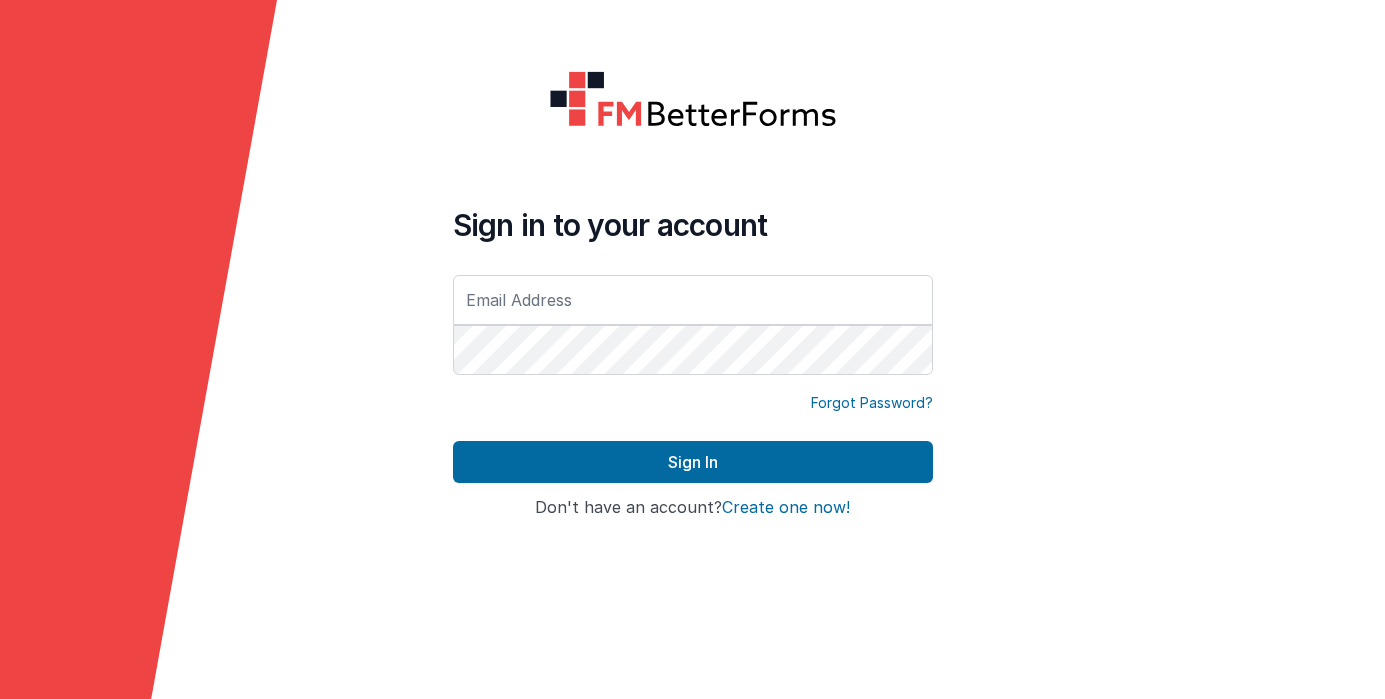 scroll, scrollTop: 0, scrollLeft: 0, axis: both 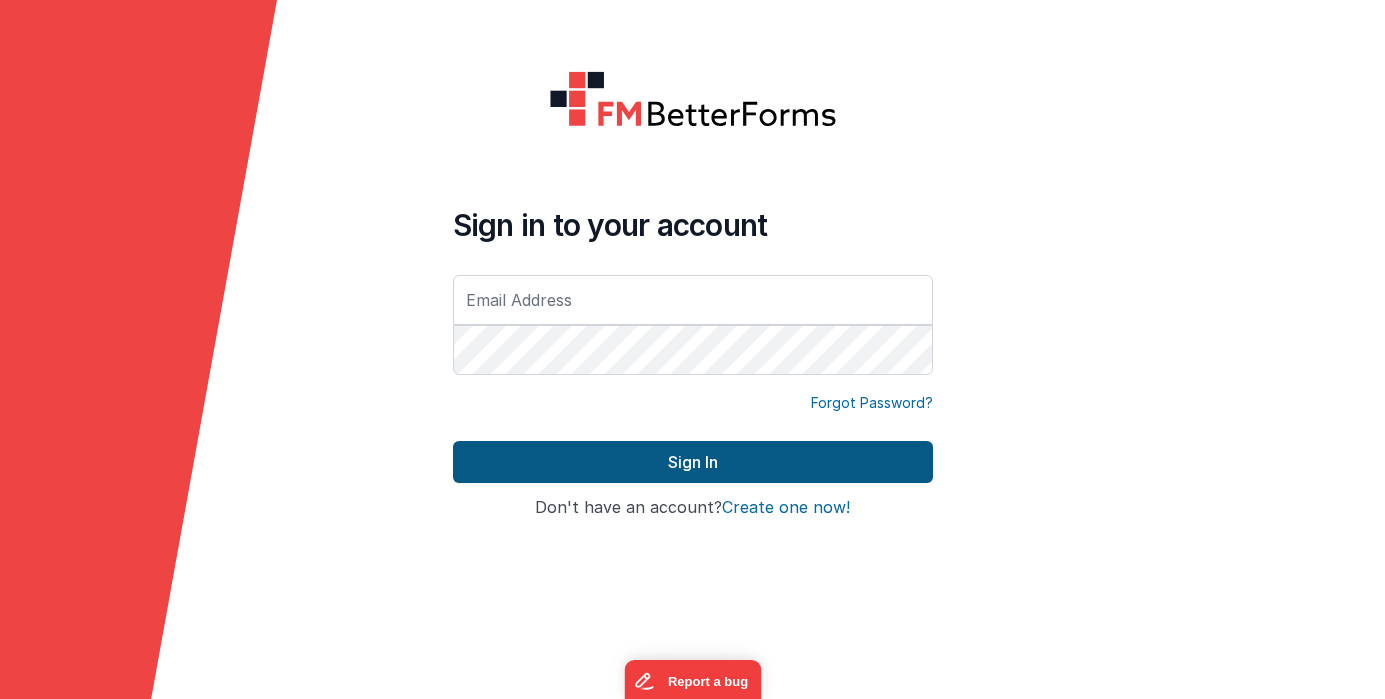 type on "[EMAIL_ADDRESS][DOMAIN_NAME]" 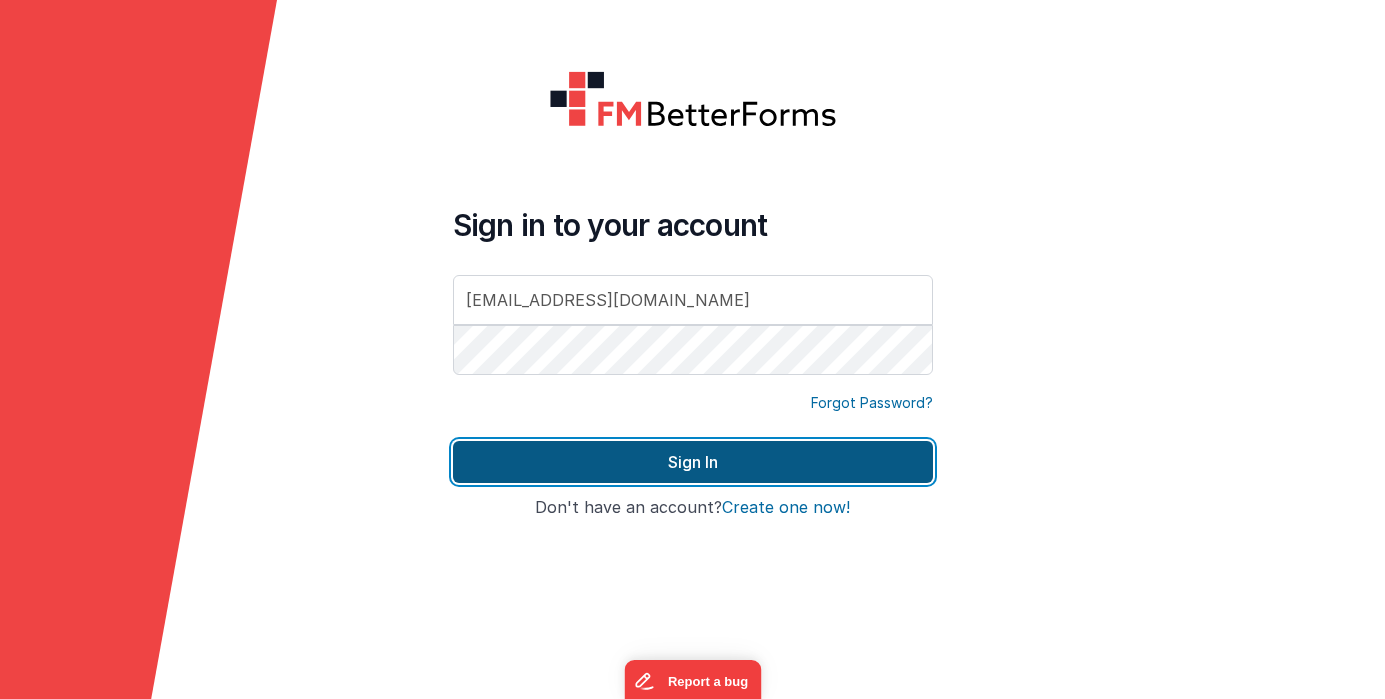 drag, startPoint x: 665, startPoint y: 472, endPoint x: 463, endPoint y: 444, distance: 203.93137 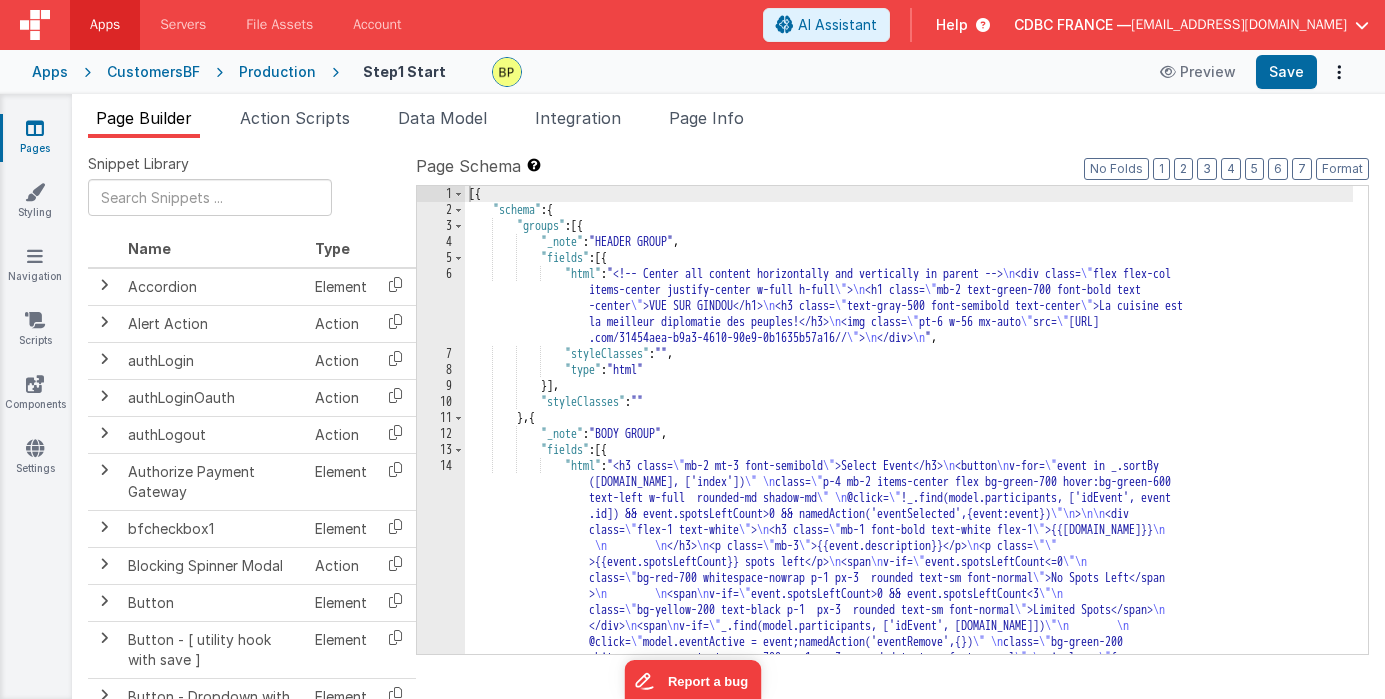 click at bounding box center [35, 128] 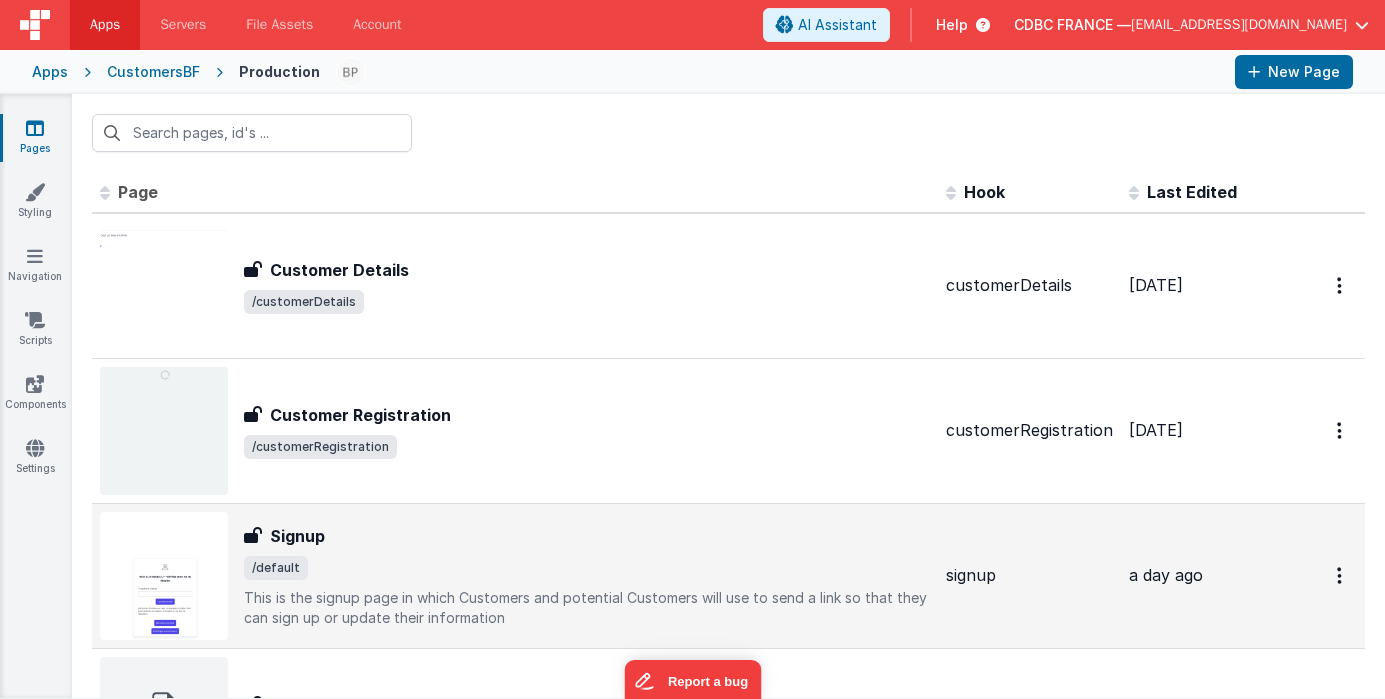click on "Signup
Signup
/default   This is the signup page in which Customers and potential Customers will use to send a link so that they can sign up or update their information" at bounding box center [587, 576] 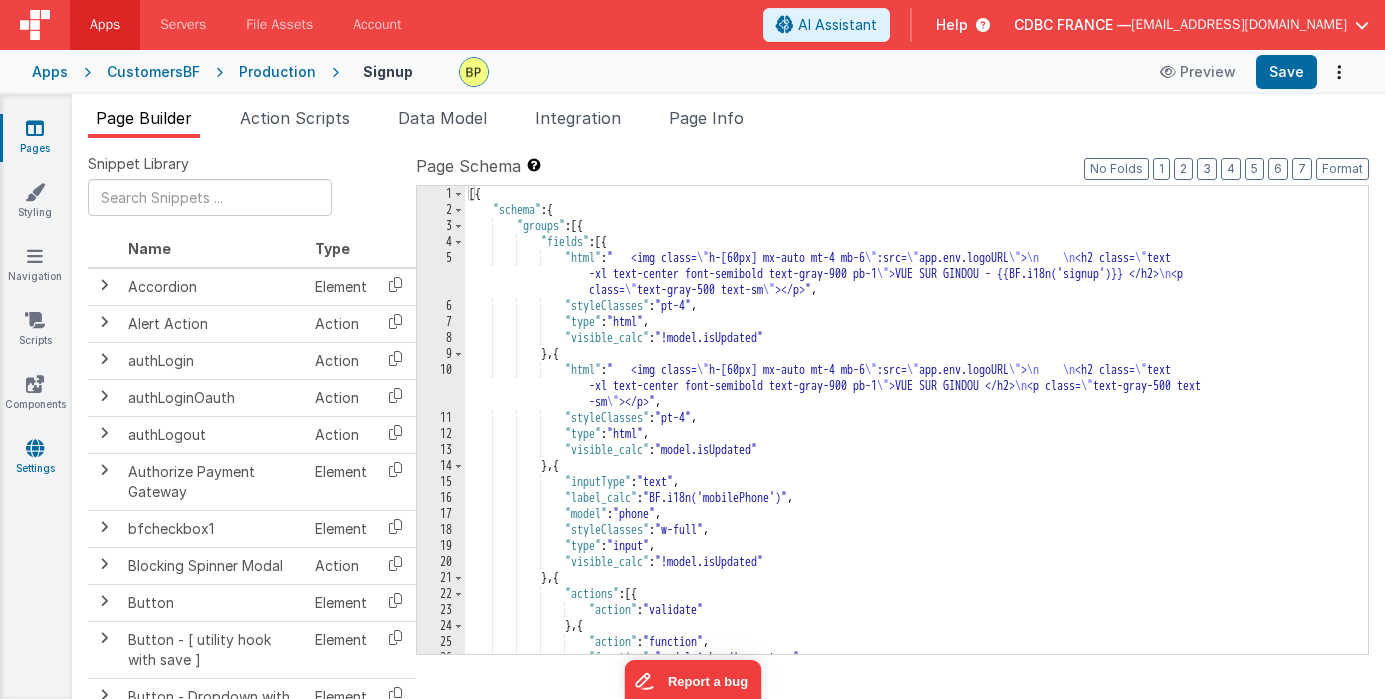 click at bounding box center [35, 448] 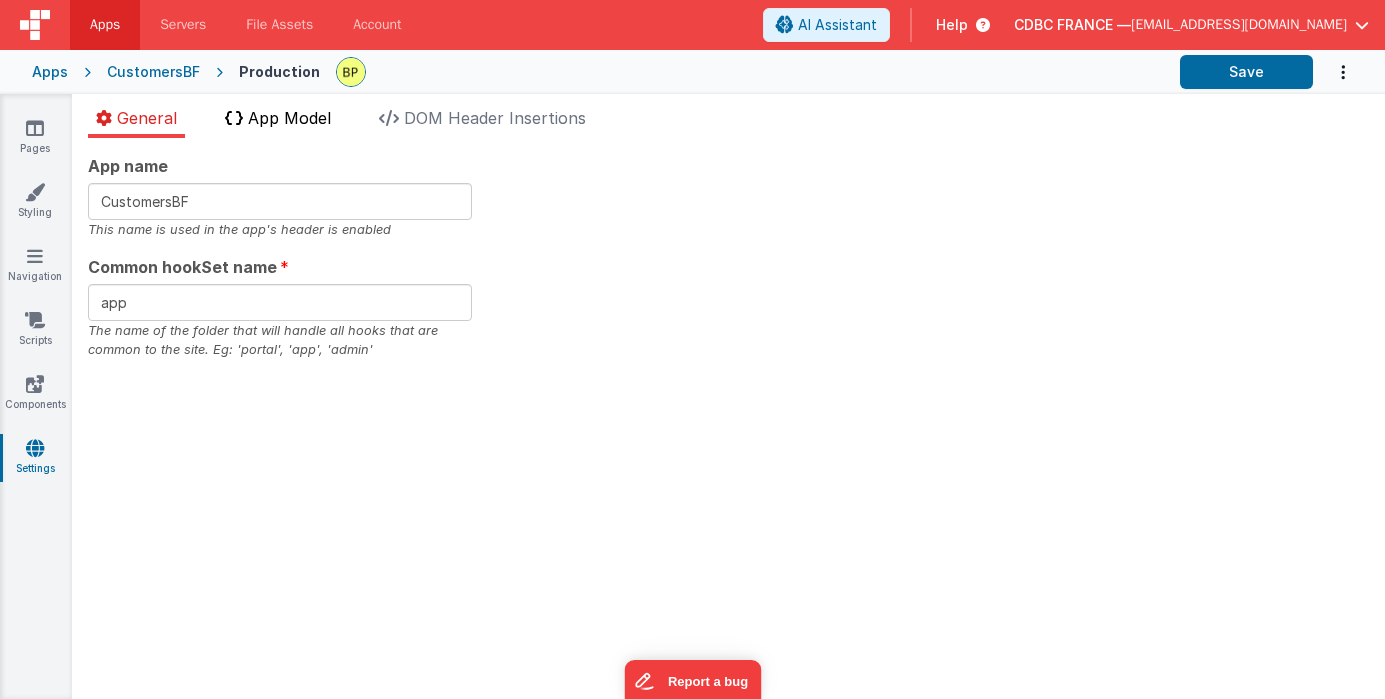 click on "App Model" at bounding box center [289, 118] 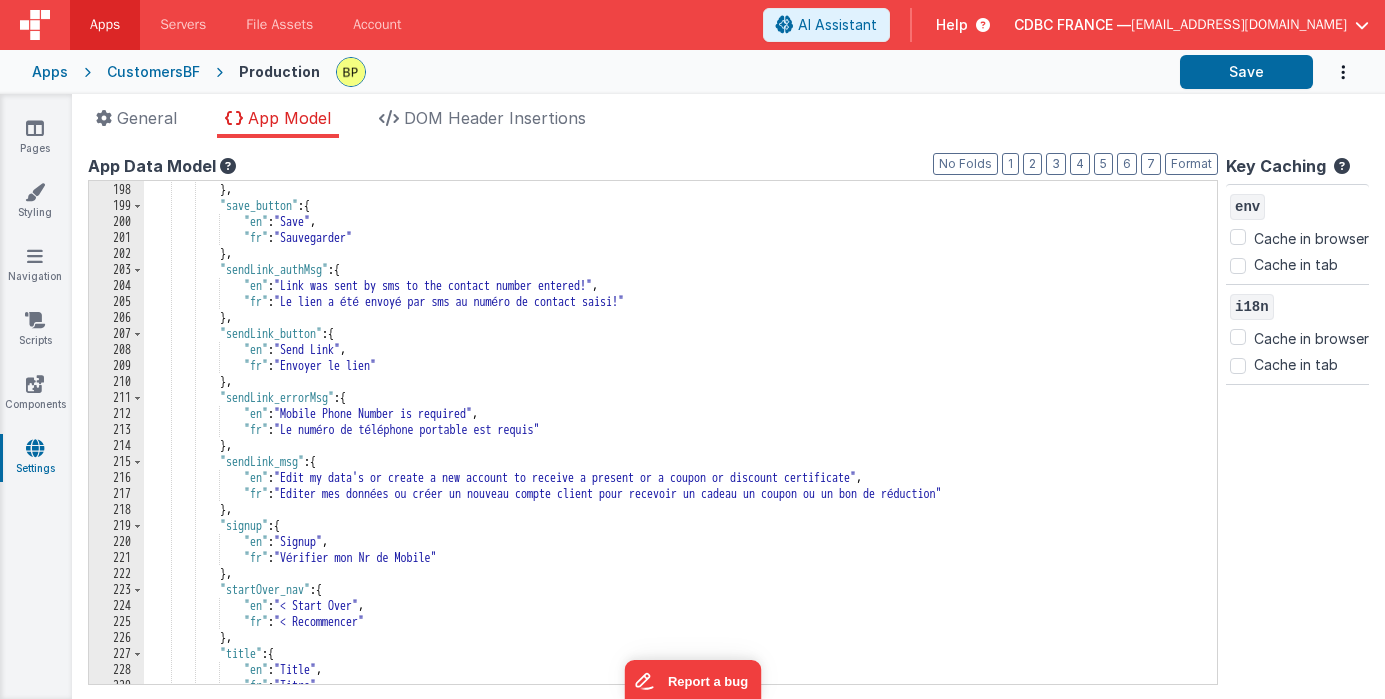 scroll, scrollTop: 3151, scrollLeft: 0, axis: vertical 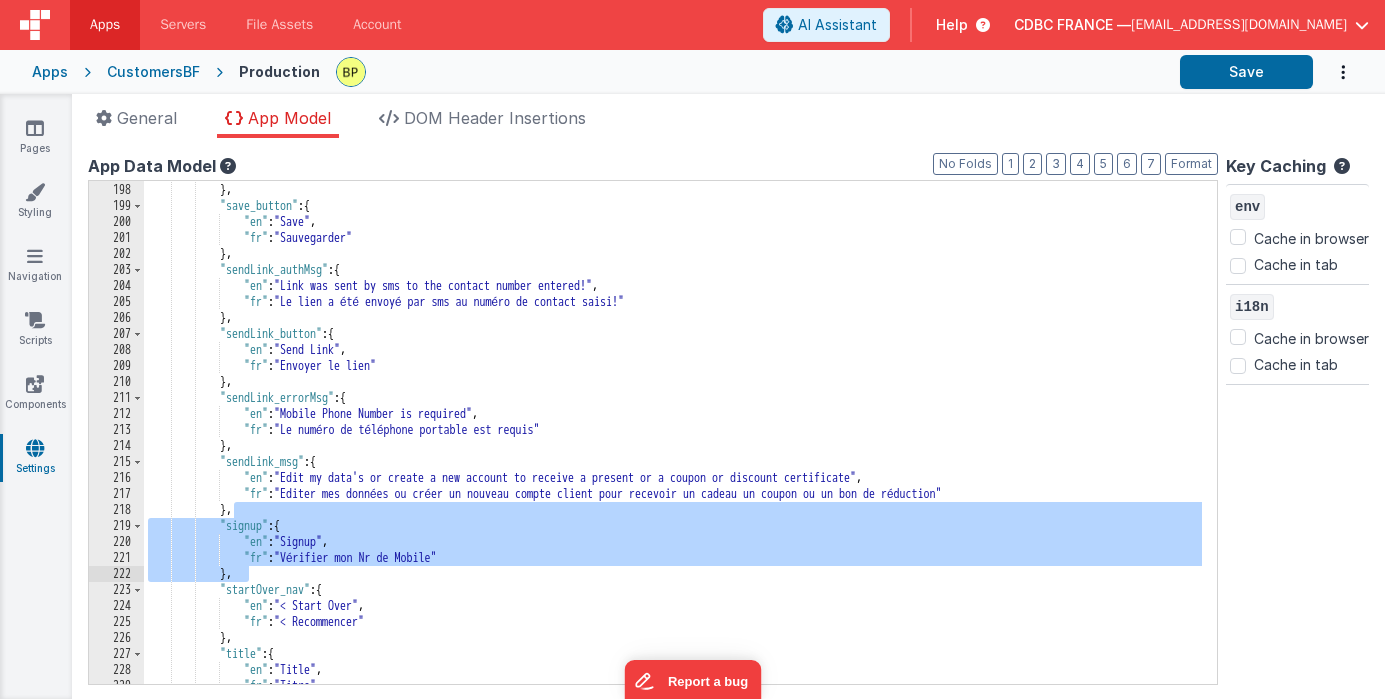 drag, startPoint x: 232, startPoint y: 508, endPoint x: 493, endPoint y: 571, distance: 268.49582 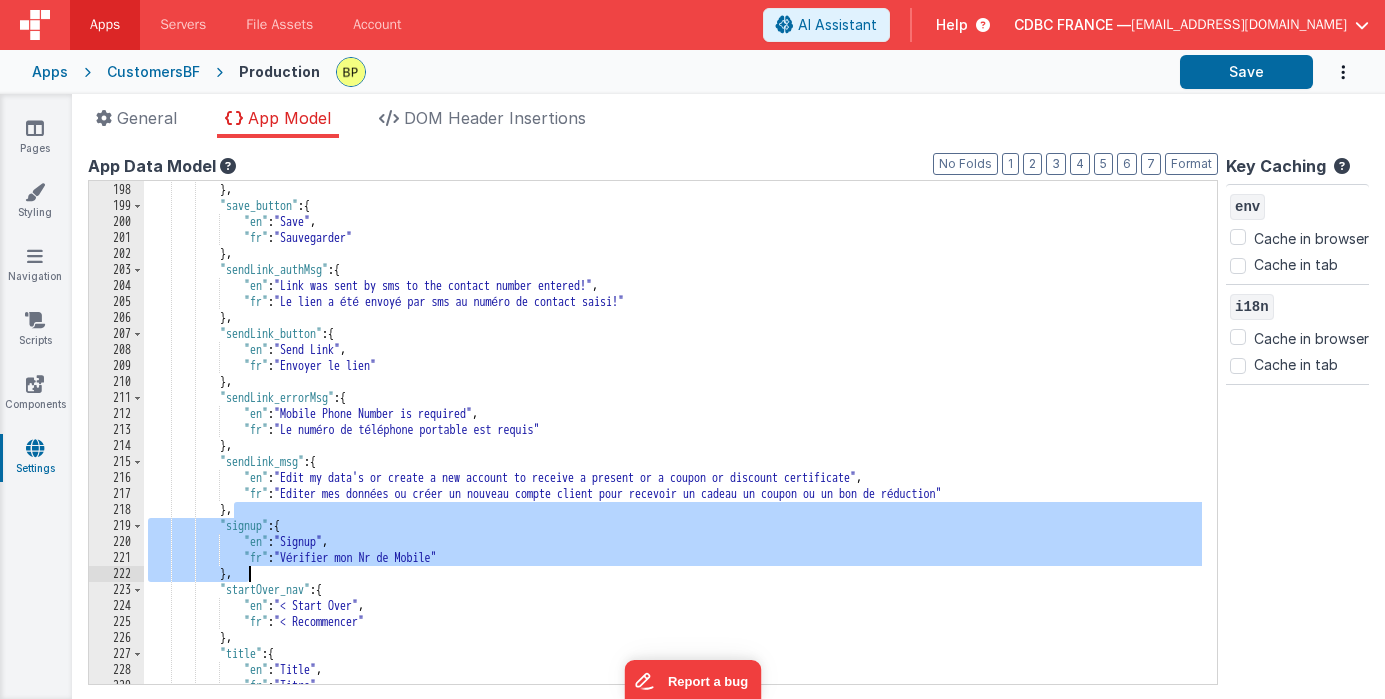 click on ""fr" :  "Entrez le code postal"                } ,                "save_button" :  {                     "en" :  "Save" ,                     "fr" :  "Sauvegarder"                } ,                "sendLink_authMsg" :  {                     "en" :  "Link was sent by sms to the contact number entered!" ,                     "fr" :  "Le lien a été envoyé par sms au numéro de contact saisi!"                } ,                "sendLink_button" :  {                     "en" :  "Send Link" ,                     "fr" :  "Envoyer le lien"                } ,                "sendLink_errorMsg" :  {                     "en" :  "Mobile Phone Number is required" ,                     "fr" :  "Le numéro de téléphone portable est requis"                } ,                "sendLink_msg" :  {                     "en" :  "Edit my data's or create a new account to receive a present or a coupon or discount certificate" ,                     "fr" :                 } ,                "signup" :  {" at bounding box center (673, 433) 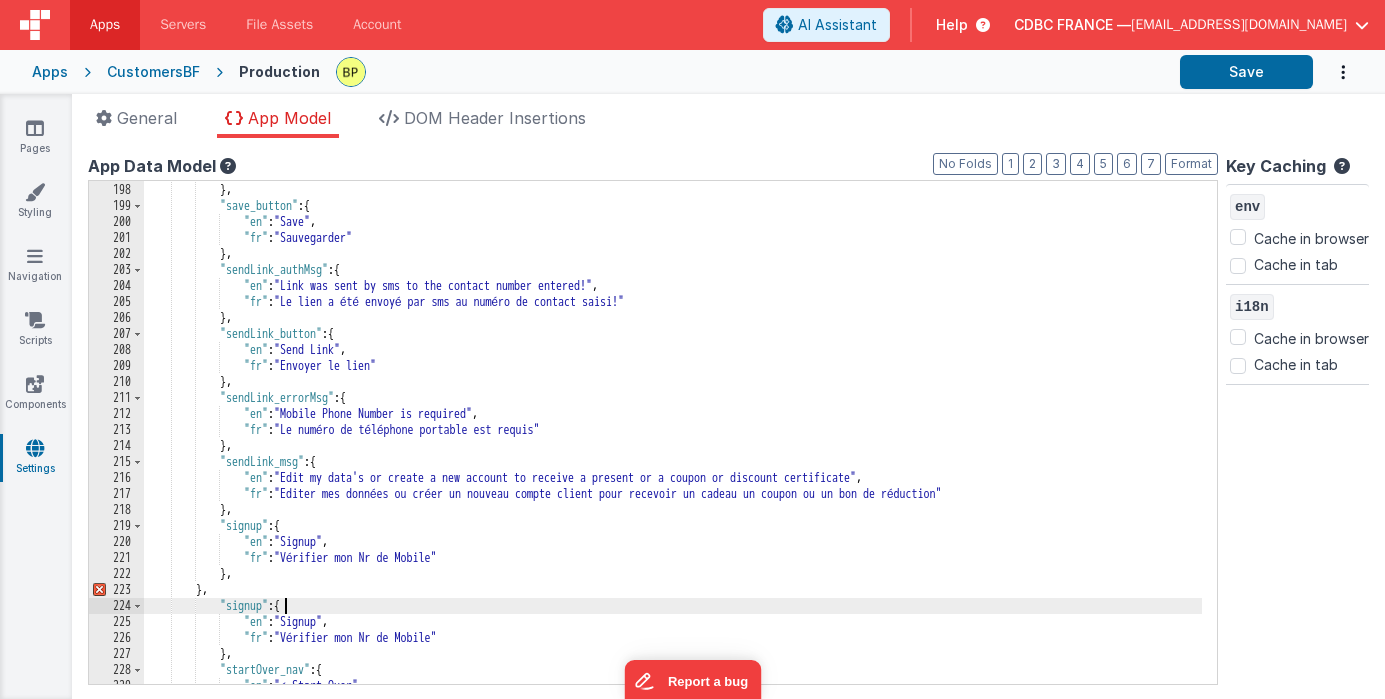 click on ""fr" :  "Entrez le code postal"                } ,                "save_button" :  {                     "en" :  "Save" ,                     "fr" :  "Sauvegarder"                } ,                "sendLink_authMsg" :  {                     "en" :  "Link was sent by sms to the contact number entered!" ,                     "fr" :  "Le lien a été envoyé par sms au numéro de contact saisi!"                } ,                "sendLink_button" :  {                     "en" :  "Send Link" ,                     "fr" :  "Envoyer le lien"                } ,                "sendLink_errorMsg" :  {                     "en" :  "Mobile Phone Number is required" ,                     "fr" :  "Le numéro de téléphone portable est requis"                } ,                "sendLink_msg" :  {                     "en" :  "Edit my data's or create a new account to receive a present or a coupon or discount certificate" ,                     "fr" :                 } ,                "signup" :  {" at bounding box center [673, 433] 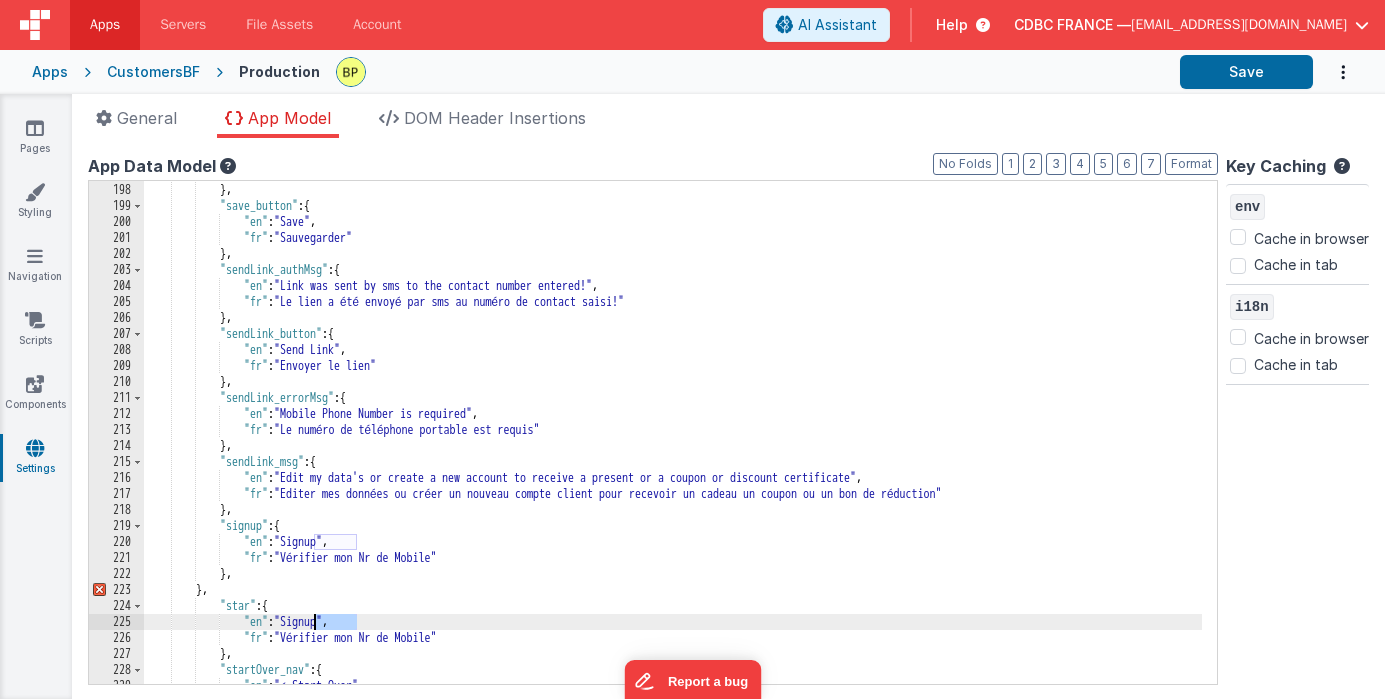 drag, startPoint x: 354, startPoint y: 622, endPoint x: 317, endPoint y: 619, distance: 37.12142 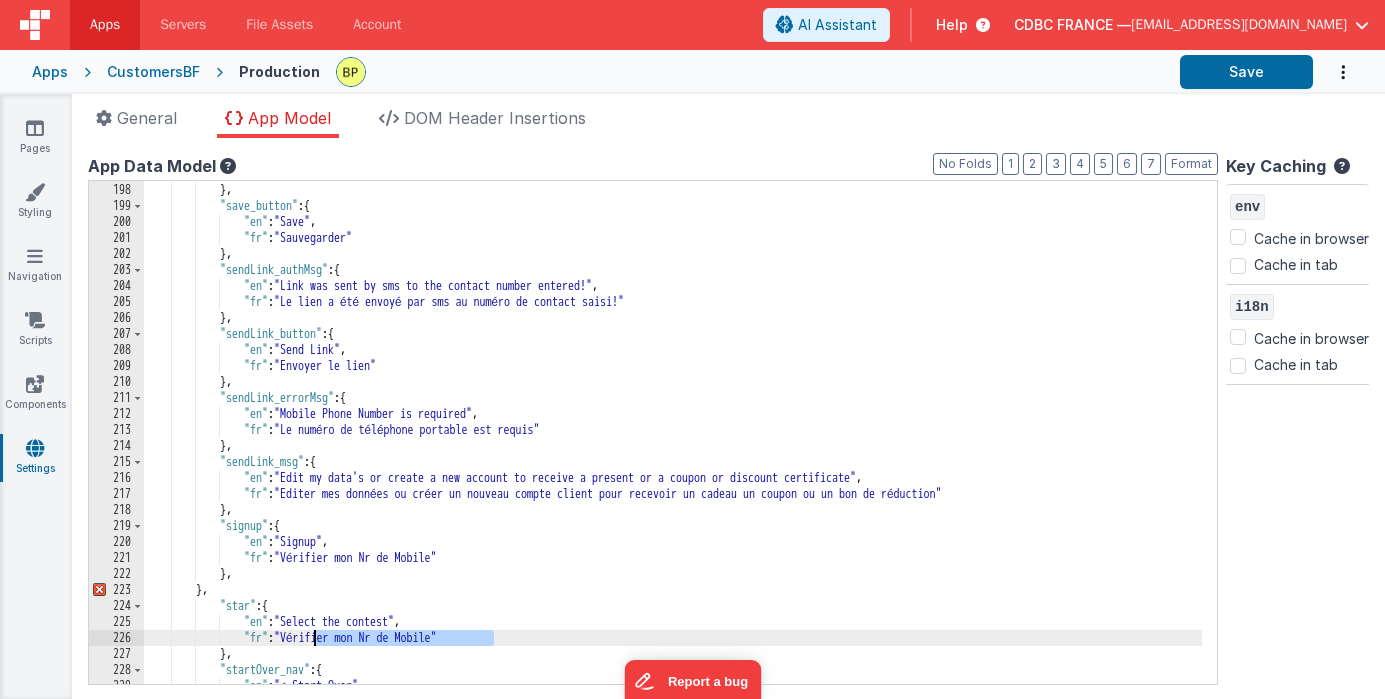 drag, startPoint x: 494, startPoint y: 636, endPoint x: 317, endPoint y: 633, distance: 177.02542 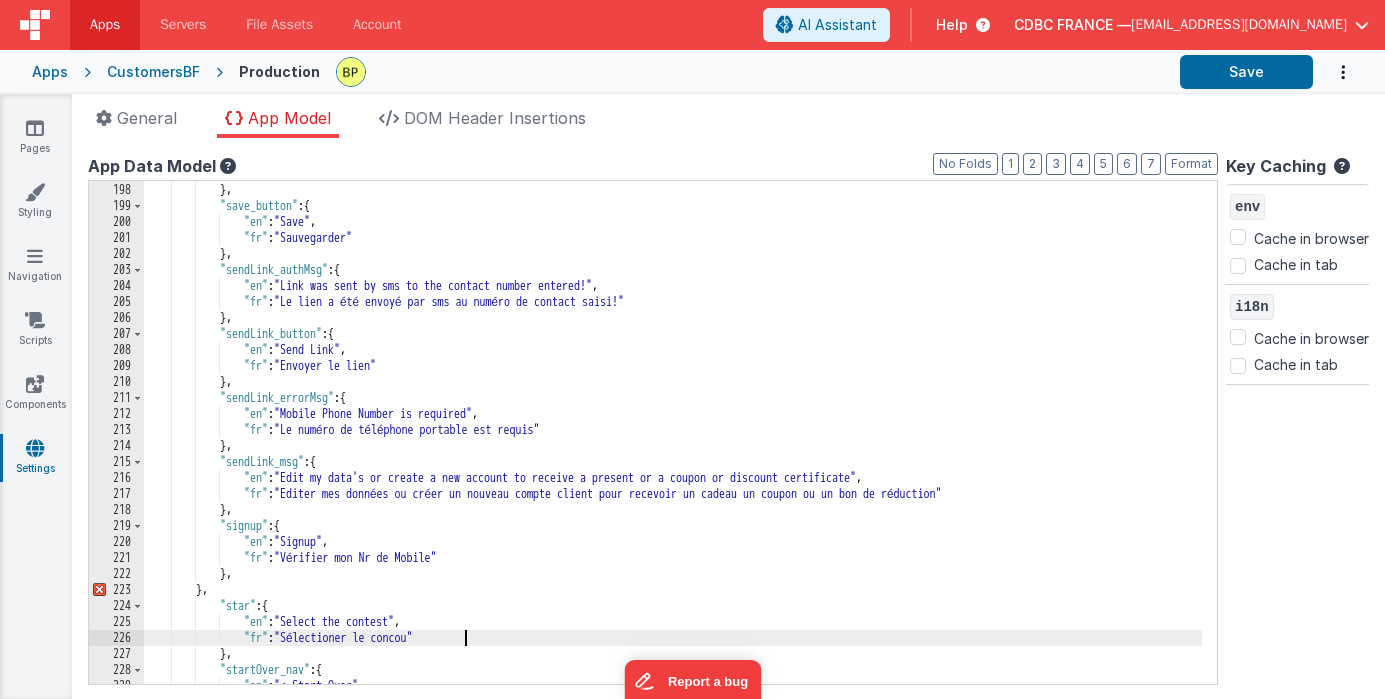 type 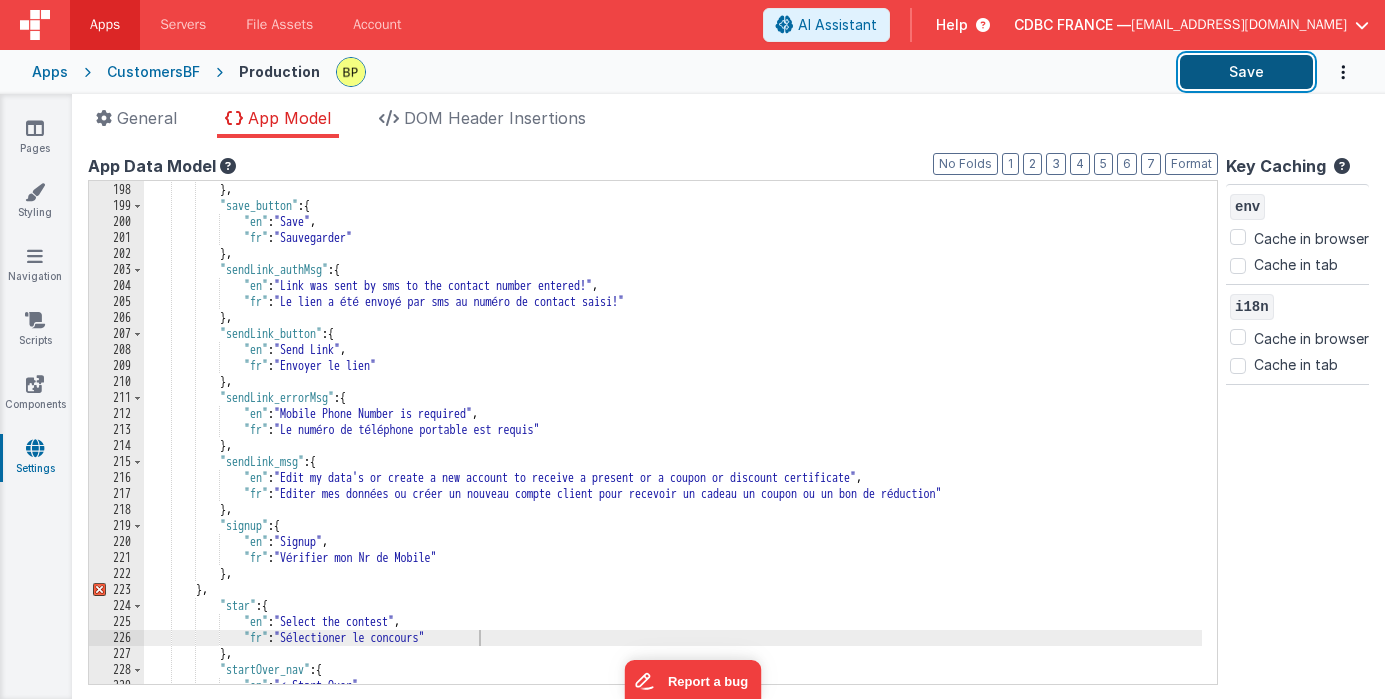 click on "Save" at bounding box center [1246, 72] 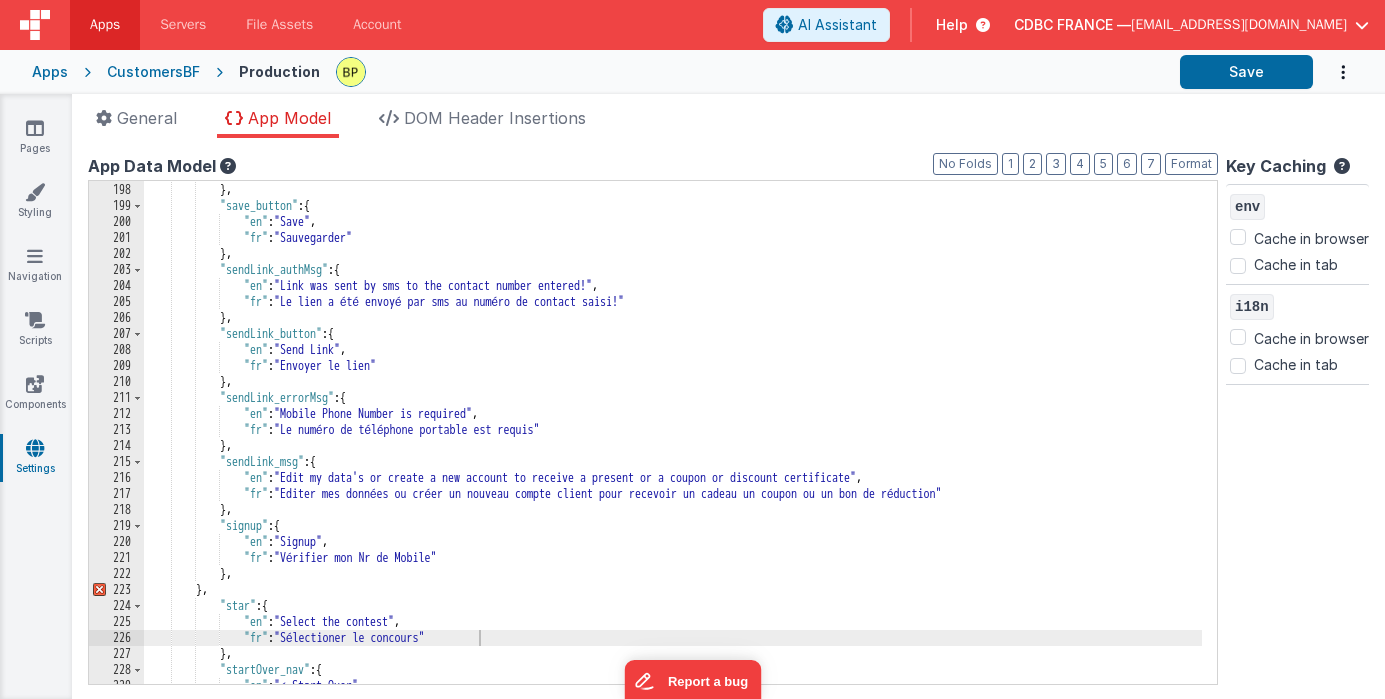 click on ""fr" :  "Entrez le code postal"                } ,                "save_button" :  {                     "en" :  "Save" ,                     "fr" :  "Sauvegarder"                } ,                "sendLink_authMsg" :  {                     "en" :  "Link was sent by sms to the contact number entered!" ,                     "fr" :  "Le lien a été envoyé par sms au numéro de contact saisi!"                } ,                "sendLink_button" :  {                     "en" :  "Send Link" ,                     "fr" :  "Envoyer le lien"                } ,                "sendLink_errorMsg" :  {                     "en" :  "Mobile Phone Number is required" ,                     "fr" :  "Le numéro de téléphone portable est requis"                } ,                "sendLink_msg" :  {                     "en" :  "Edit my data's or create a new account to receive a present or a coupon or discount certificate" ,                     "fr" :                 } ,                "signup" :  {" at bounding box center (673, 433) 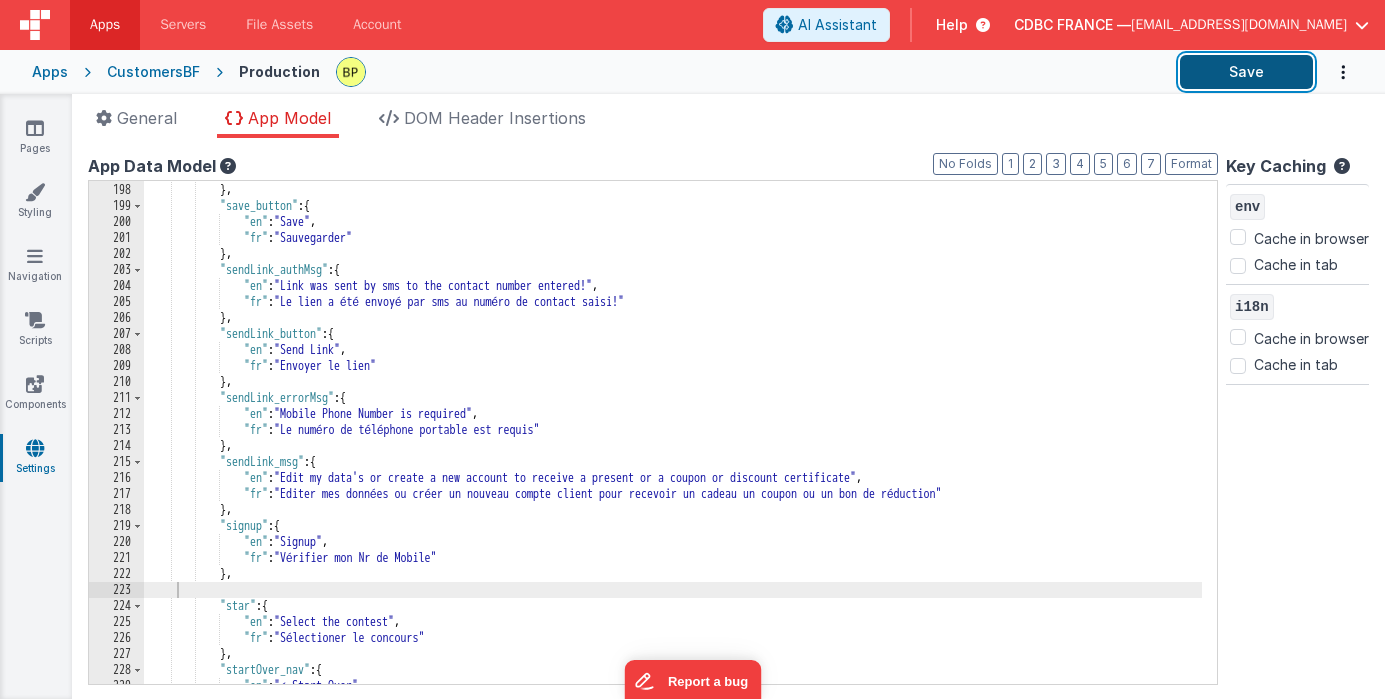 click on "Save" at bounding box center [1246, 72] 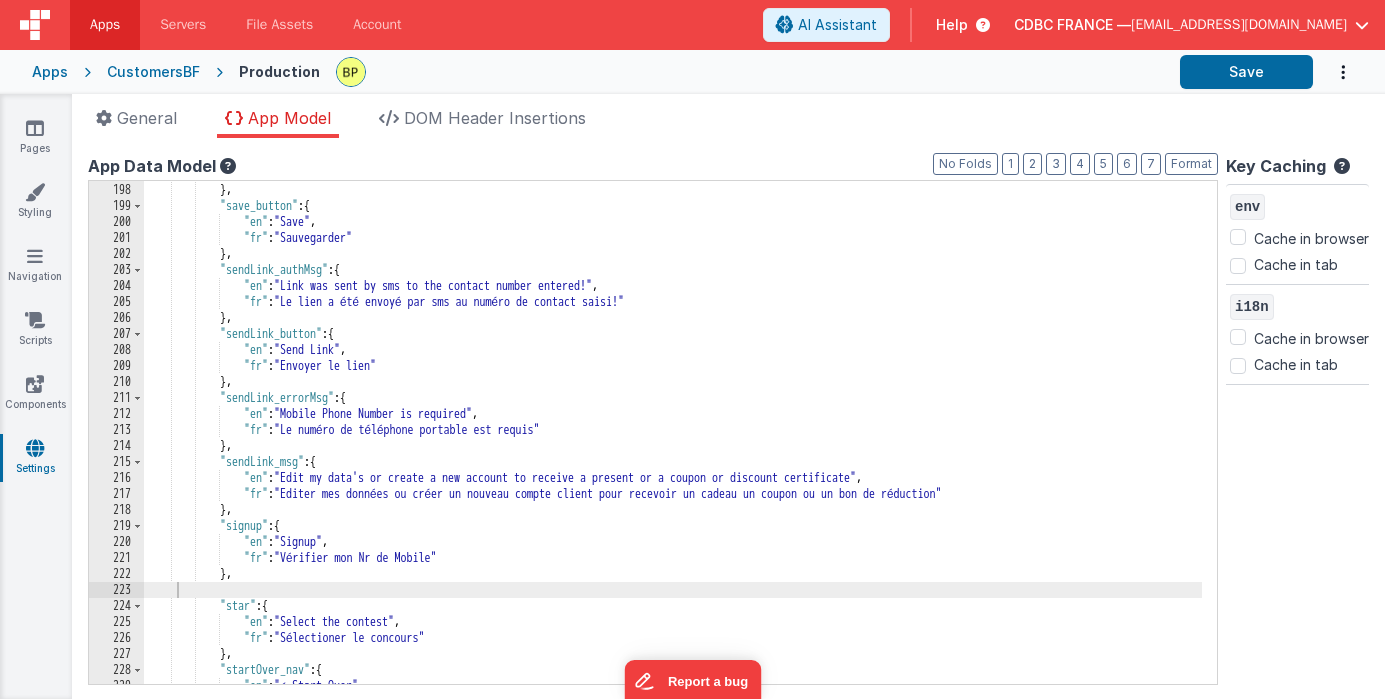click on ""fr" :  "Entrez le code postal"                } ,                "save_button" :  {                     "en" :  "Save" ,                     "fr" :  "Sauvegarder"                } ,                "sendLink_authMsg" :  {                     "en" :  "Link was sent by sms to the contact number entered!" ,                     "fr" :  "Le lien a été envoyé par sms au numéro de contact saisi!"                } ,                "sendLink_button" :  {                     "en" :  "Send Link" ,                     "fr" :  "Envoyer le lien"                } ,                "sendLink_errorMsg" :  {                     "en" :  "Mobile Phone Number is required" ,                     "fr" :  "Le numéro de téléphone portable est requis"                } ,                "sendLink_msg" :  {                     "en" :  "Edit my data's or create a new account to receive a present or a coupon or discount certificate" ,                     "fr" :                 } ,                "signup" :  {" at bounding box center (673, 433) 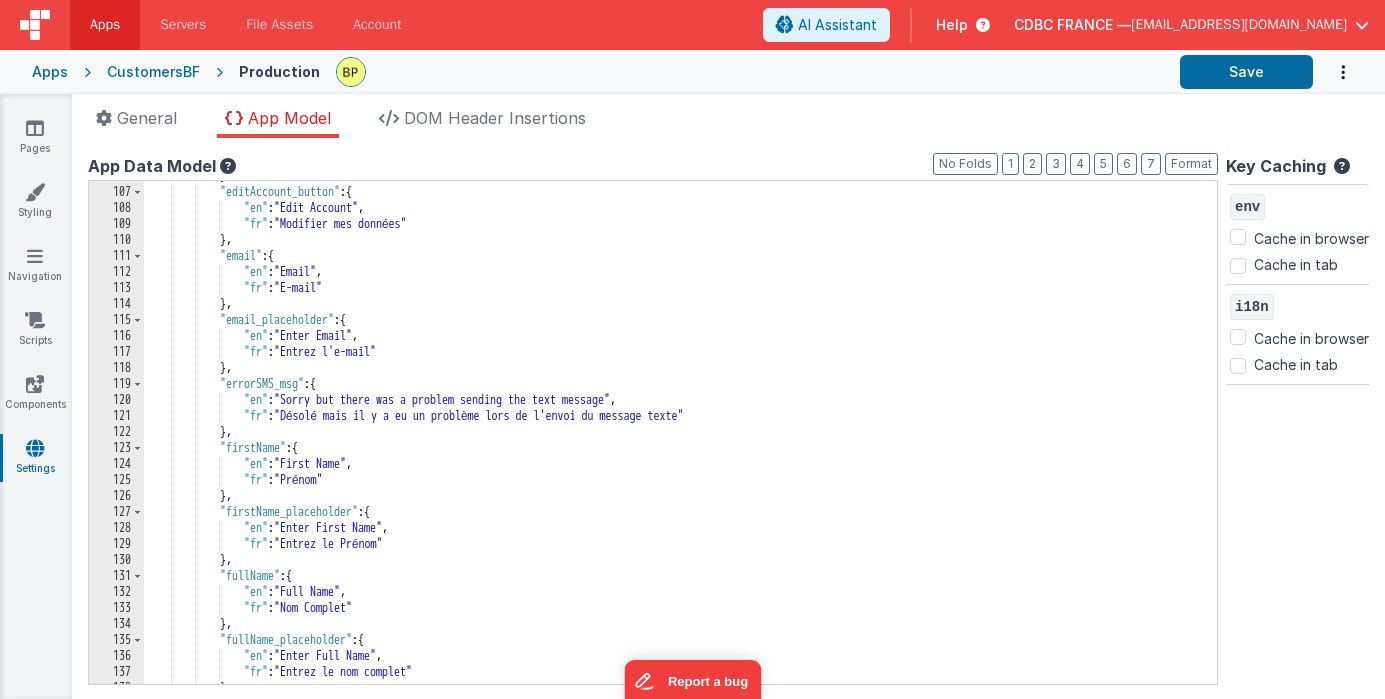 scroll, scrollTop: 1693, scrollLeft: 0, axis: vertical 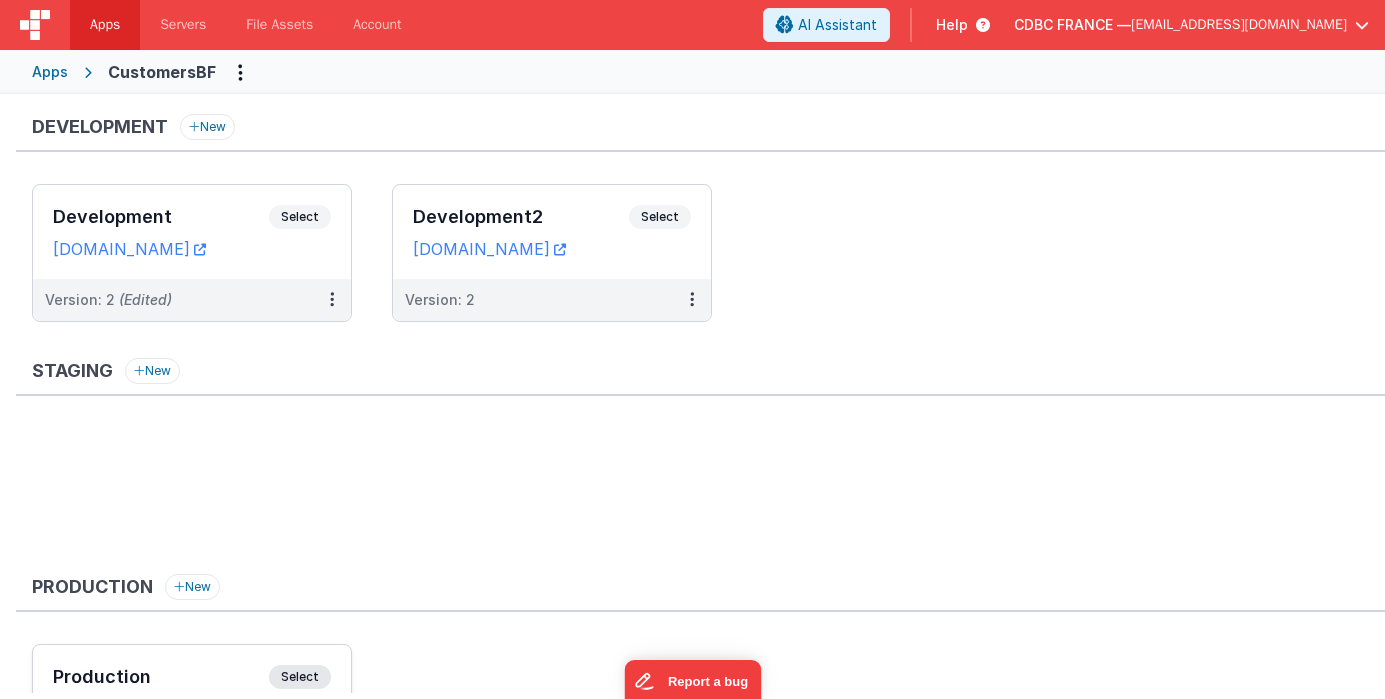 click on "Select" at bounding box center [300, 677] 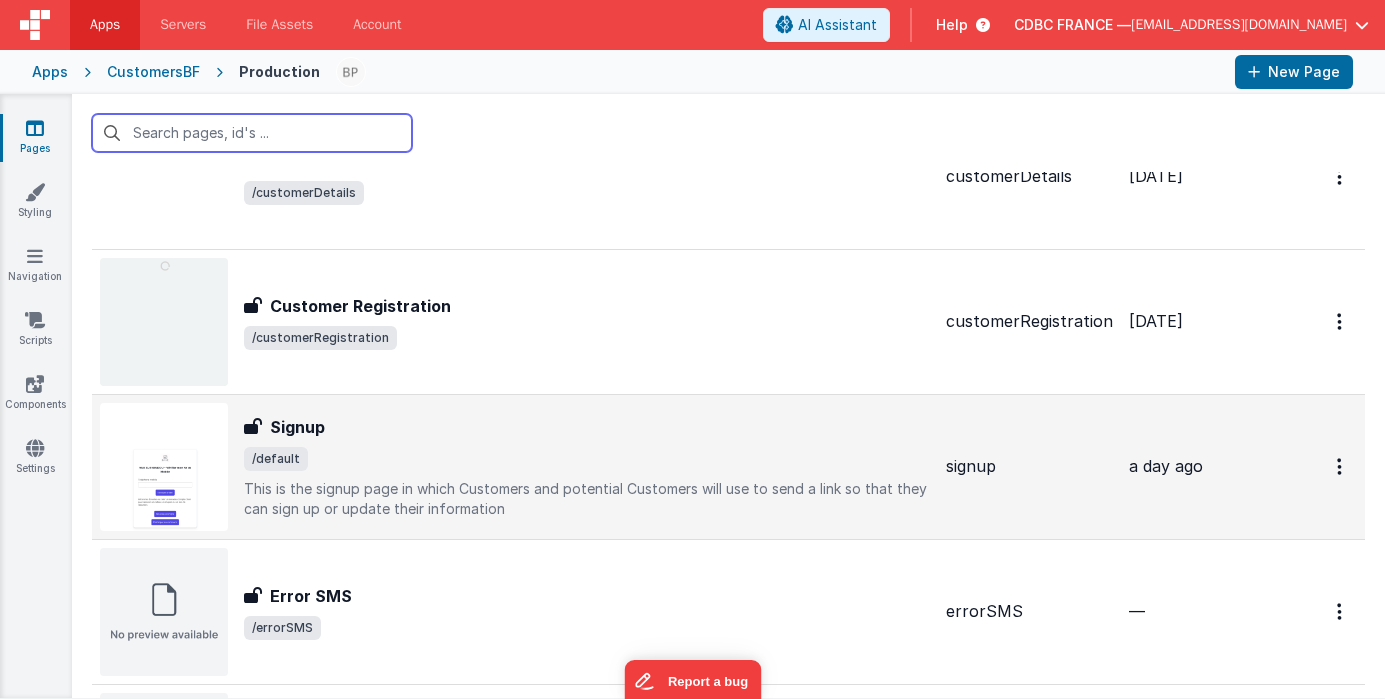 scroll, scrollTop: 110, scrollLeft: 0, axis: vertical 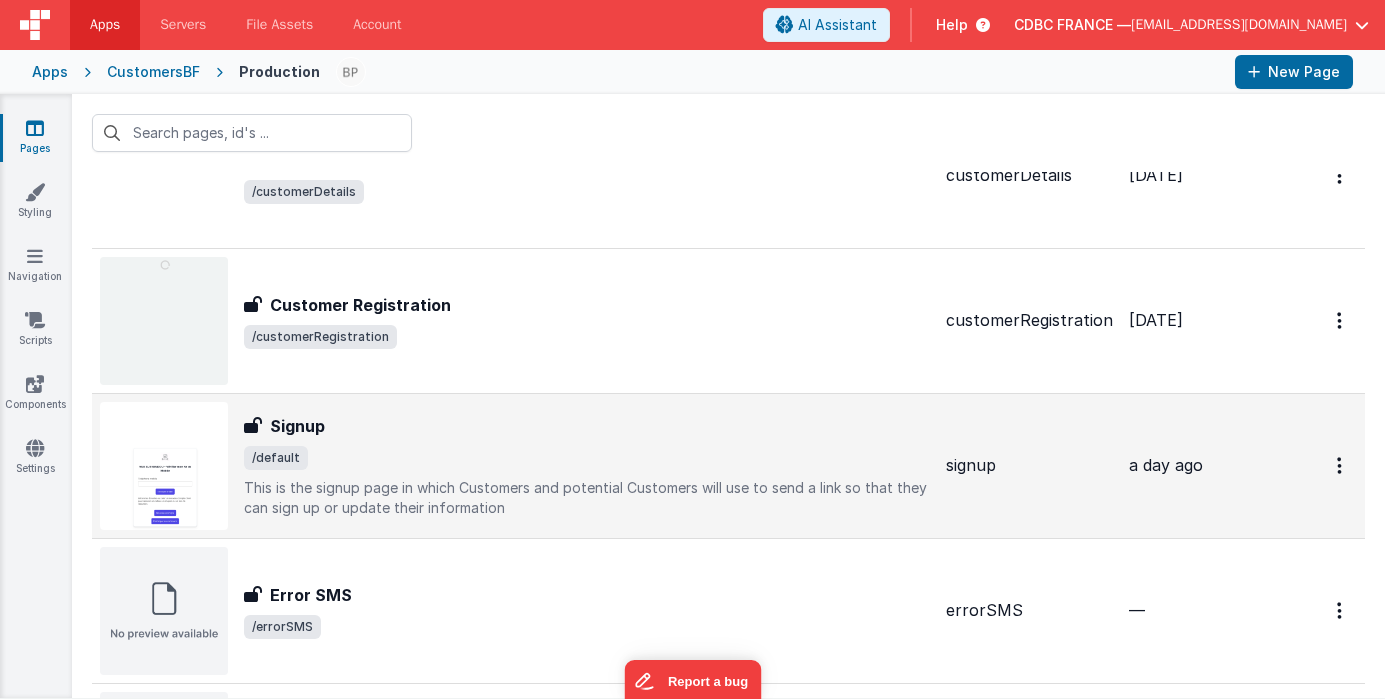 click on "/default" at bounding box center (587, 458) 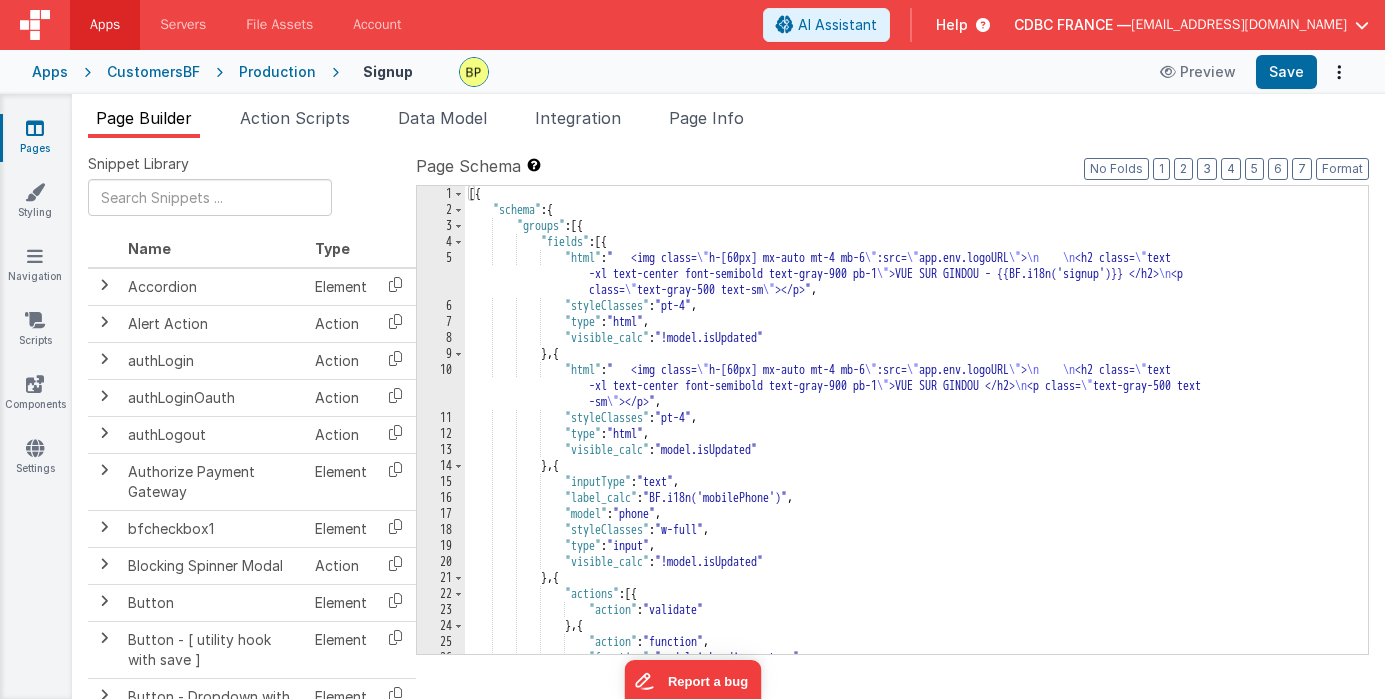 click on "5" at bounding box center (441, 274) 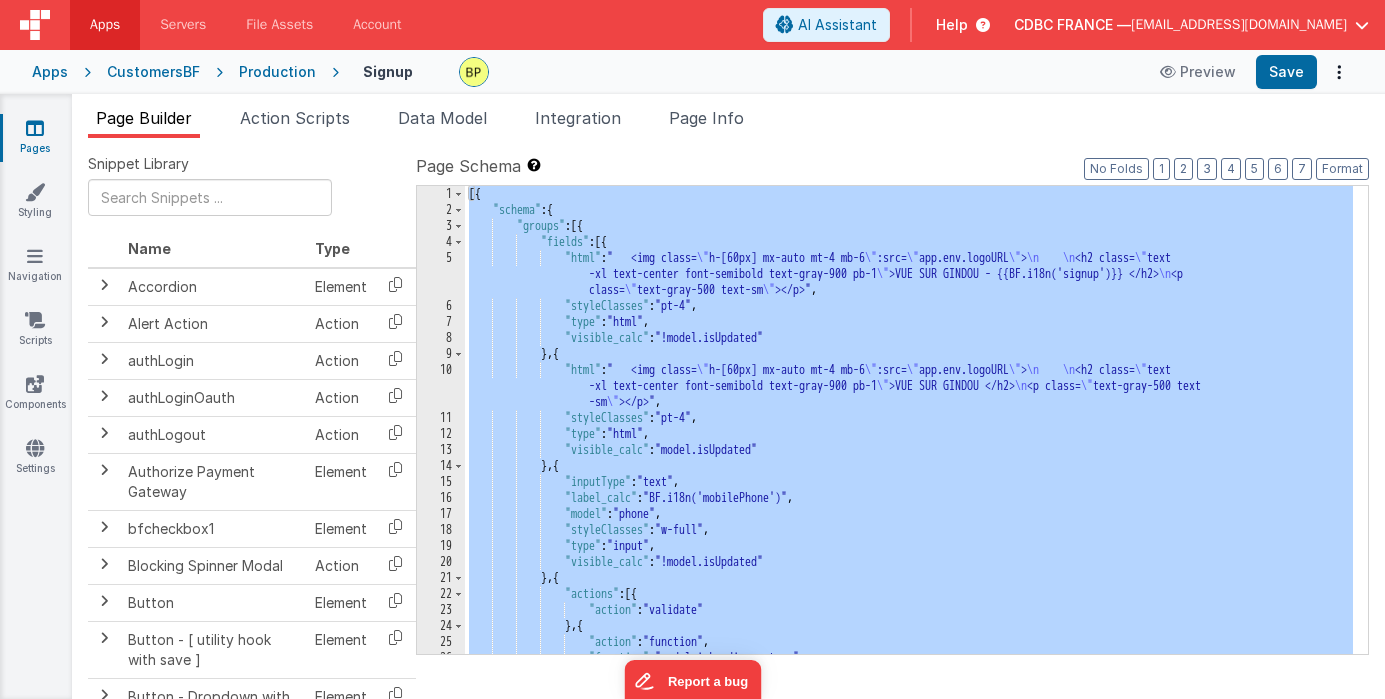 click on "5" at bounding box center (441, 274) 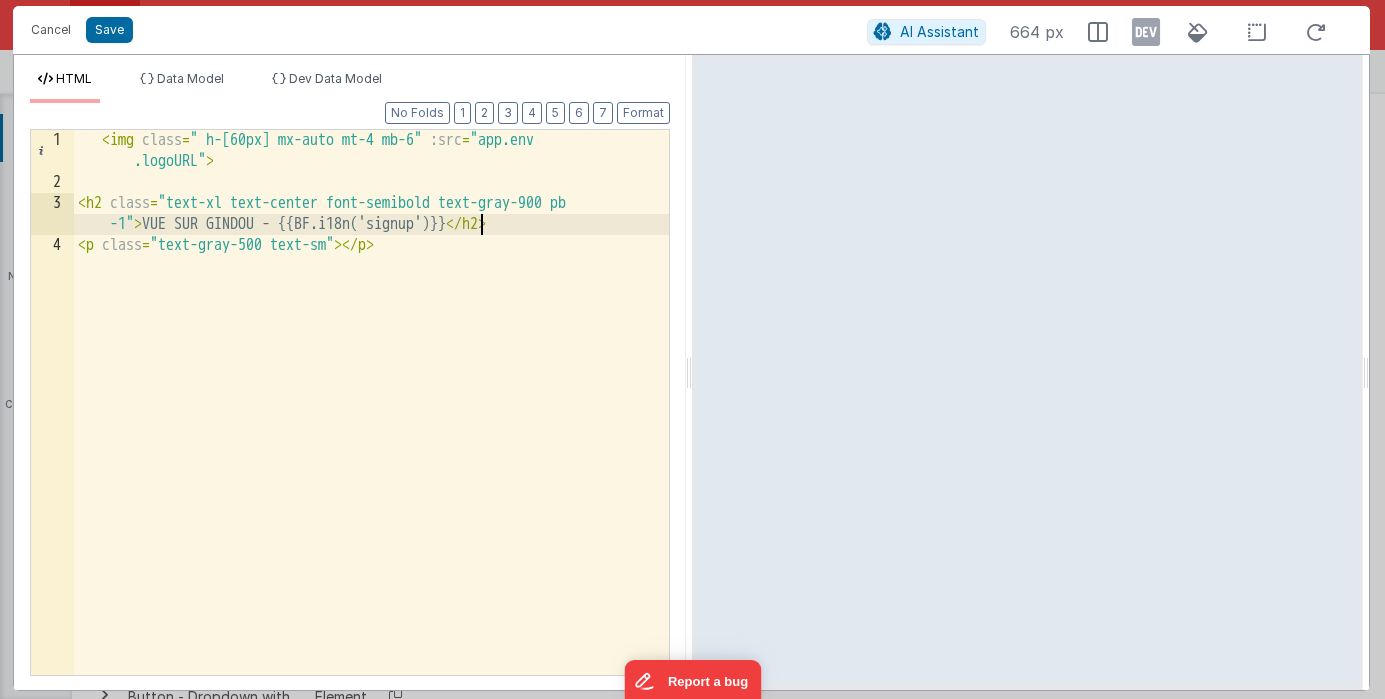 click on "< img   class = " h-[60px] mx-auto mt-4 mb-6"   :src = "app.env         .logoURL" >      < h2   class = "text-xl text-center font-semibold text-gray-900 pb      -1" > VUE SUR GINDOU - {{BF.i18n('signup')}}  </ h2 > < p   class = "text-gray-500 text-sm" > </ p >" at bounding box center [371, 434] 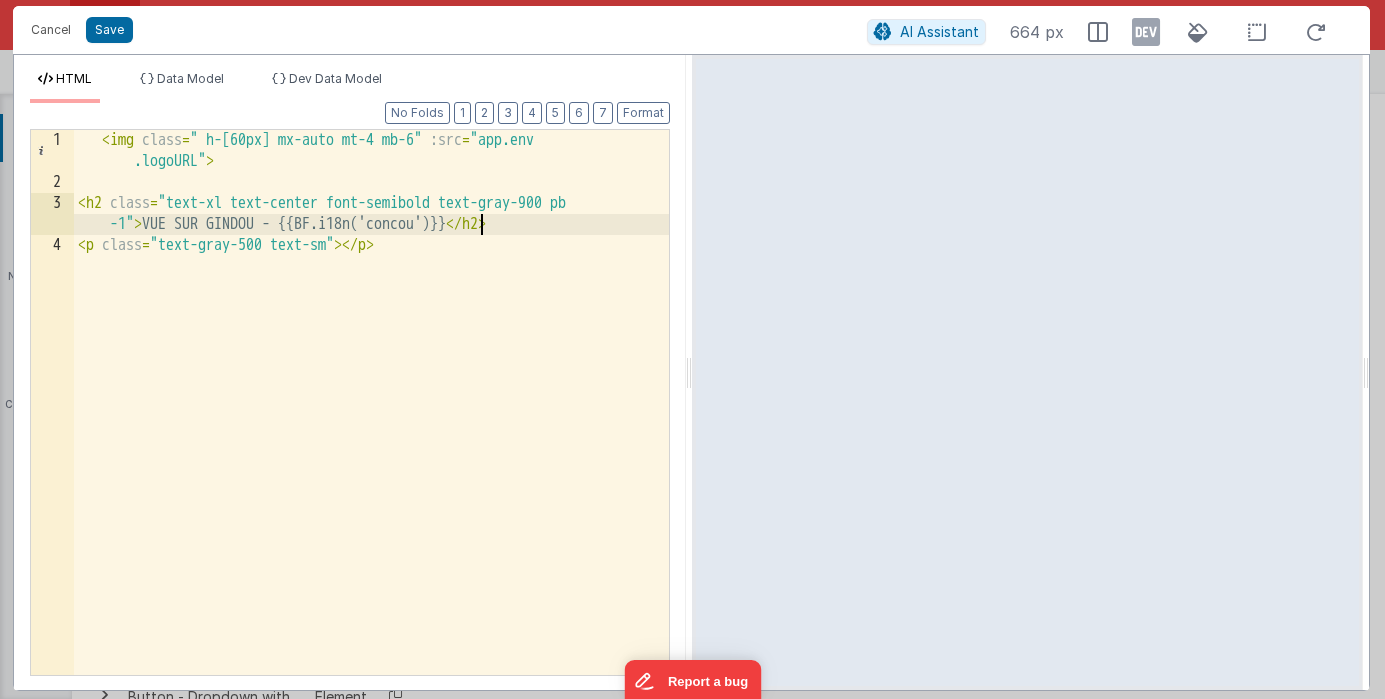 type 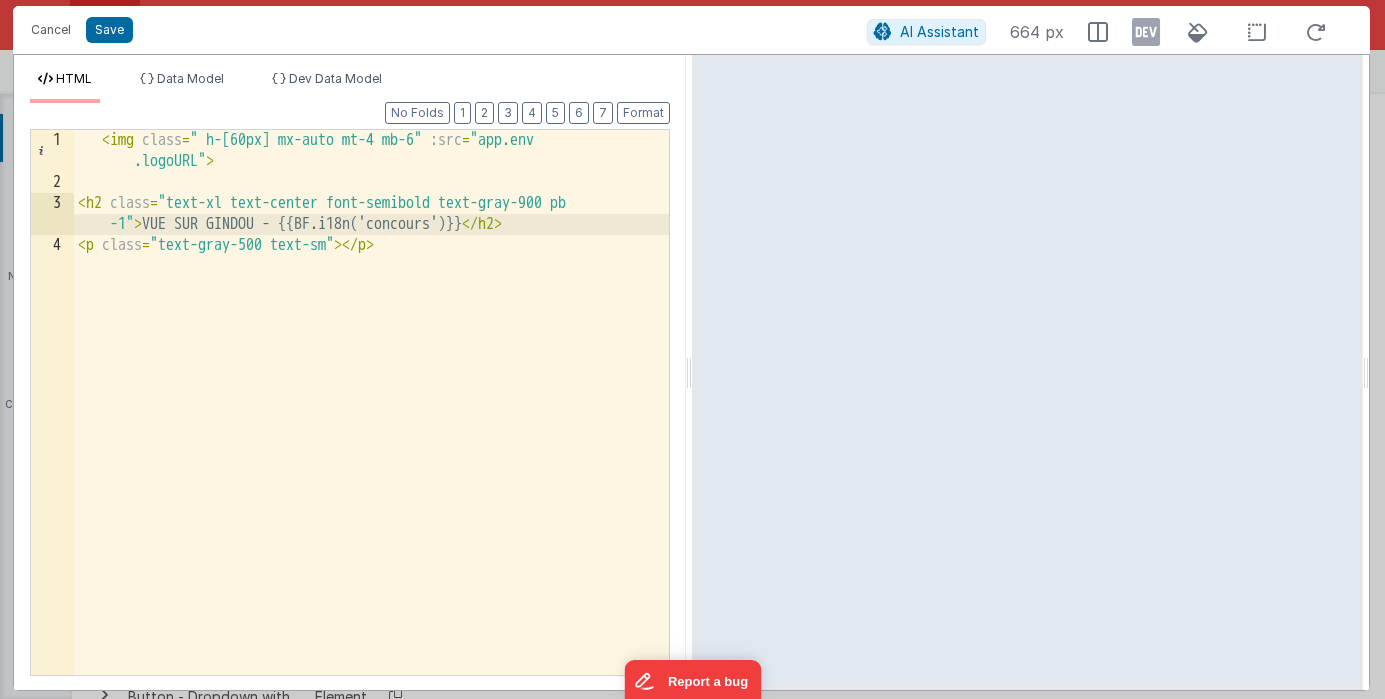 click on "< img   class = " h-[60px] mx-auto mt-4 mb-6"   :src = "app.env         .logoURL" >      < h2   class = "text-xl text-center font-semibold text-gray-900 pb      -1" > VUE SUR GINDOU - {{BF.i18n('concours')}}  </ h2 > < p   class = "text-gray-500 text-sm" > </ p >" at bounding box center [371, 434] 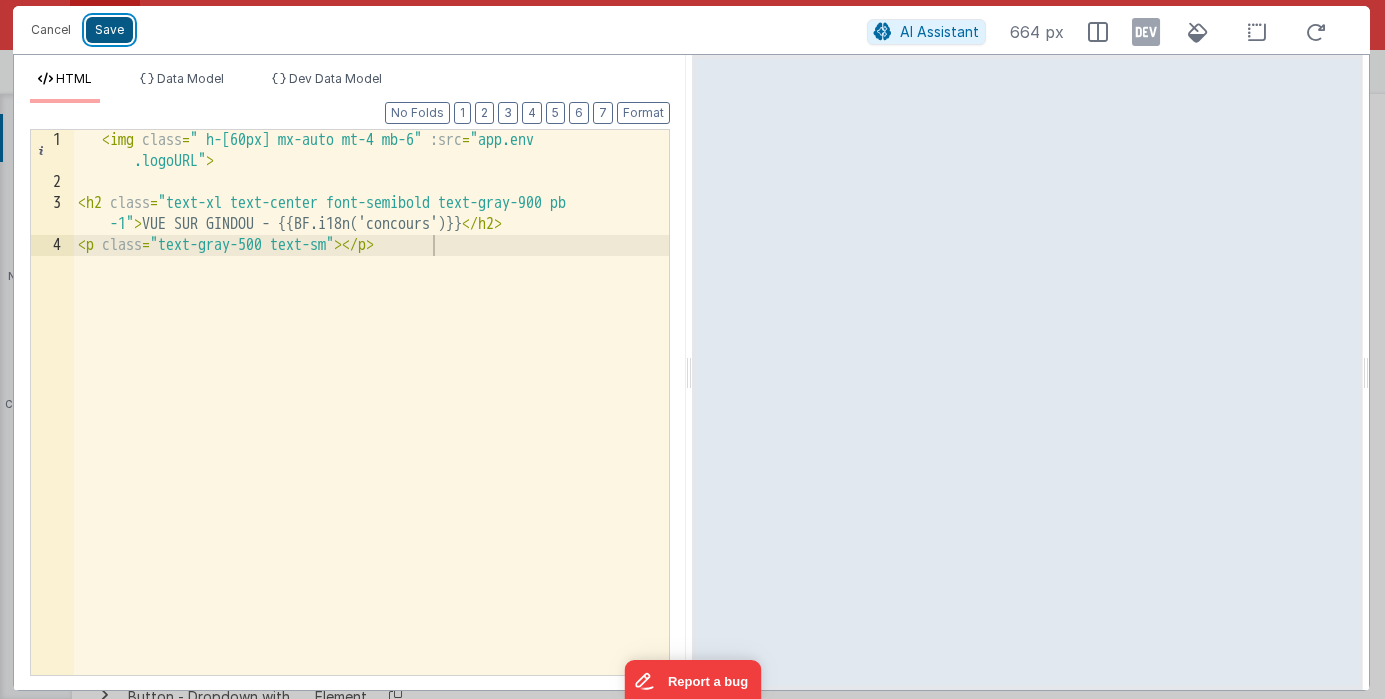 click on "Save" at bounding box center [109, 30] 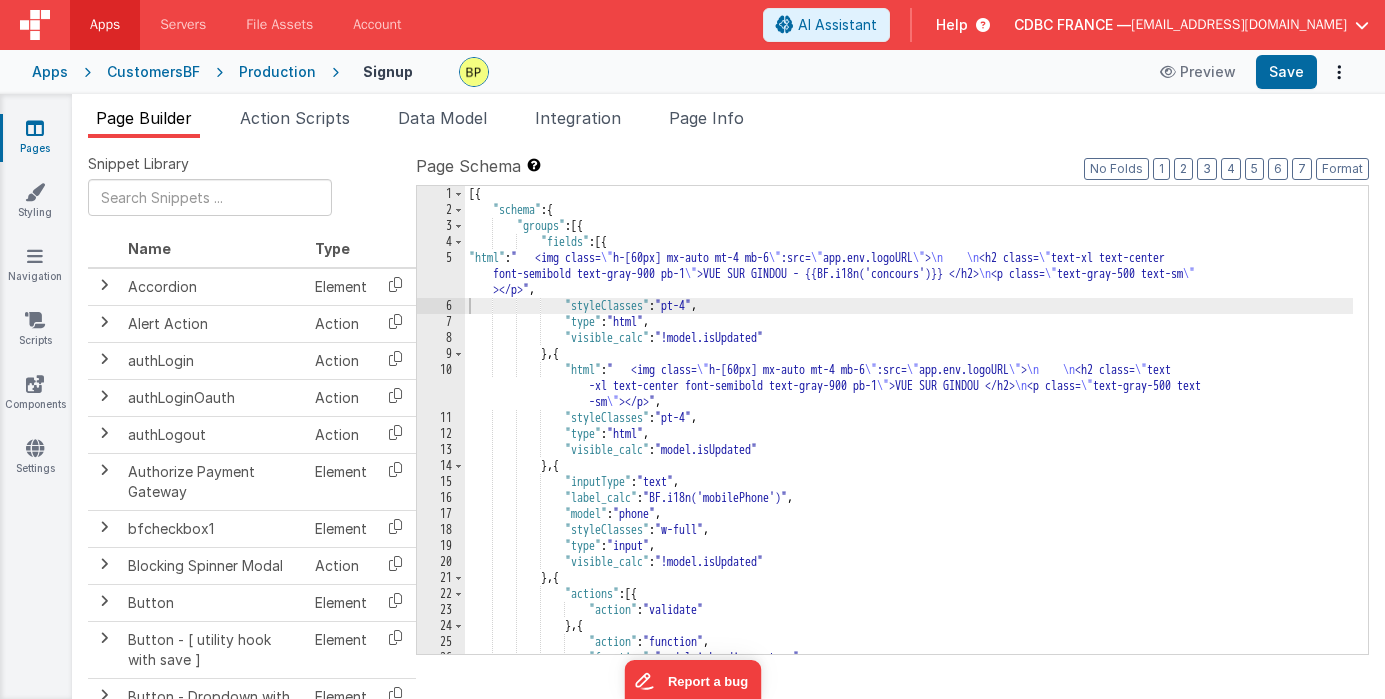 click on "5" at bounding box center [441, 274] 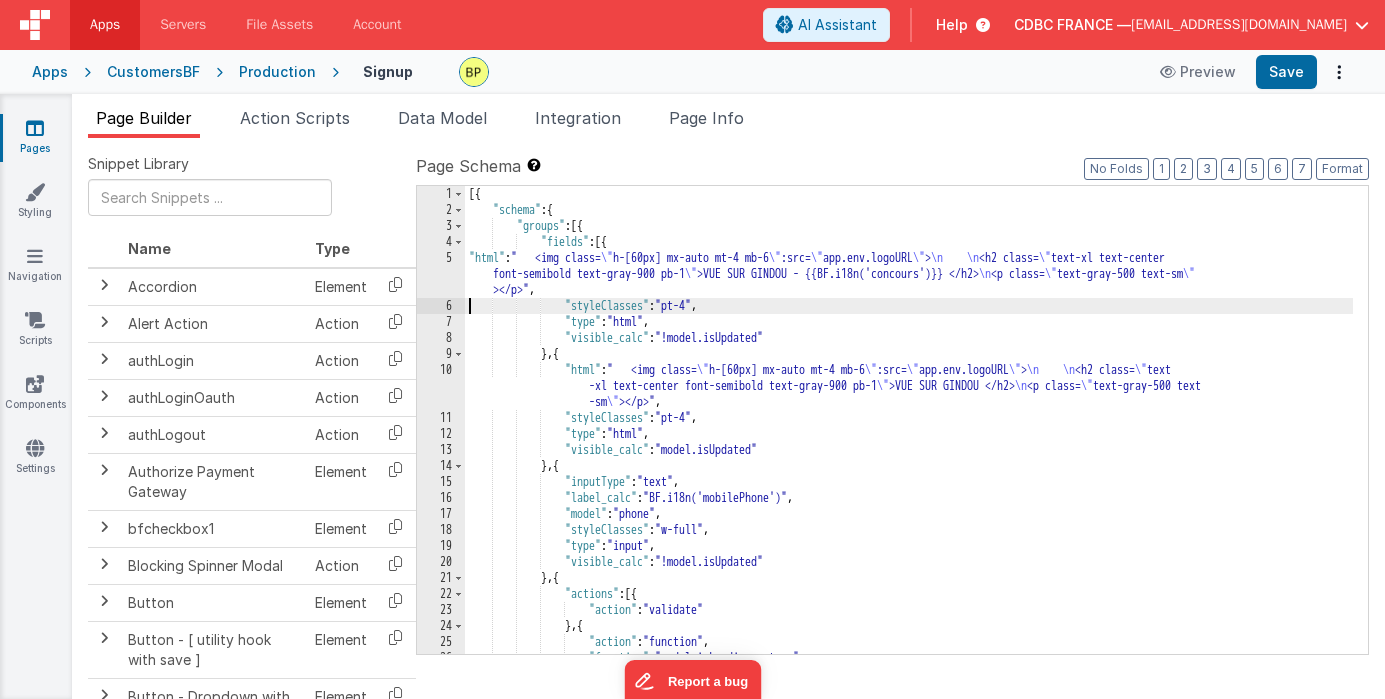 click on "5" at bounding box center [441, 274] 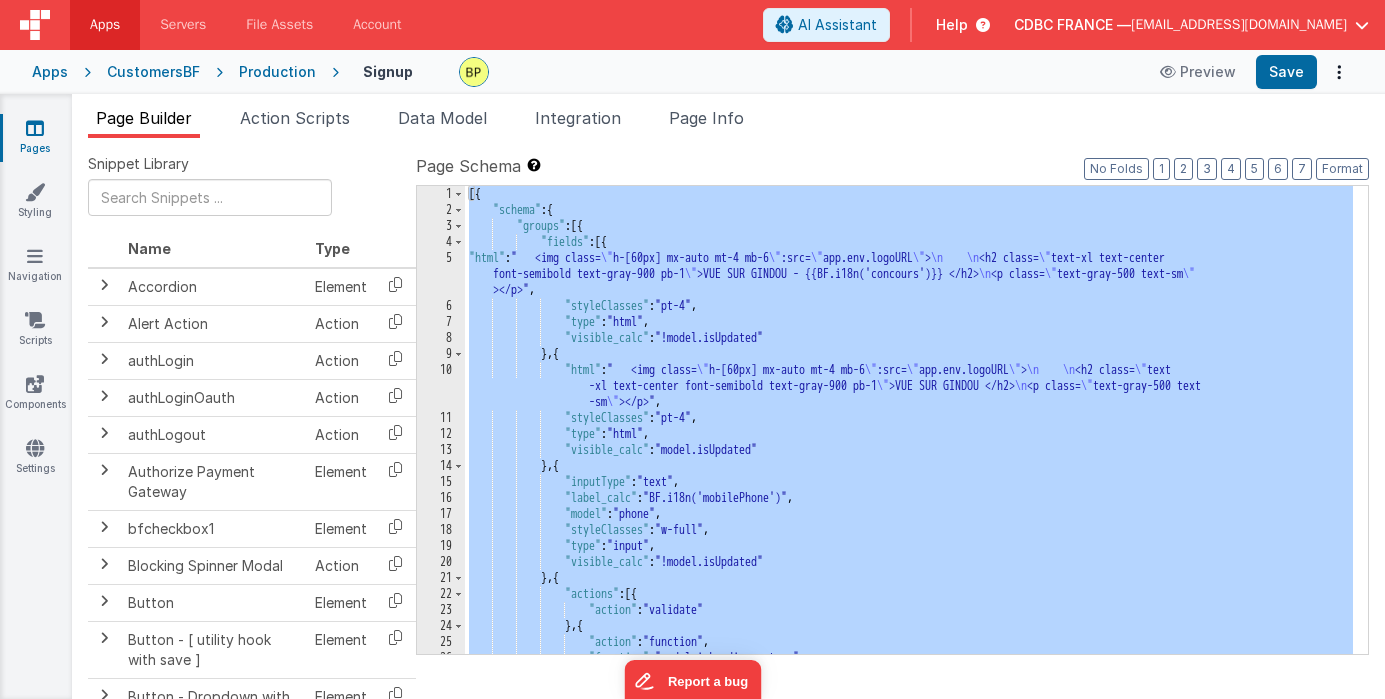 click on "5" at bounding box center (441, 274) 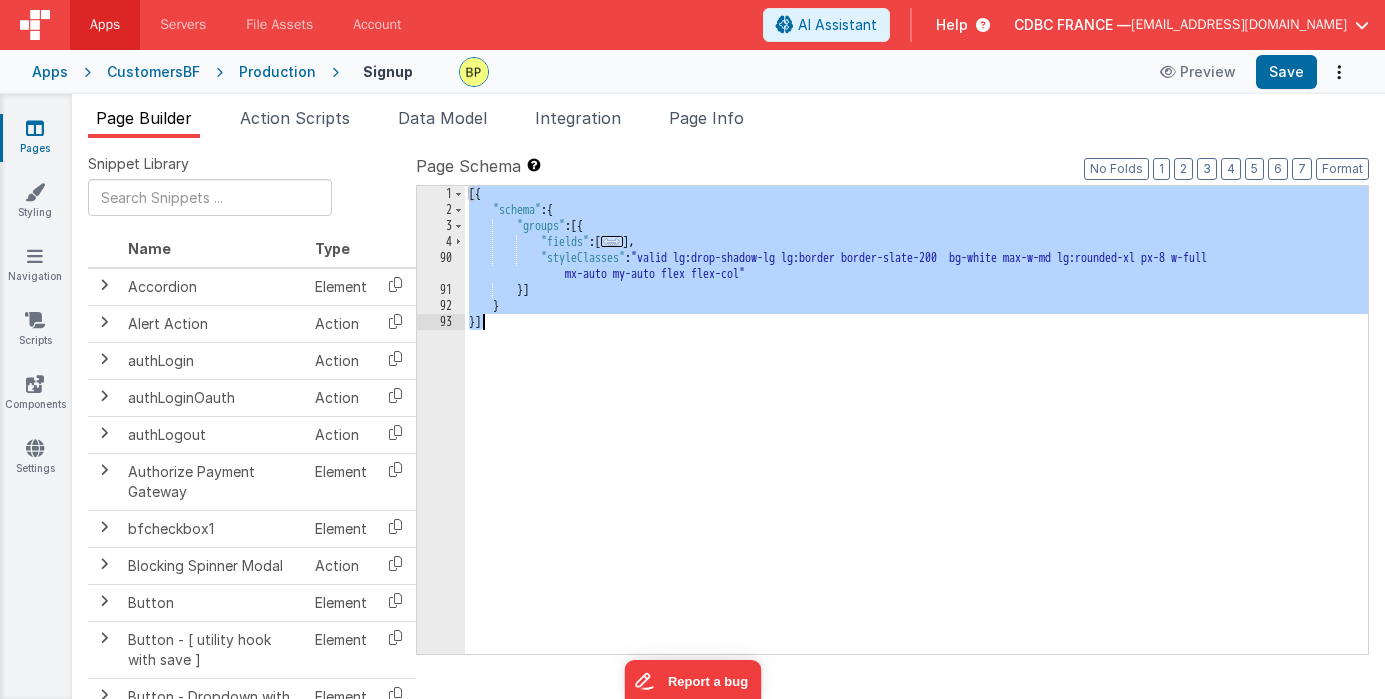 click on "90" at bounding box center [441, 266] 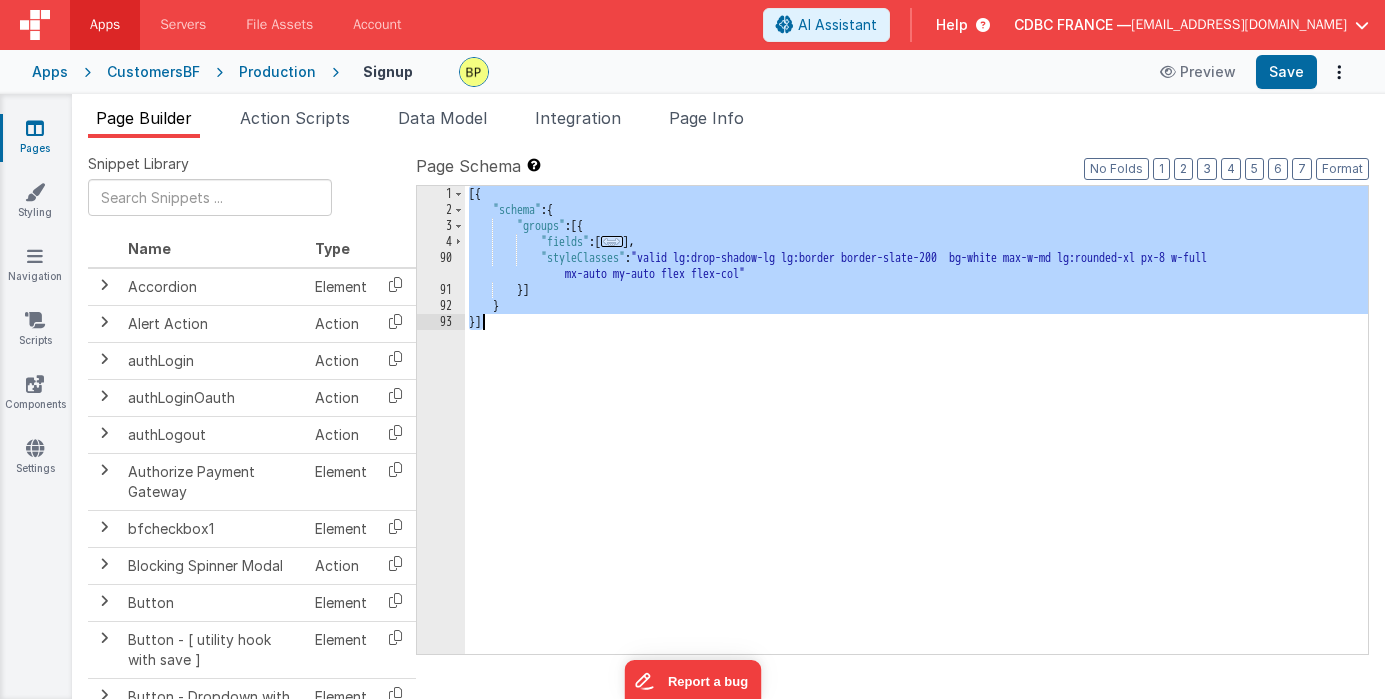 click on "90" at bounding box center [441, 266] 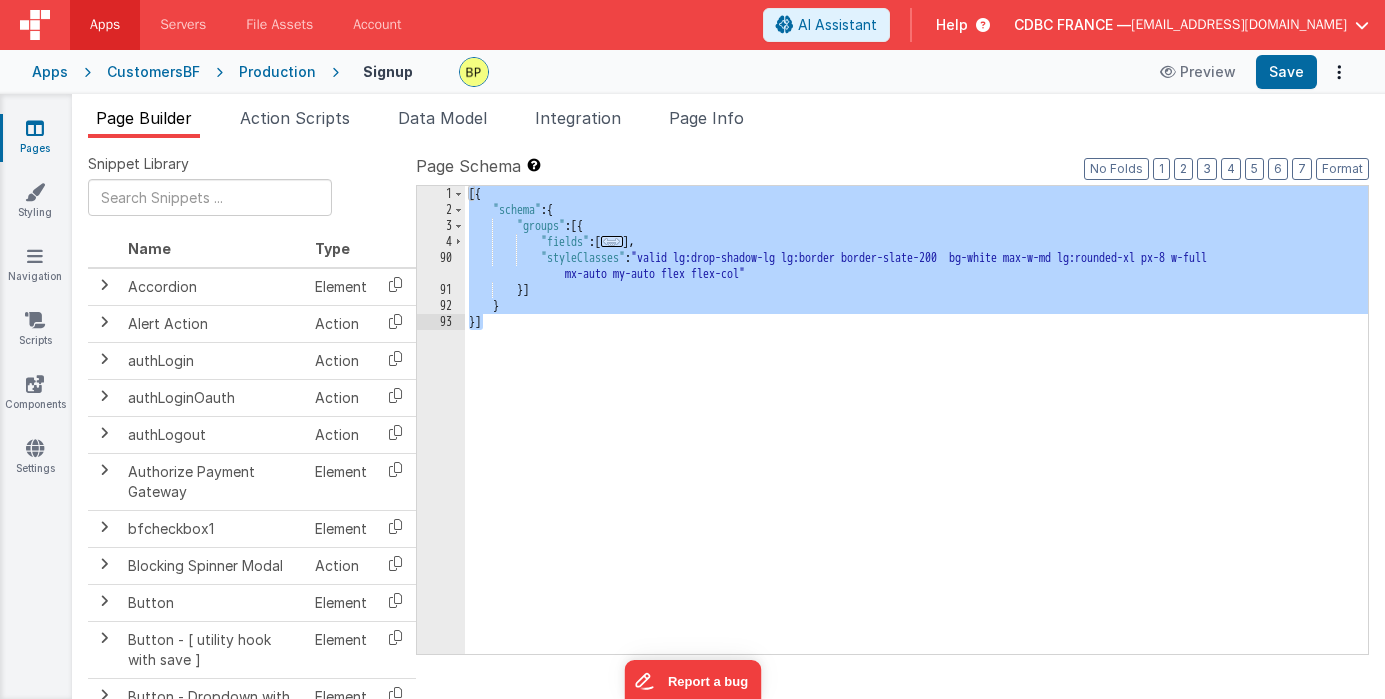 click on "Page Builder" at bounding box center [144, 118] 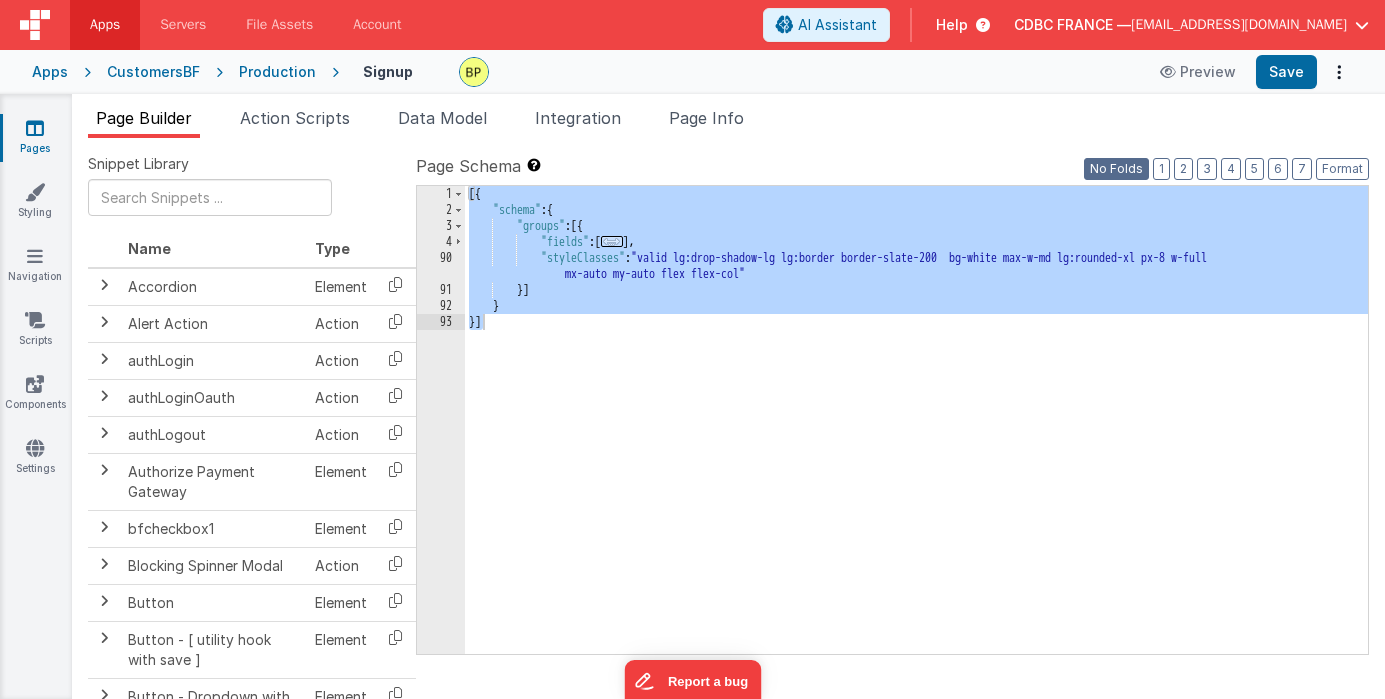 click on "No Folds" at bounding box center (1116, 169) 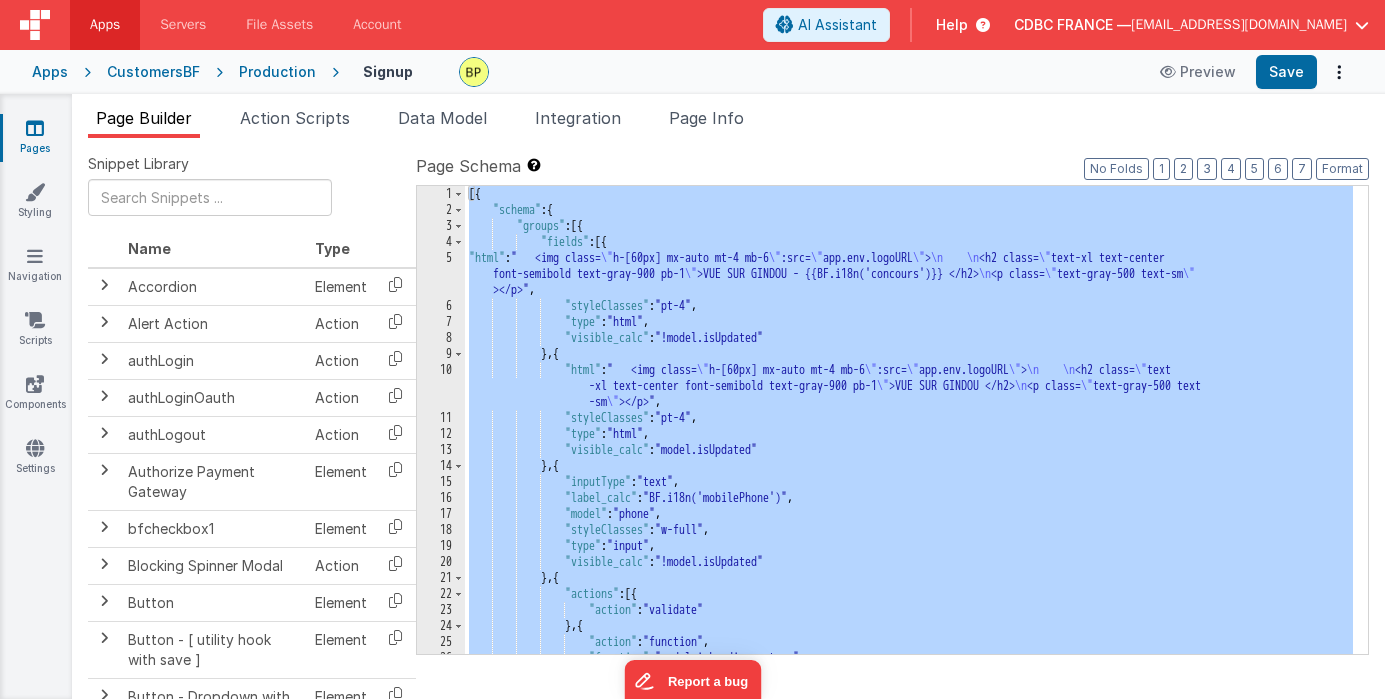 click on "5" at bounding box center [441, 274] 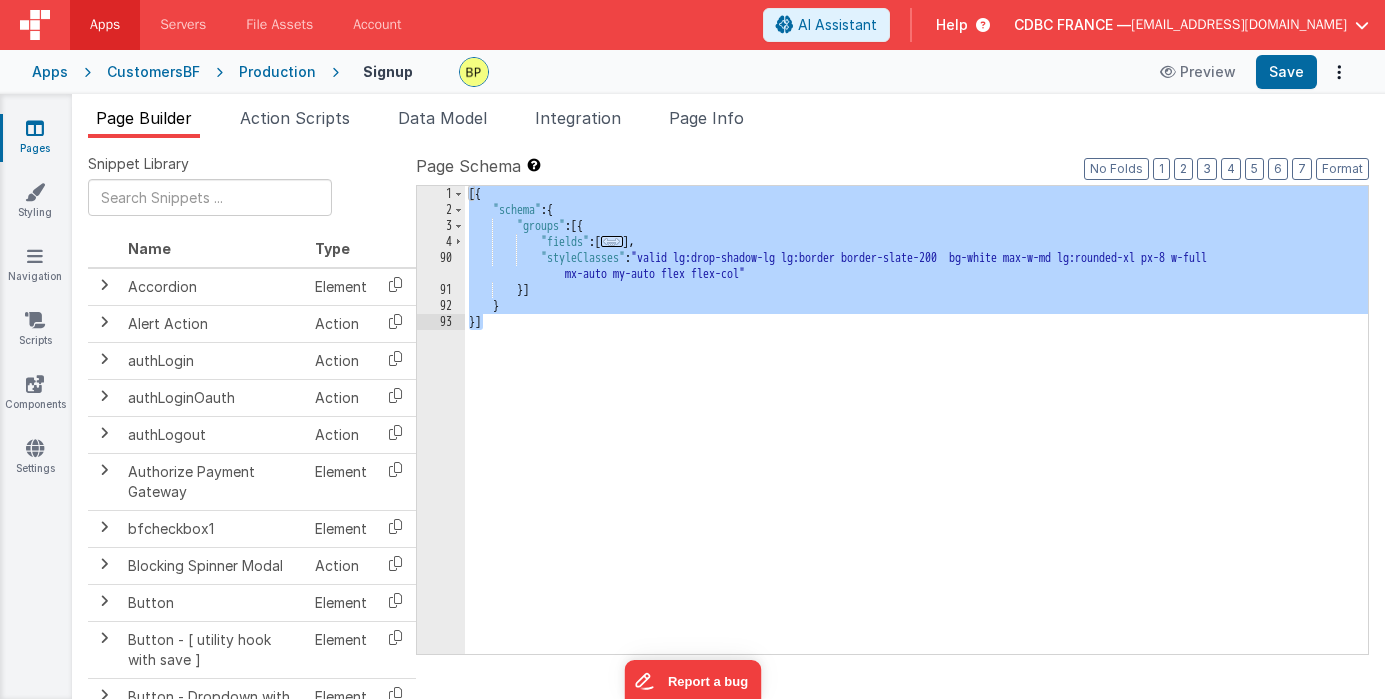 click on "90" at bounding box center (441, 266) 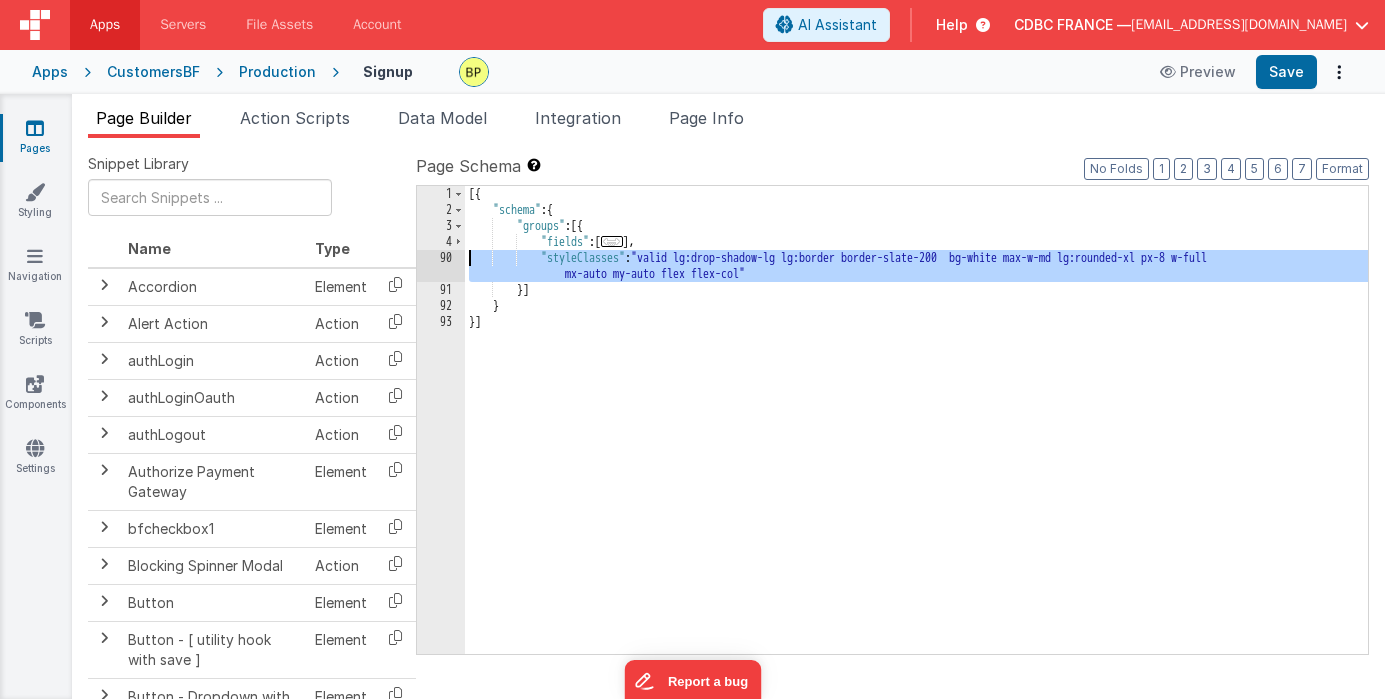 click on "90" at bounding box center [441, 266] 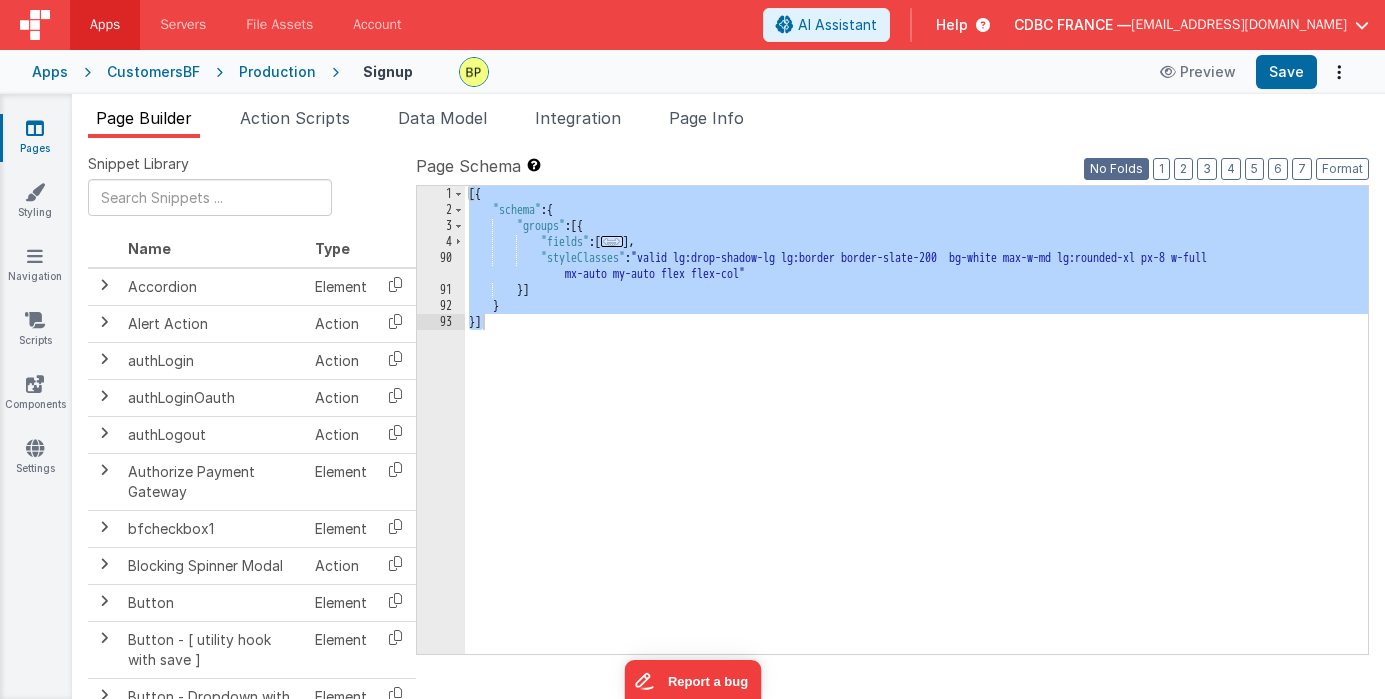click on "No Folds" at bounding box center (1116, 169) 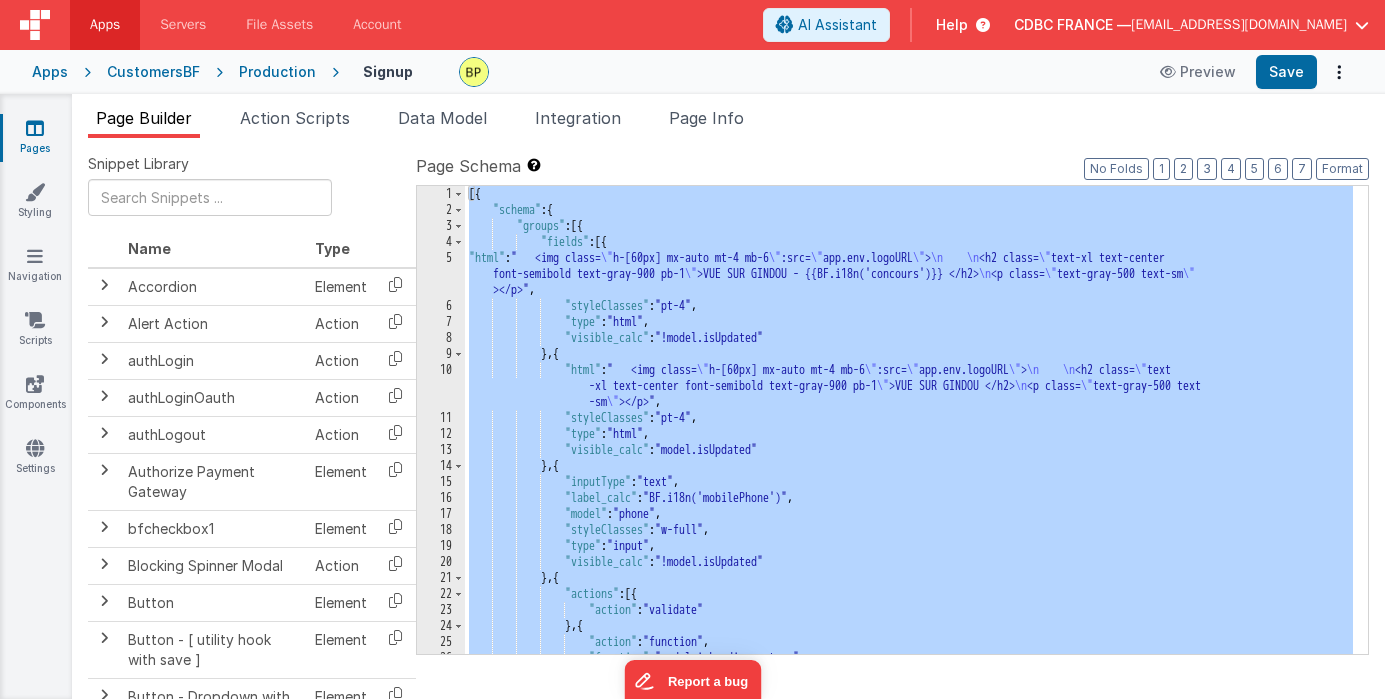 drag, startPoint x: 1009, startPoint y: 271, endPoint x: 1012, endPoint y: 305, distance: 34.132095 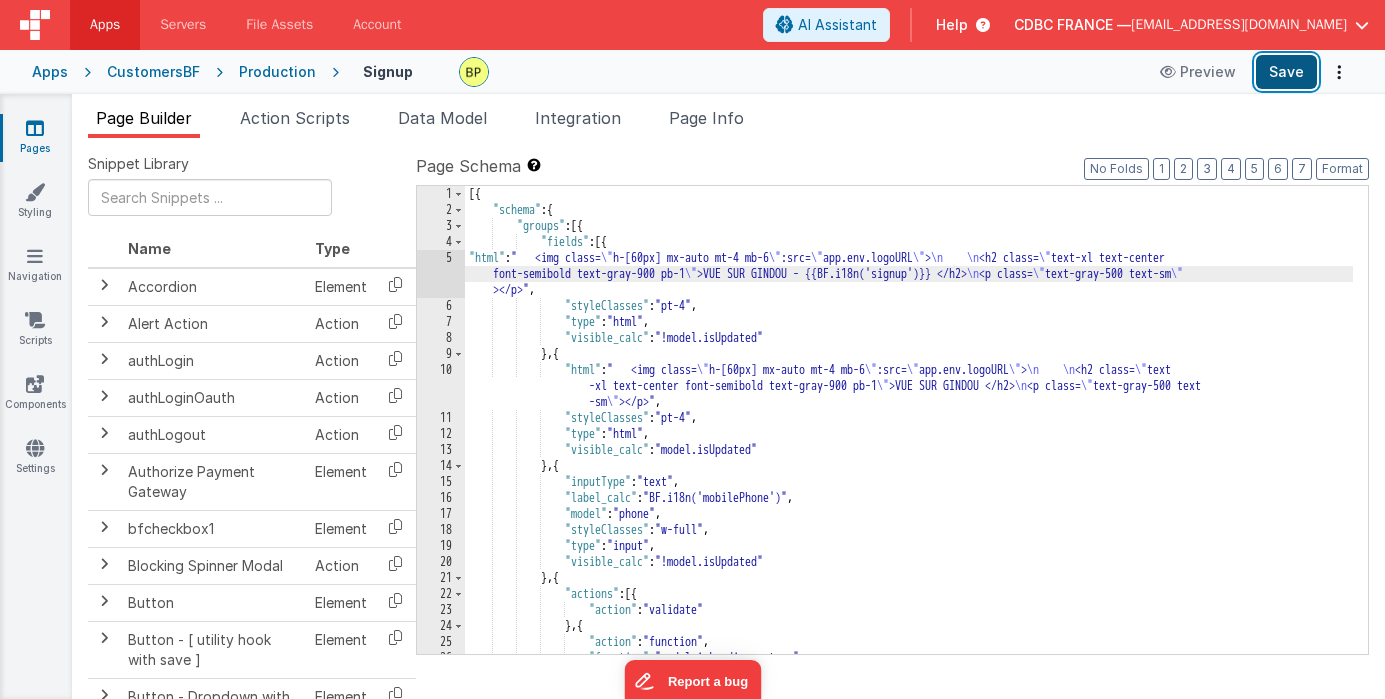 click on "Save" at bounding box center (1286, 72) 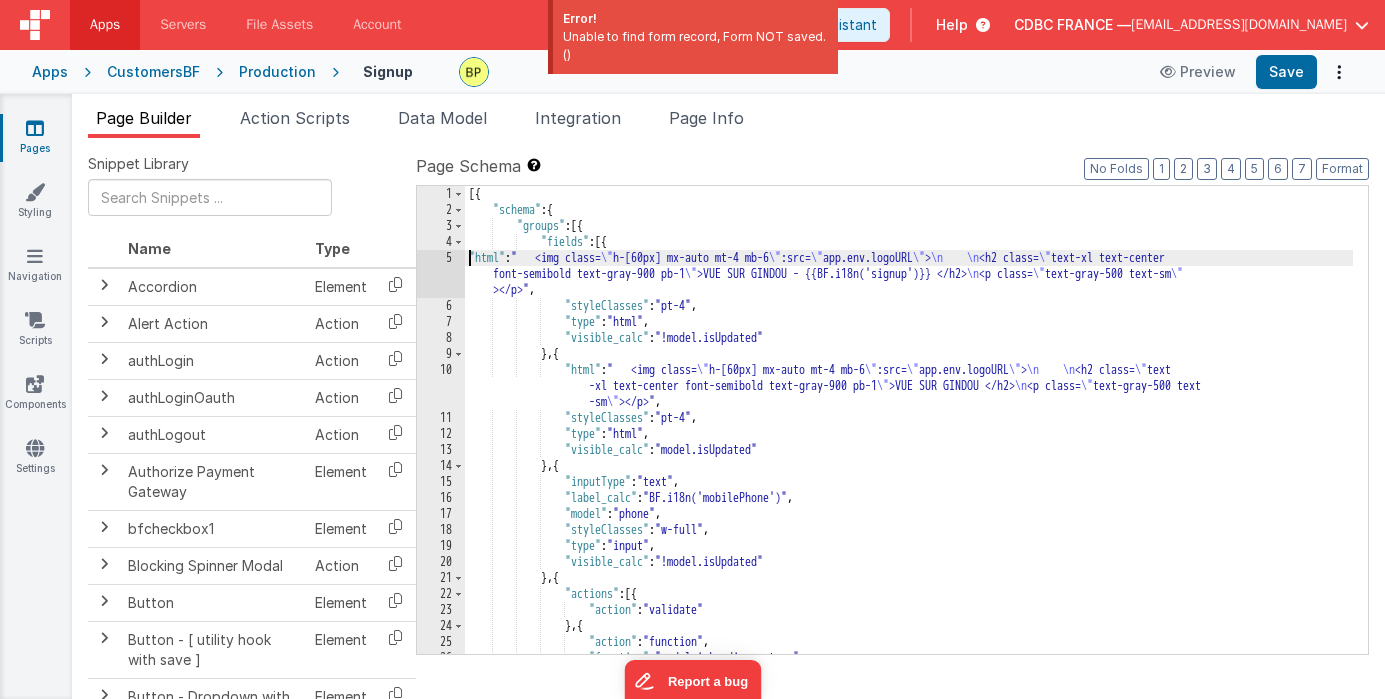 click on "[{      "schema" :  {           "groups" :  [{                "fields" :  [{ "html" :  "   <img class= \"  h-[60px] mx-auto mt-4 mb-6 \"  :src= \" app.env.logoURL \" > \n      \n <h2 class= \" text-xl text-center       font-semibold text-gray-900 pb-1 \" >VUE SUR GINDOU - {{BF.i18n('signup')}} </h2> \n <p class= \" text-gray-500 text-sm \"      ></p>" ,                     "styleClasses" :  "pt-4" ,                     "type" :  "html" ,                     "visible_calc" :  "!model.isUpdated"                } ,  {                     "html" :  "   <img class= \"  h-[60px] mx-auto mt-4 mb-6 \"  :src= \" app.env.logoURL \" > \n      \n <h2 class= \" text                      -xl text-center font-semibold text-gray-900 pb-1 \" >VUE SUR GINDOU </h2> \n <p class= \" text-gray-500 text                      -sm \" ></p>" ,                     "styleClasses" :  "pt-4" ,                     "type" :  "html" ,                     "visible_calc" :  "model.isUpdated"" at bounding box center [909, 436] 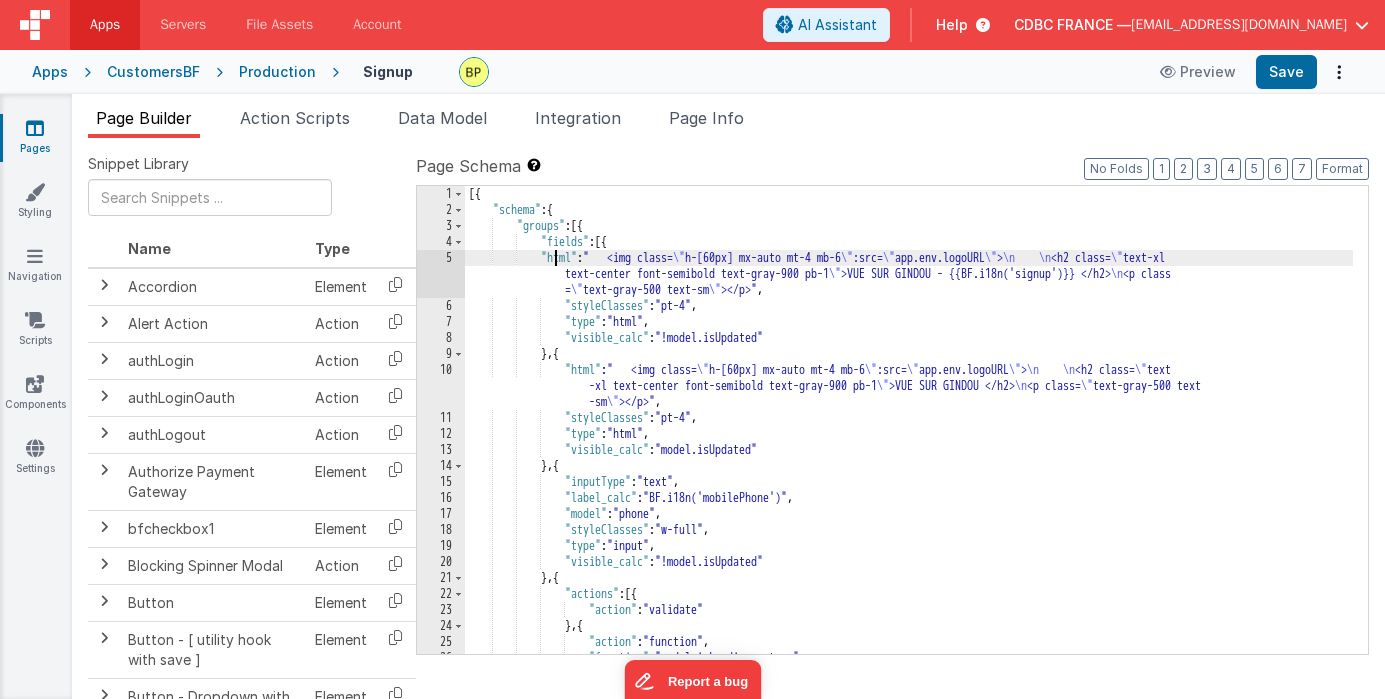type 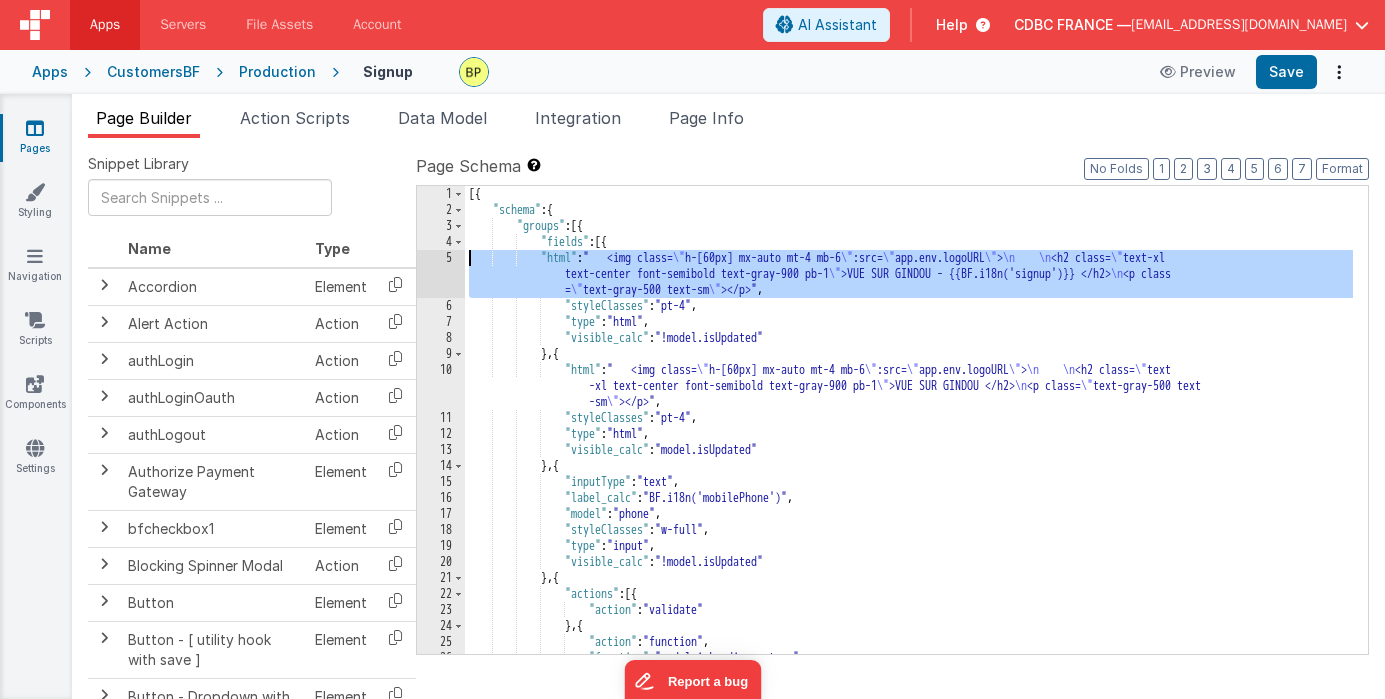 click on "5" at bounding box center [441, 274] 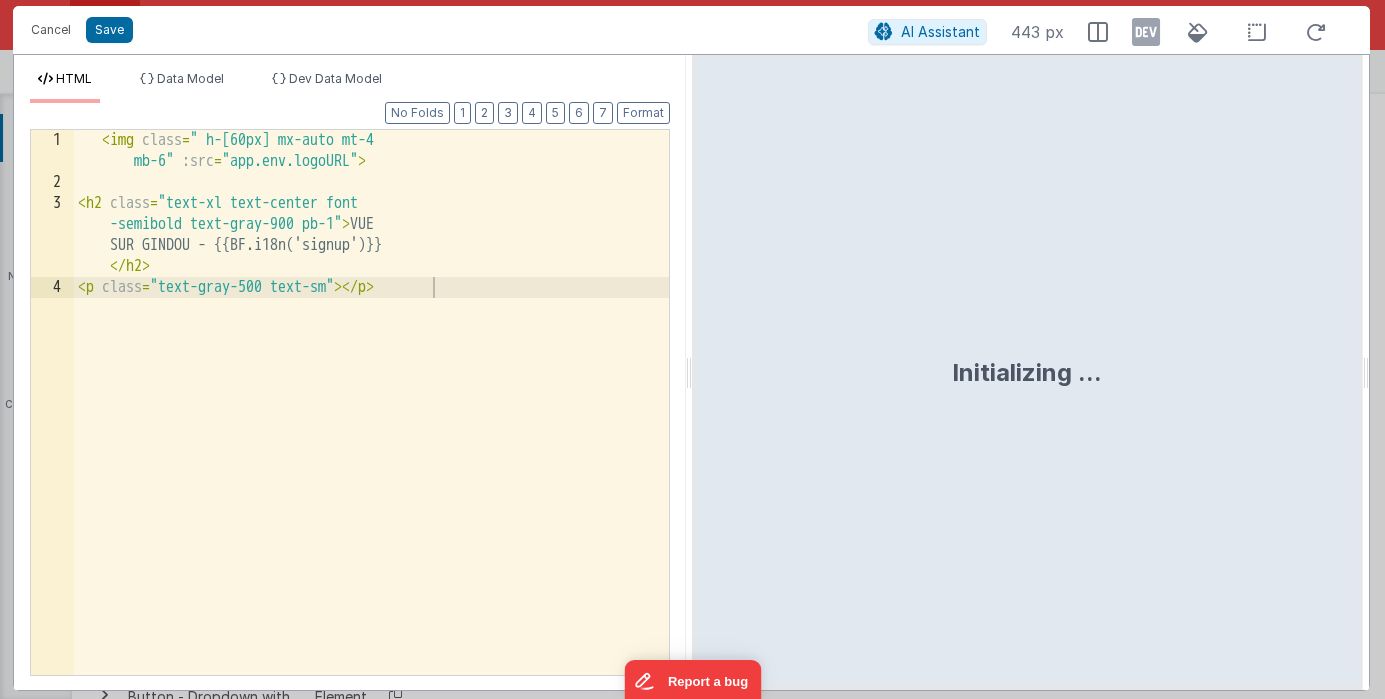click on "Format
7
6
5
4
3
2
1
No Folds
1 2 3 4     < img   class = " h-[60px] mx-auto mt-4          mb-6"   :src = "app.env.logoURL" >      < h2   class = "text-xl text-center font      -semibold text-gray-900 pb-1" > VUE       SUR GINDOU - {{BF.i18n('signup')}}       </ h2 > < p   class = "text-gray-500 text-sm" > </ p > XXXXXXXXXXXXXXXXXXXXXXXXXXXXXXXXXXXXXXXXXXXXXXXXXX Data Model Format
7
6
5
4
3
2
1
No Folds
XXXXXXXXXXXXXXXXXXXXXXXXXXXXXXXXXXXXXXXXXXXXXXXXXX Development Data Model Format
7
6
5" at bounding box center (350, 396) 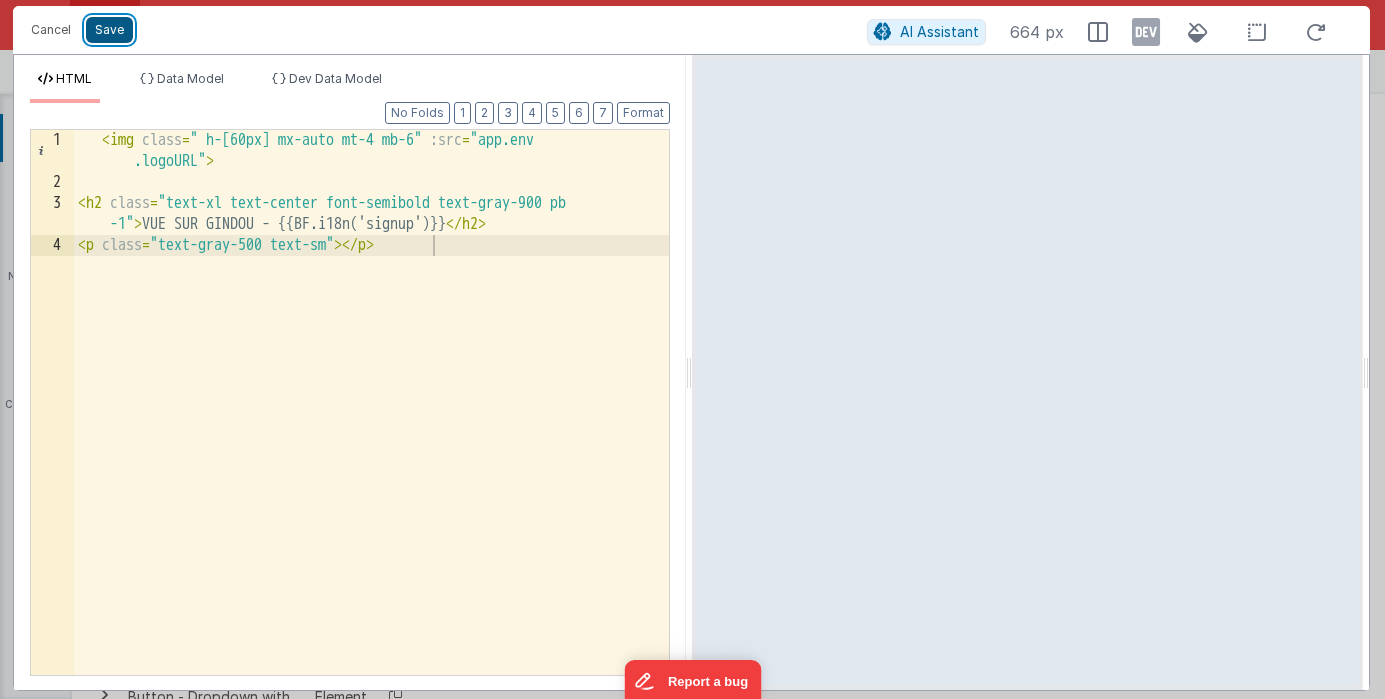 click on "Save" at bounding box center (109, 30) 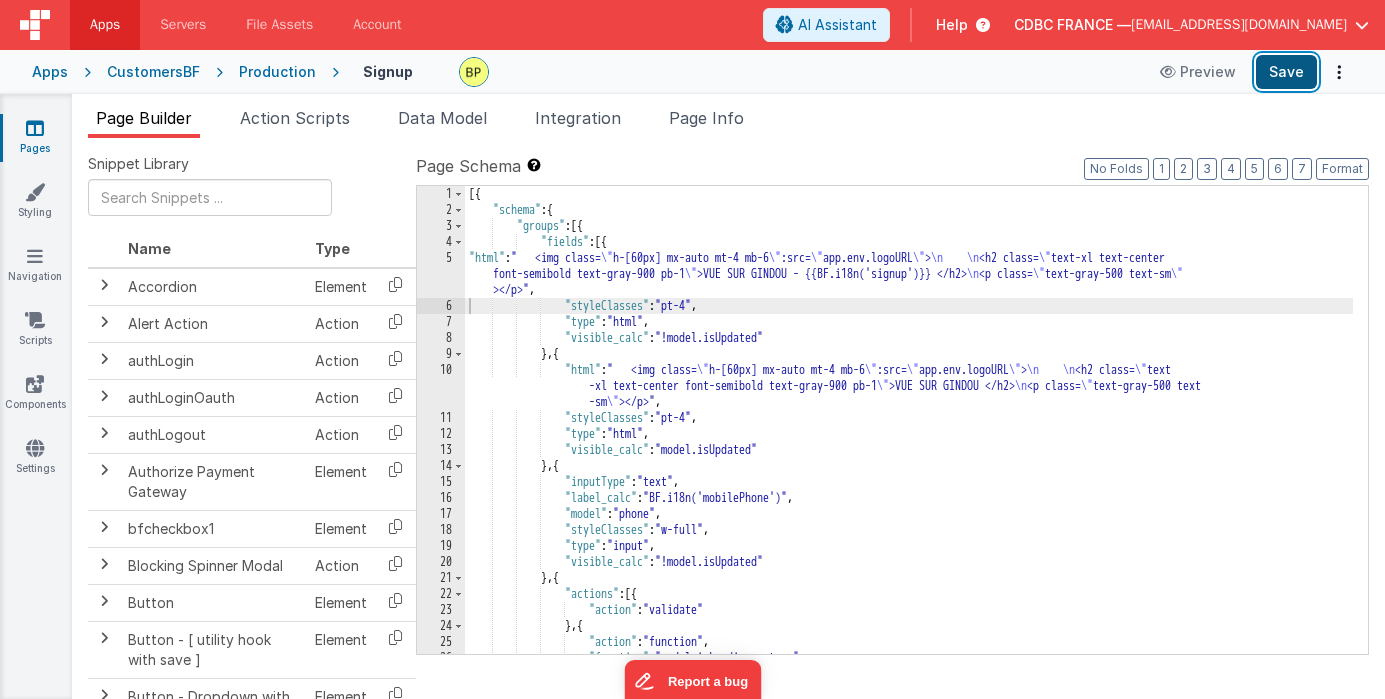 click on "Save" at bounding box center (1286, 72) 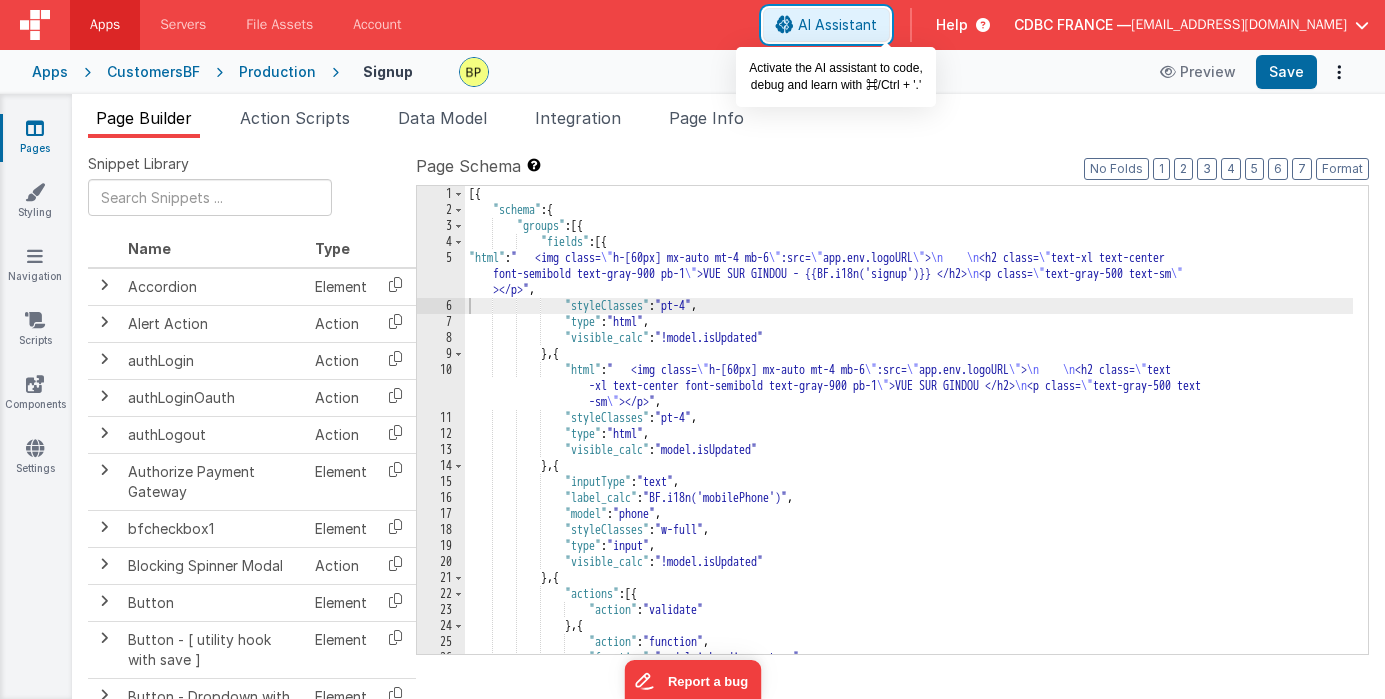click on "AI Assistant" at bounding box center (837, 25) 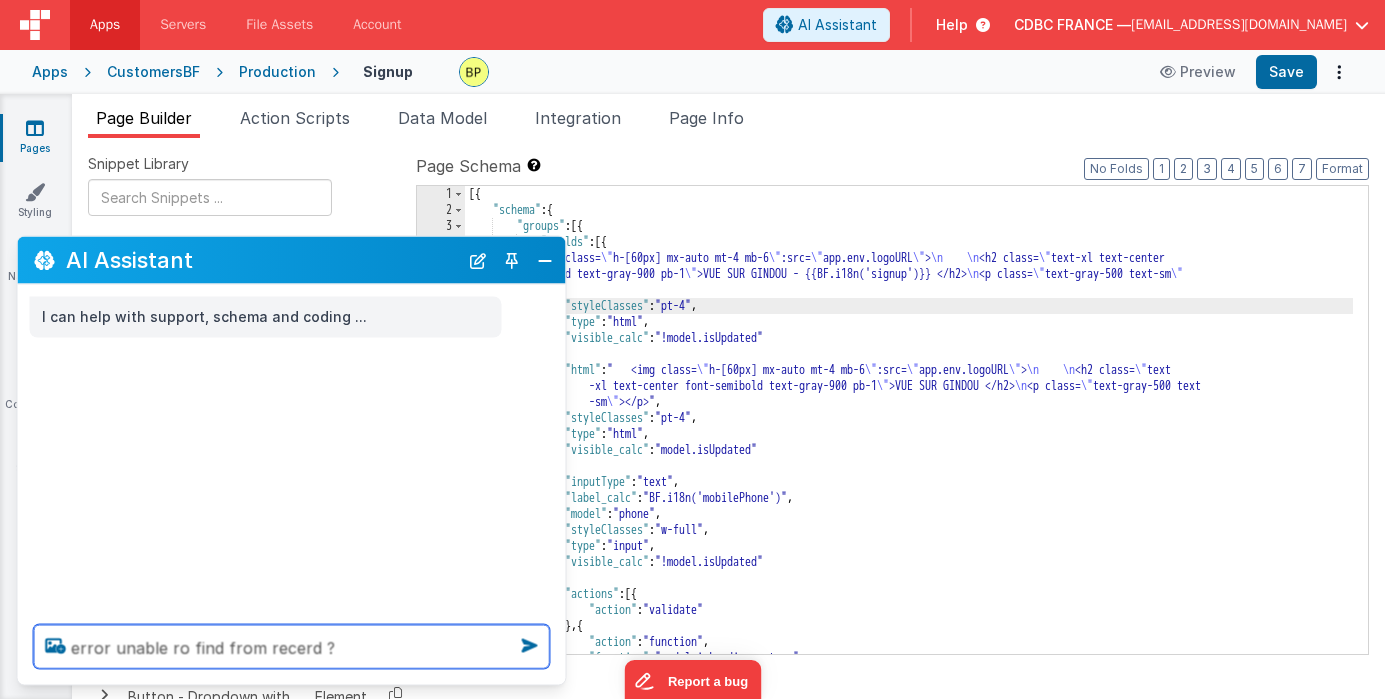 type on "error unable ro find from recerd ?" 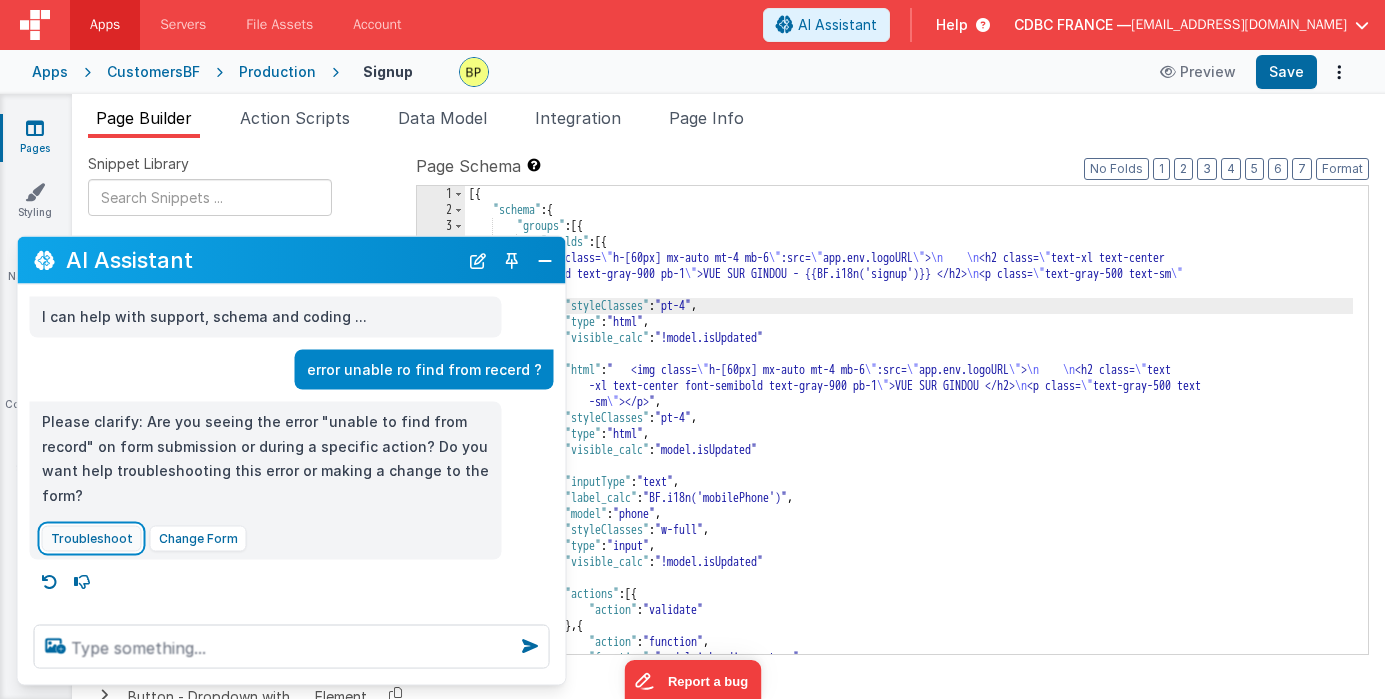 click on "Troubleshoot" at bounding box center [92, 538] 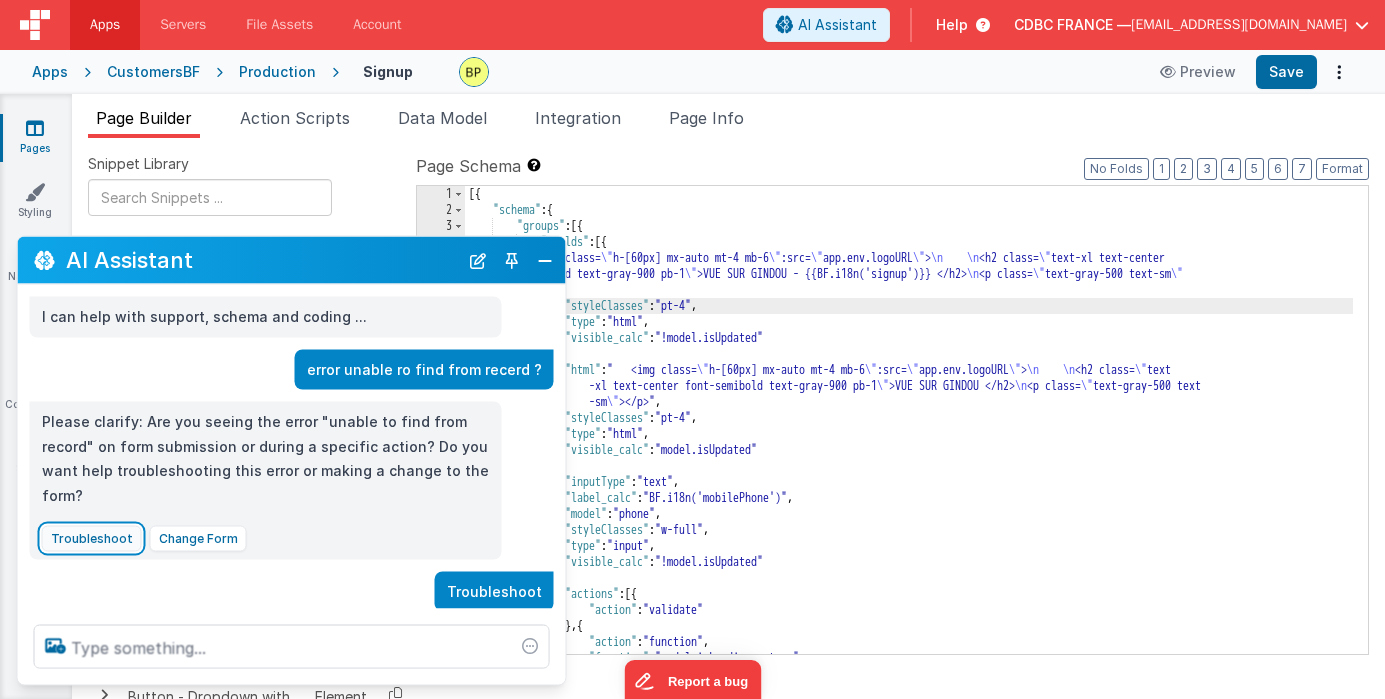 scroll, scrollTop: 59, scrollLeft: 0, axis: vertical 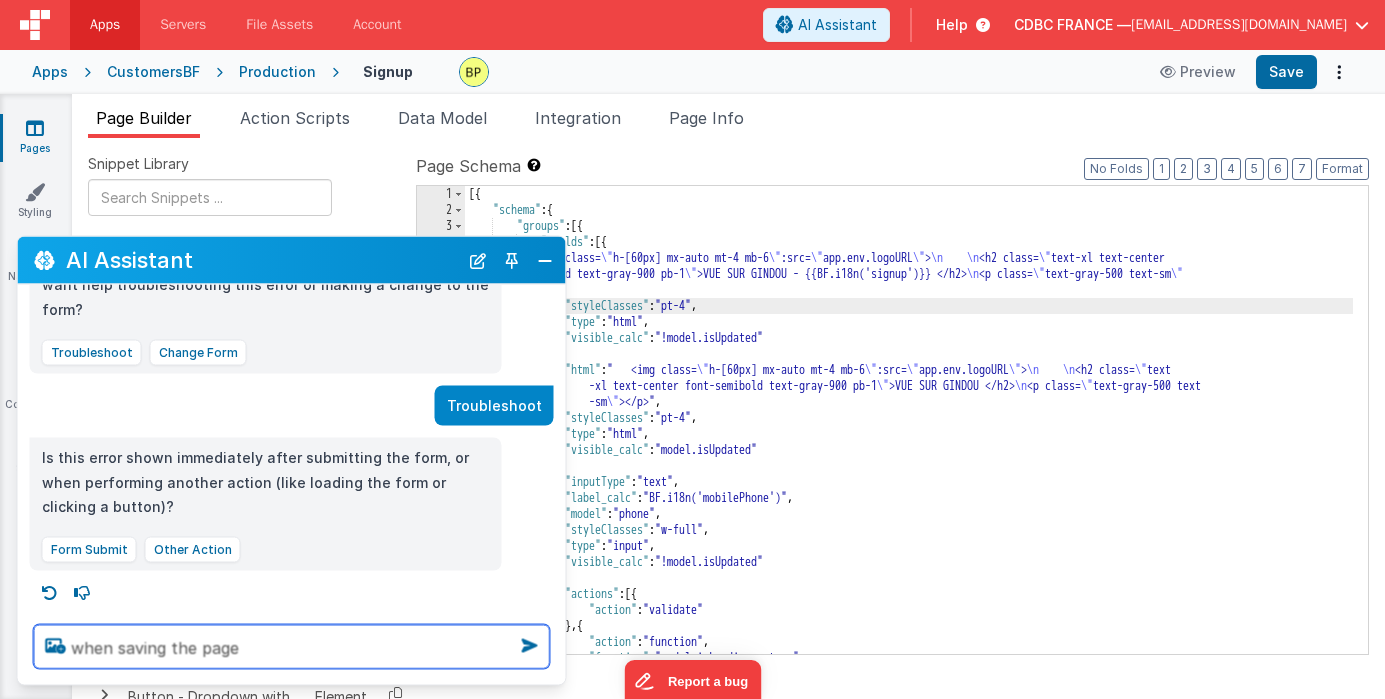 type on "when saving the page" 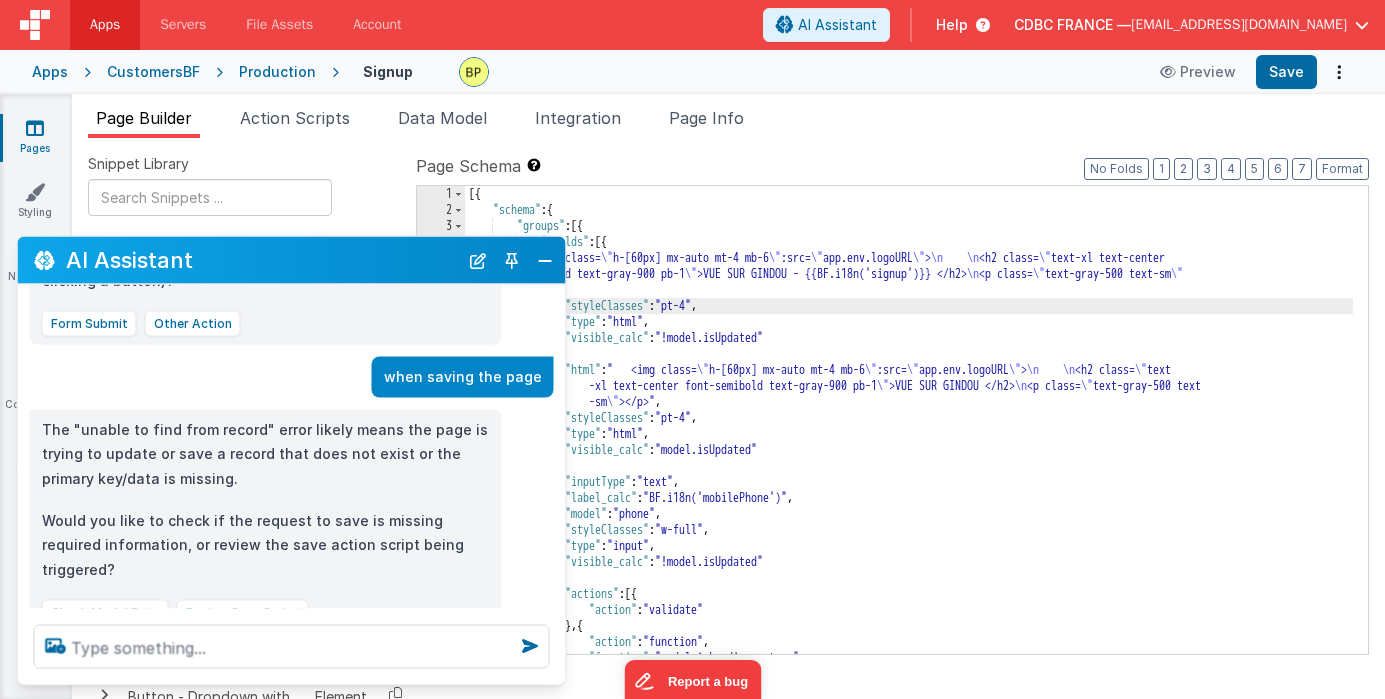 scroll, scrollTop: 450, scrollLeft: 0, axis: vertical 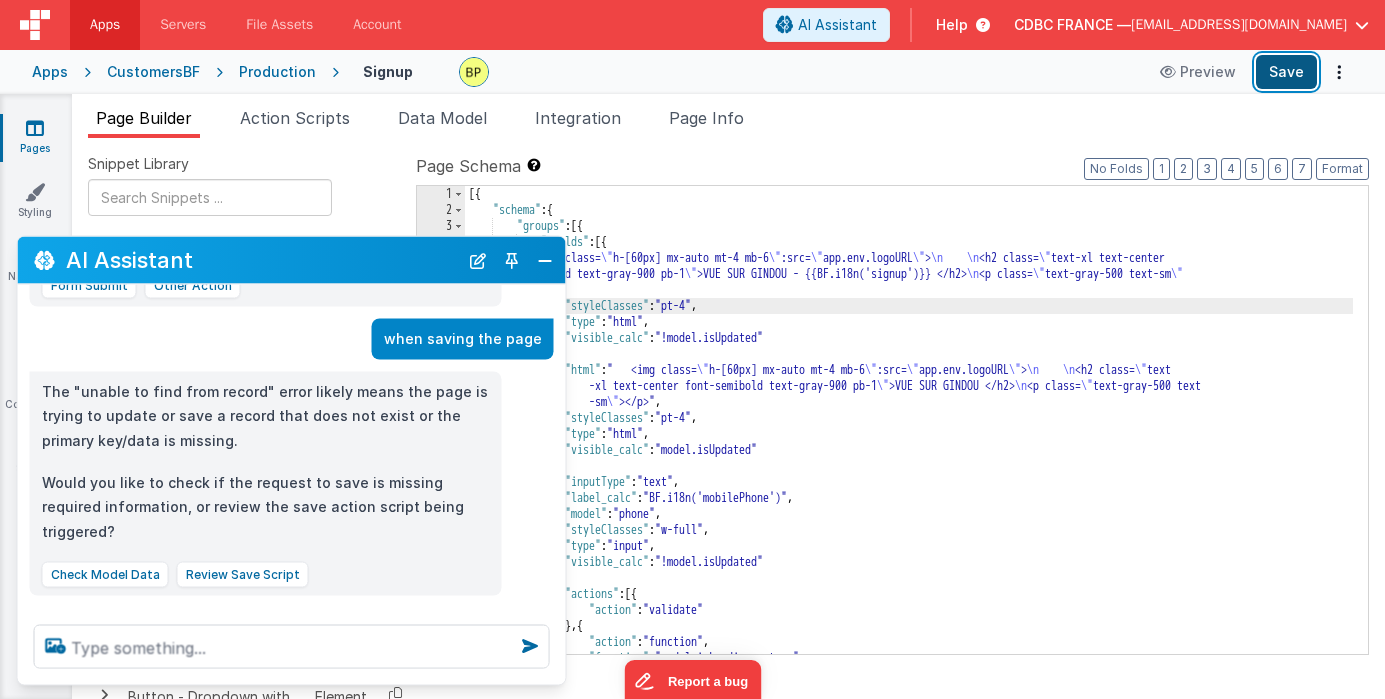 click on "Save" at bounding box center (1286, 72) 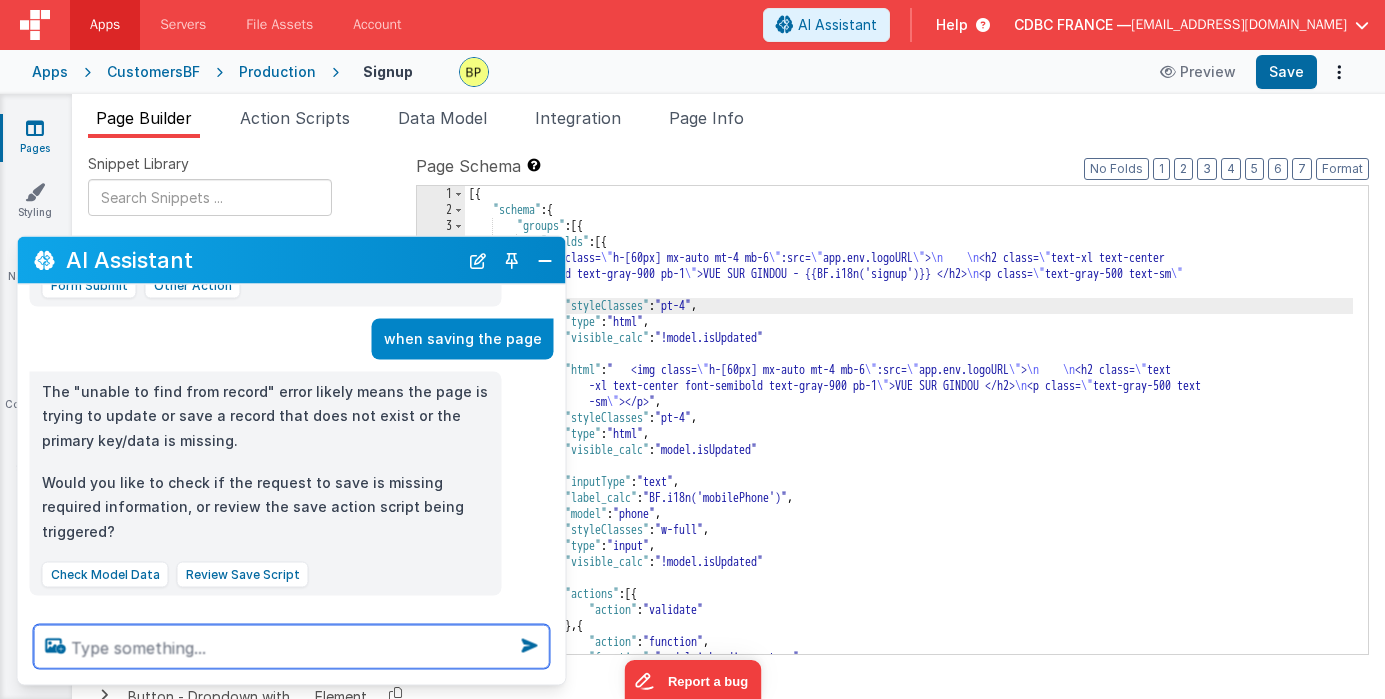 click at bounding box center (292, 647) 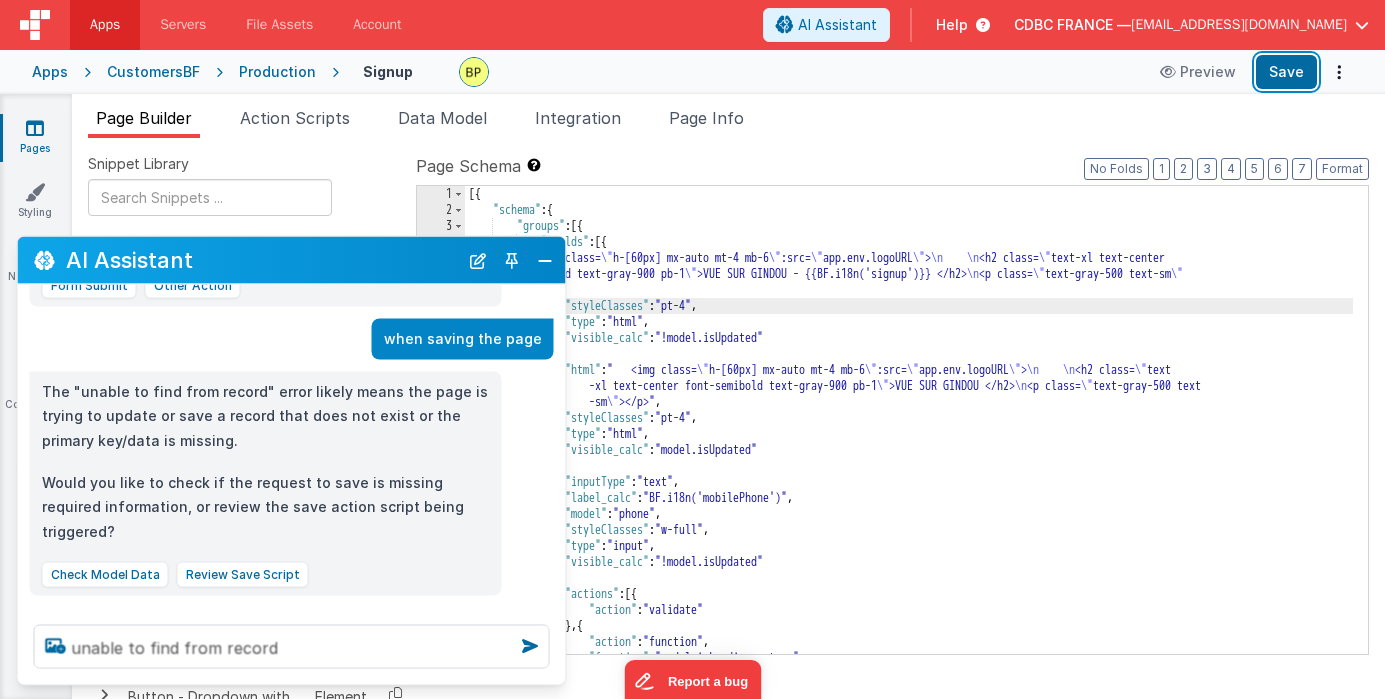 drag, startPoint x: 1292, startPoint y: 71, endPoint x: 1113, endPoint y: 75, distance: 179.0447 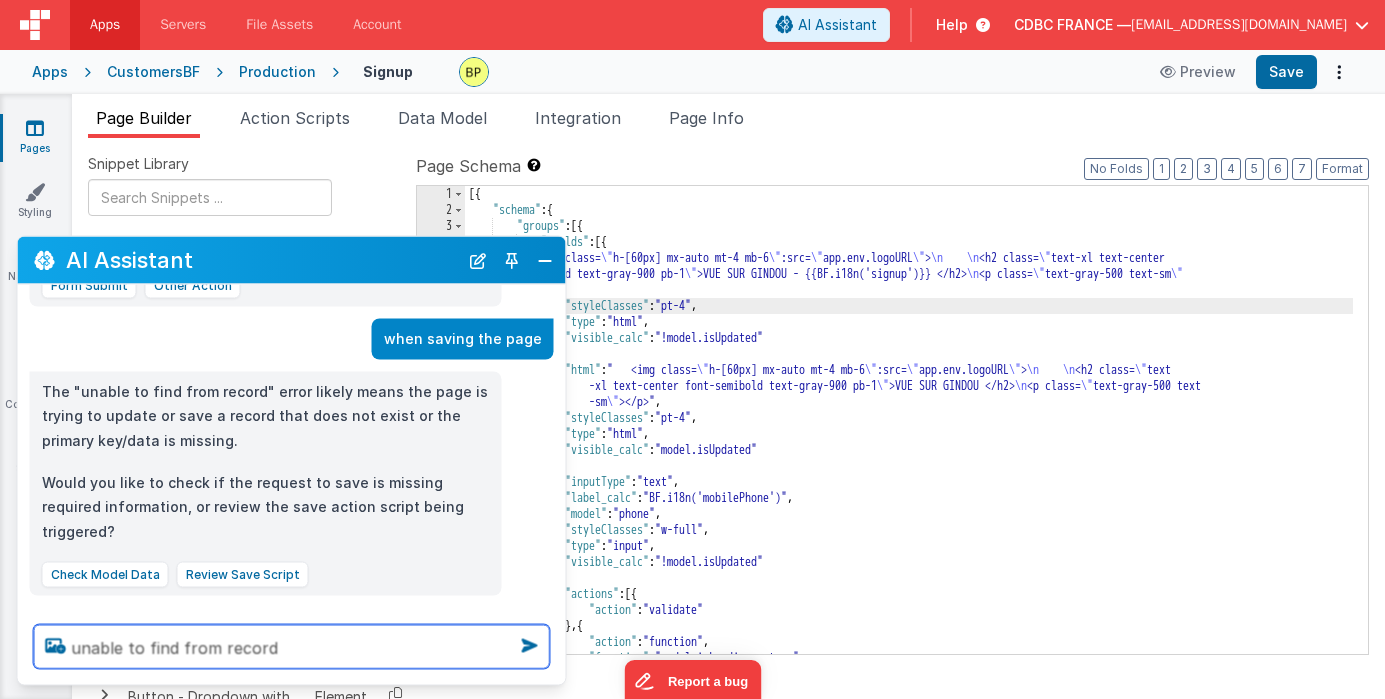 click on "unable to find from record" at bounding box center (292, 647) 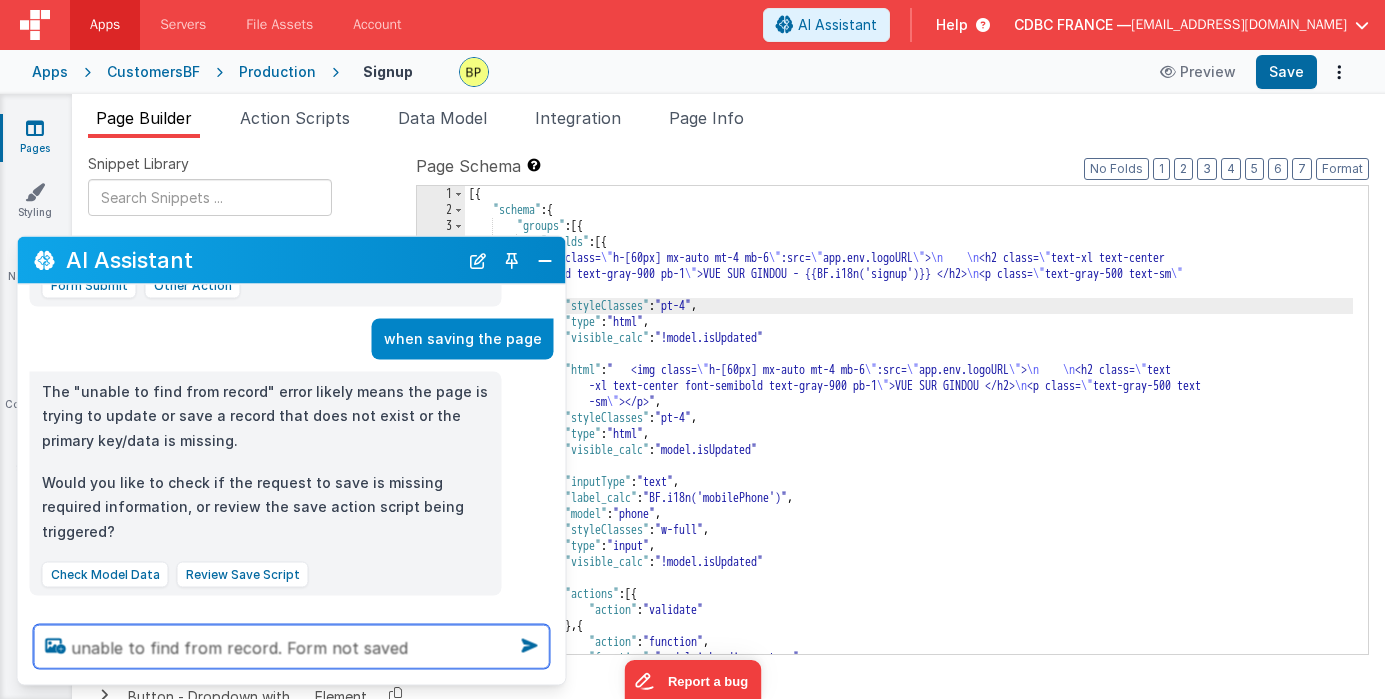 type on "unable to find from record. Form not saved" 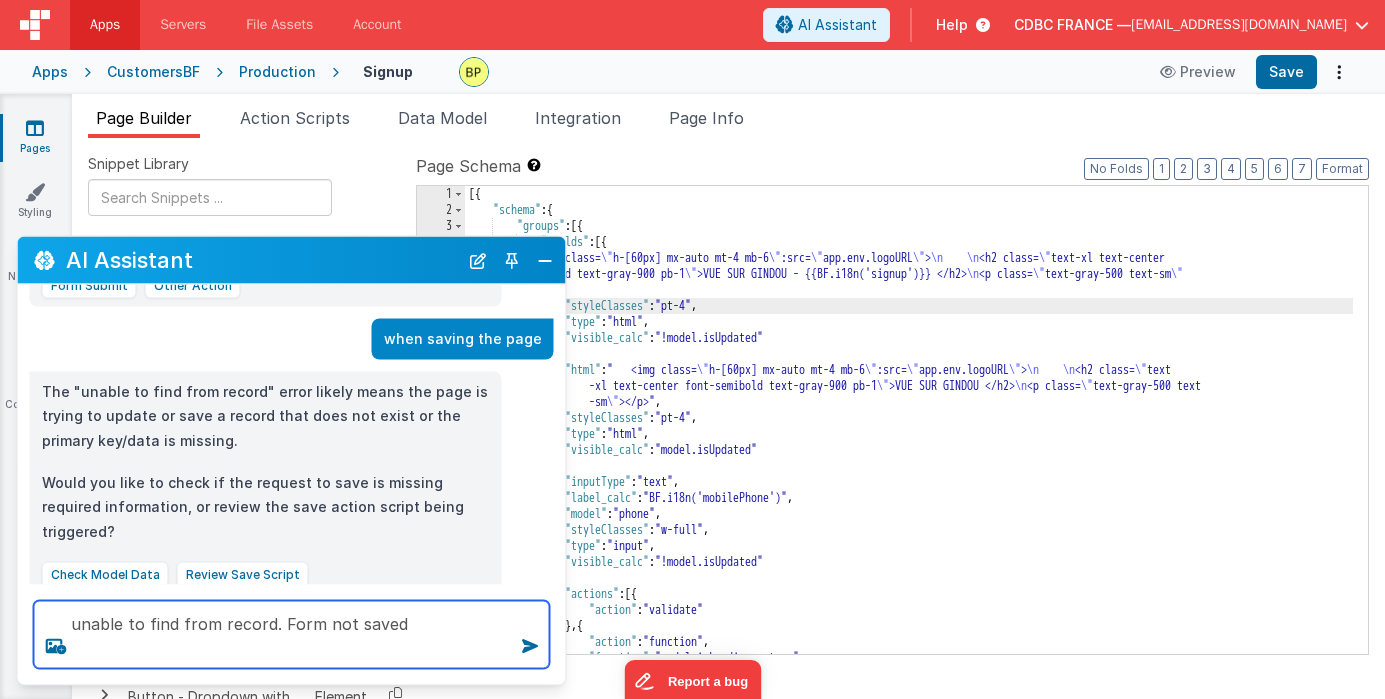type 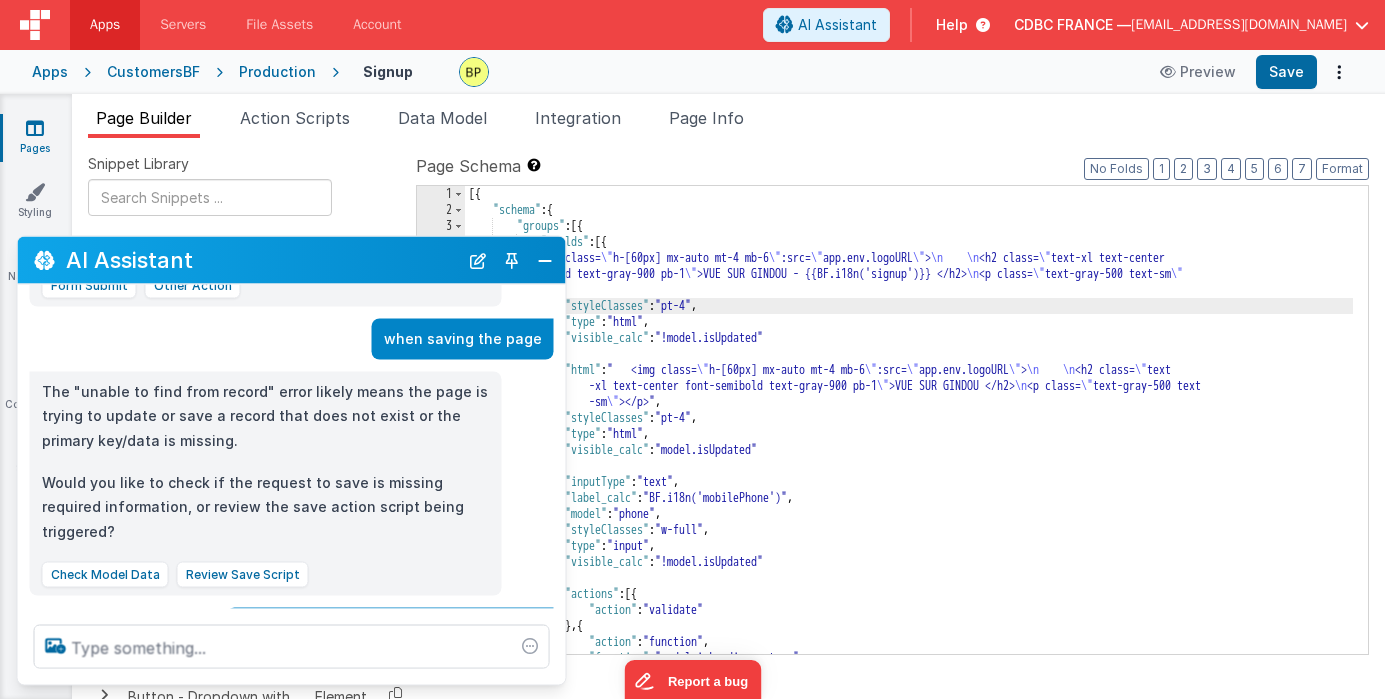 scroll, scrollTop: 521, scrollLeft: 0, axis: vertical 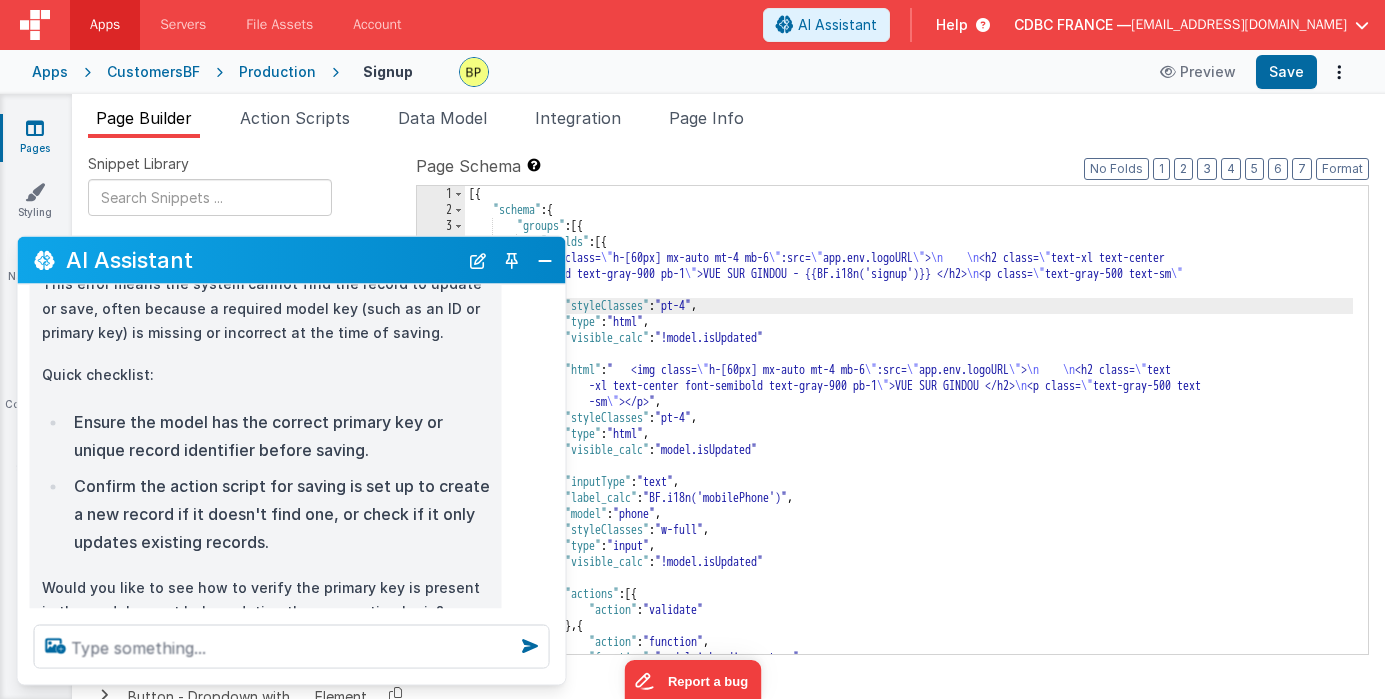 drag, startPoint x: 633, startPoint y: 143, endPoint x: 216, endPoint y: 287, distance: 441.16324 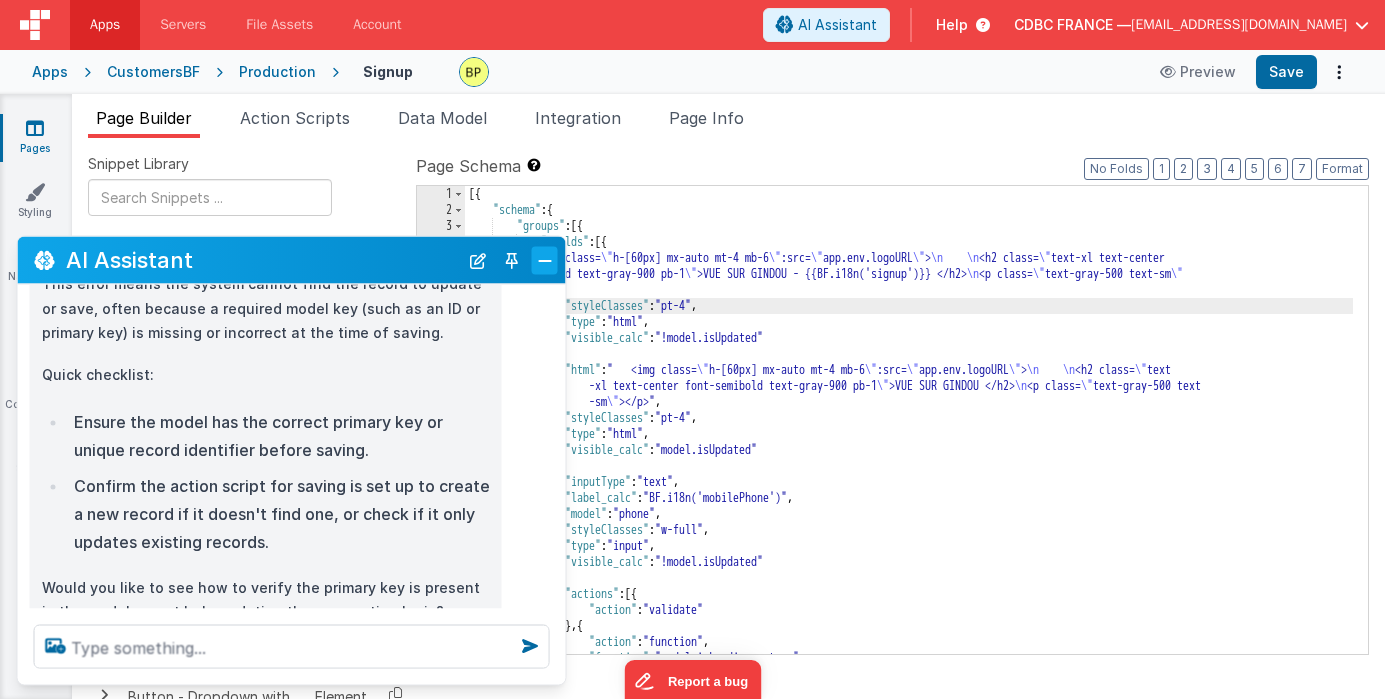 click at bounding box center [545, 260] 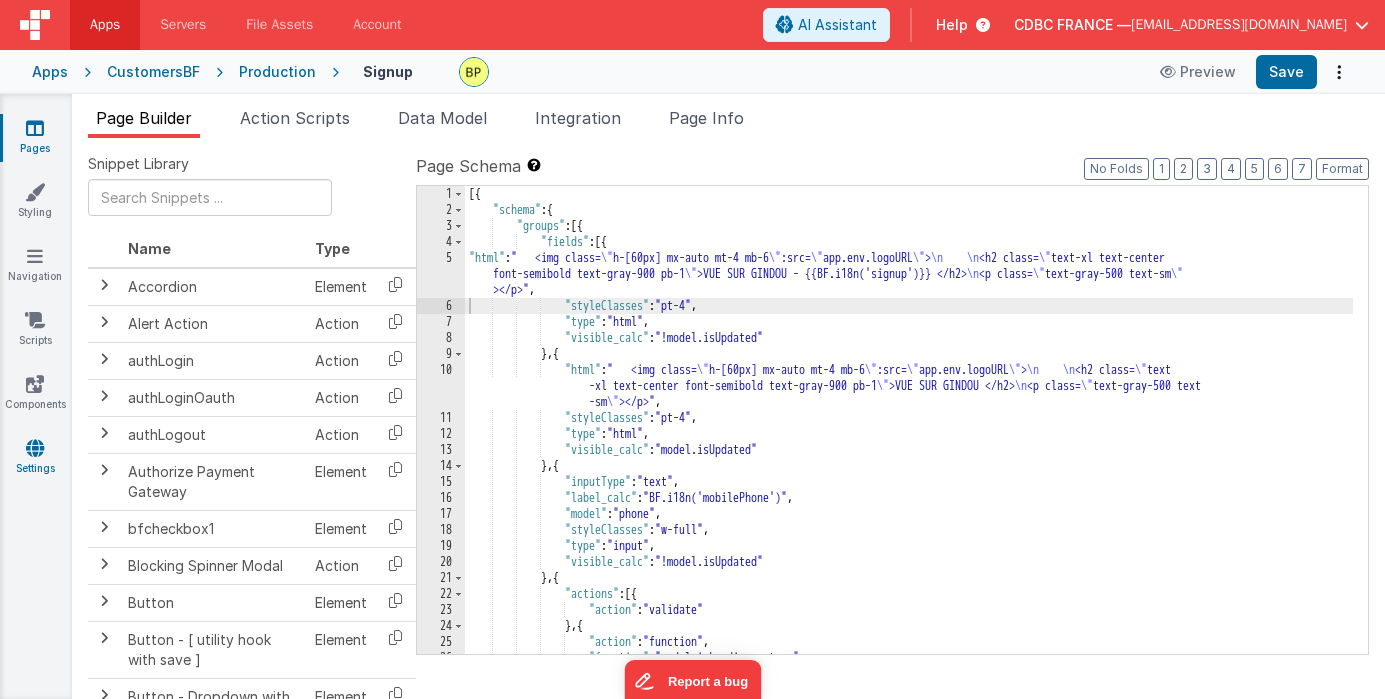 click on "Settings" at bounding box center [35, 458] 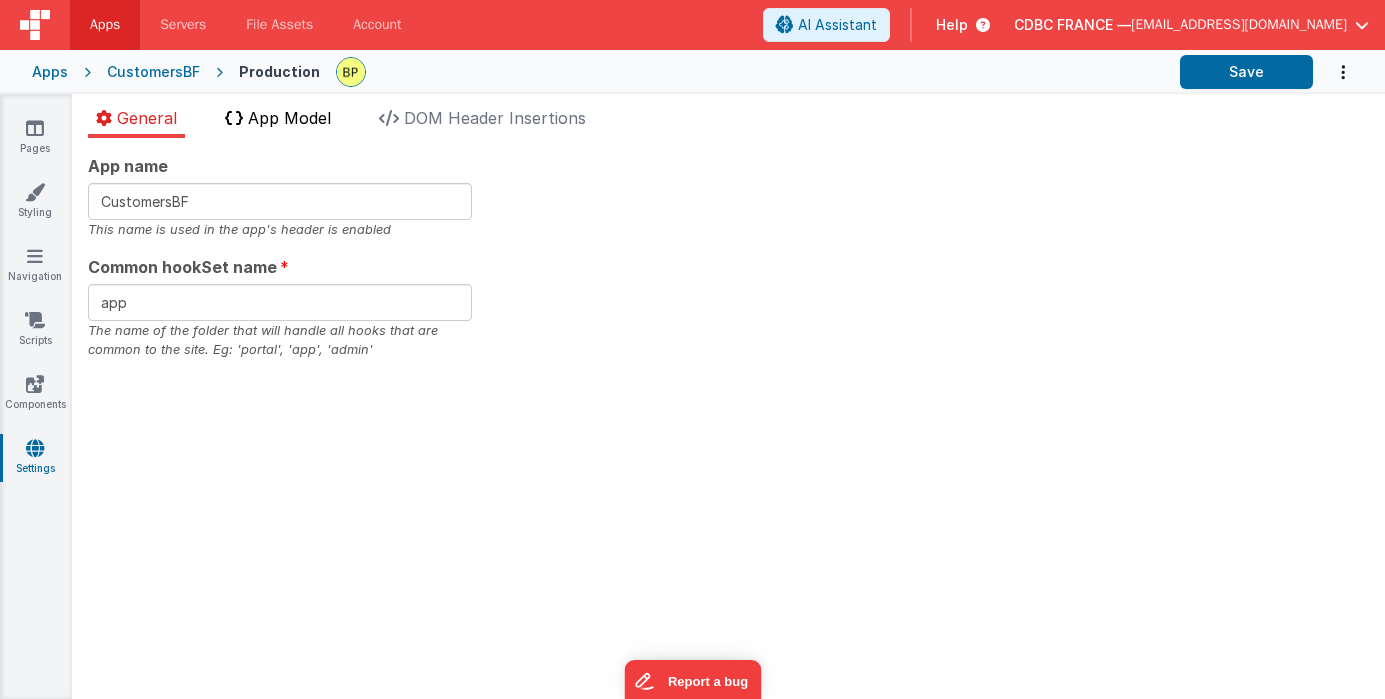 click on "App Model" at bounding box center [289, 118] 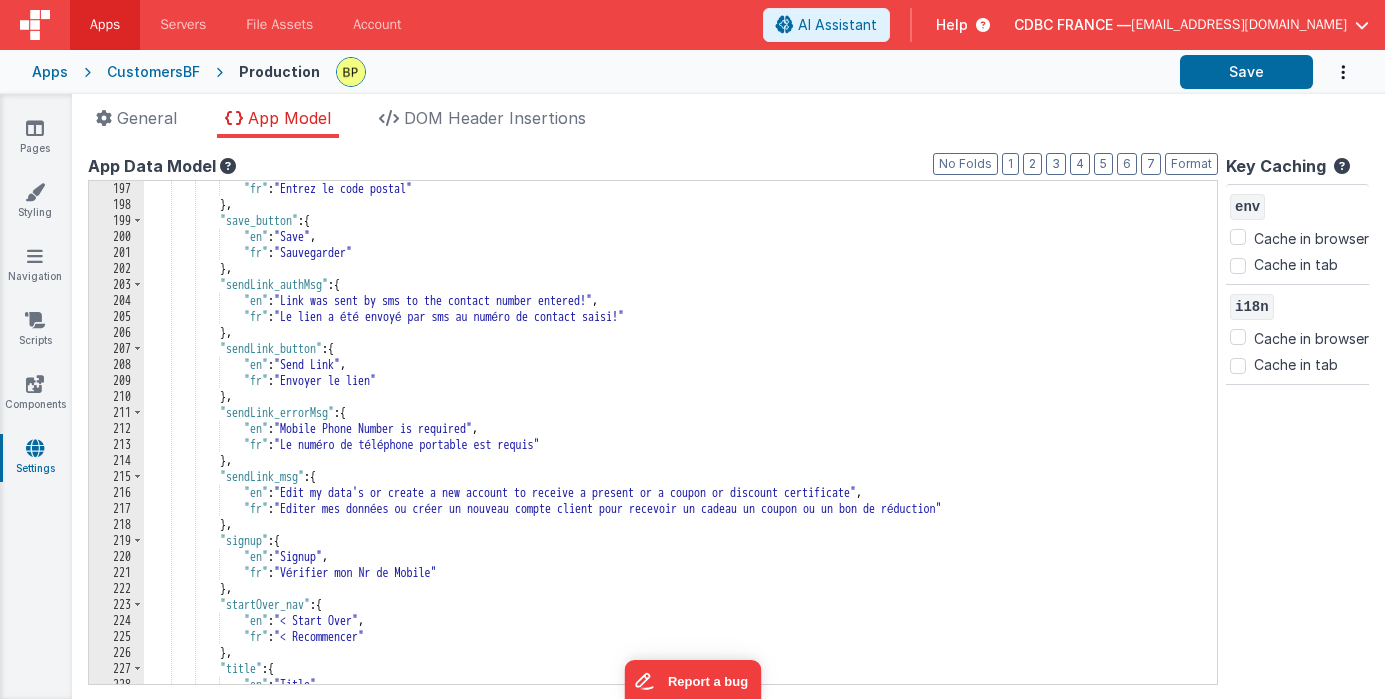 scroll, scrollTop: 3138, scrollLeft: 0, axis: vertical 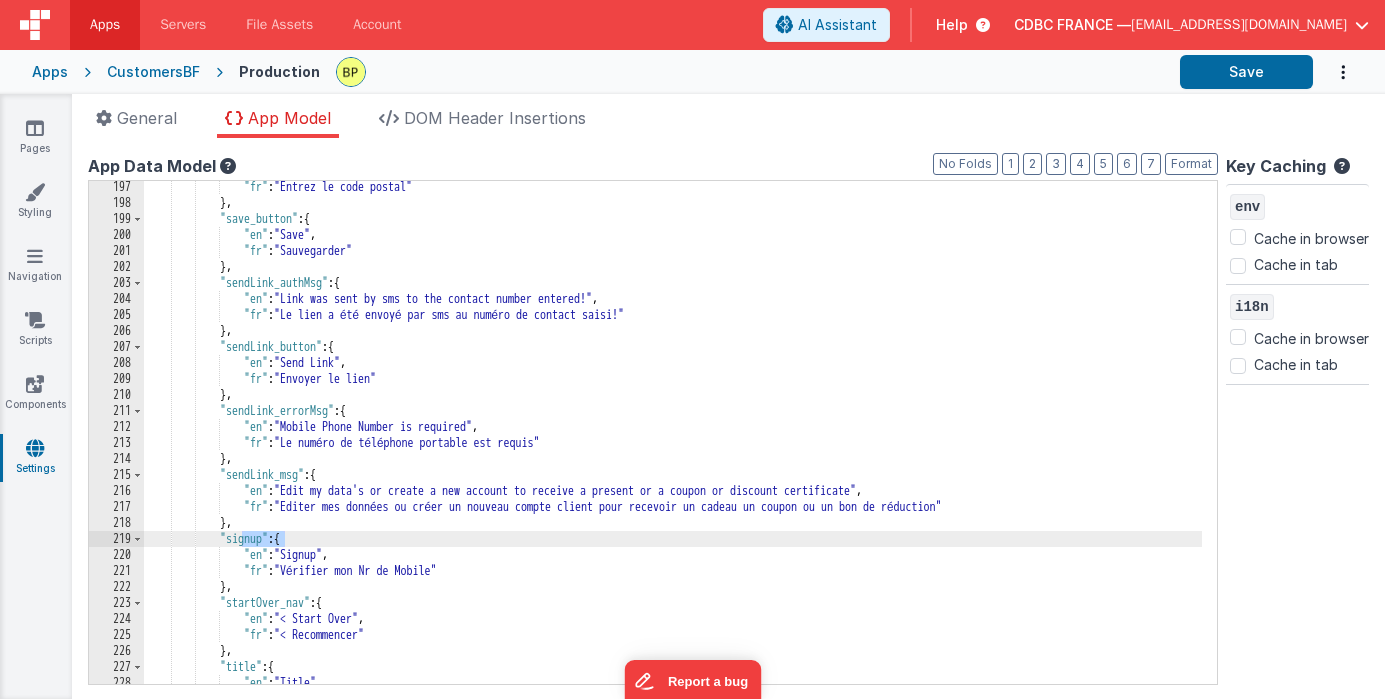 drag, startPoint x: 283, startPoint y: 538, endPoint x: 244, endPoint y: 536, distance: 39.051247 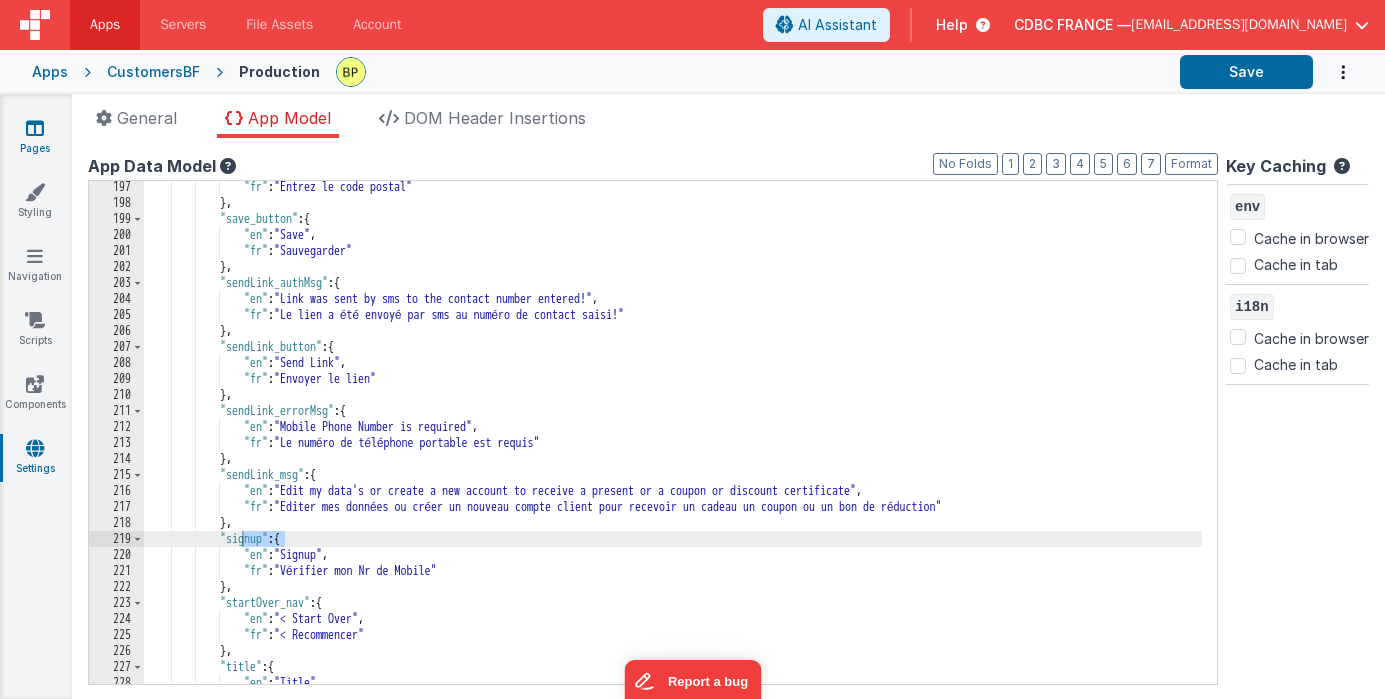 click at bounding box center (35, 128) 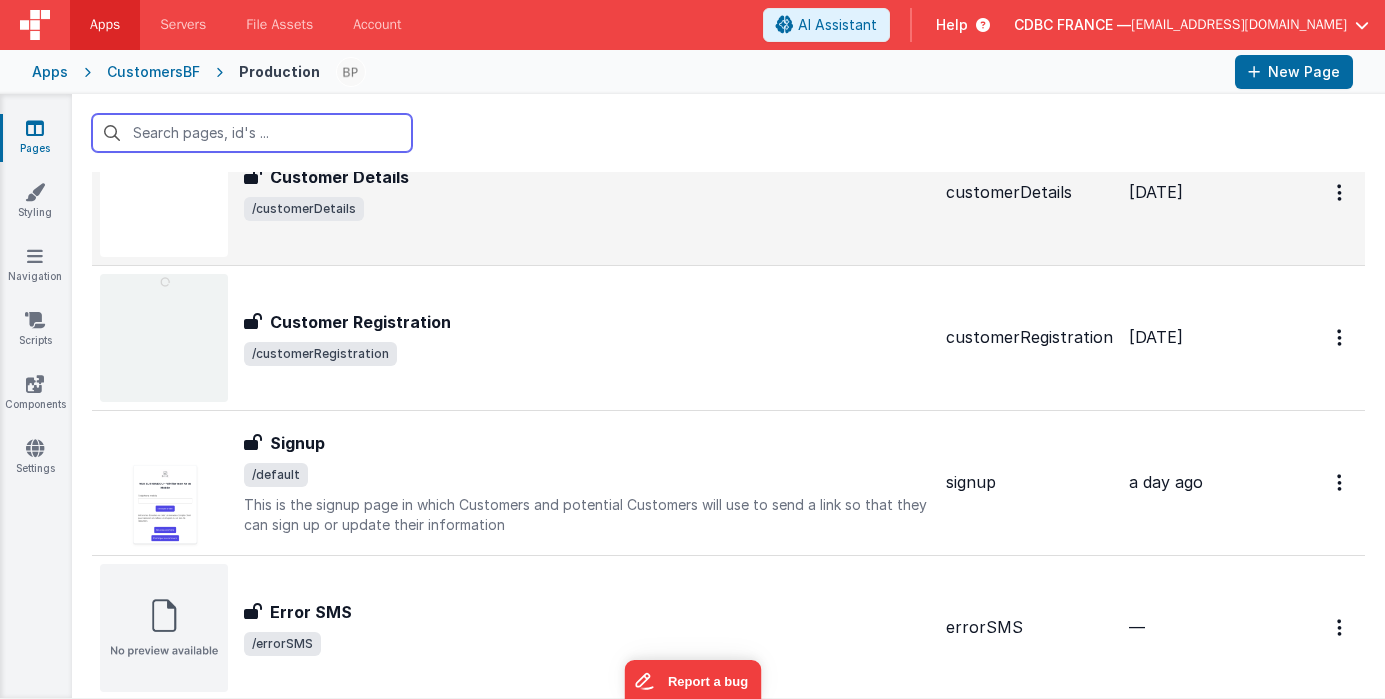 scroll, scrollTop: 8, scrollLeft: 0, axis: vertical 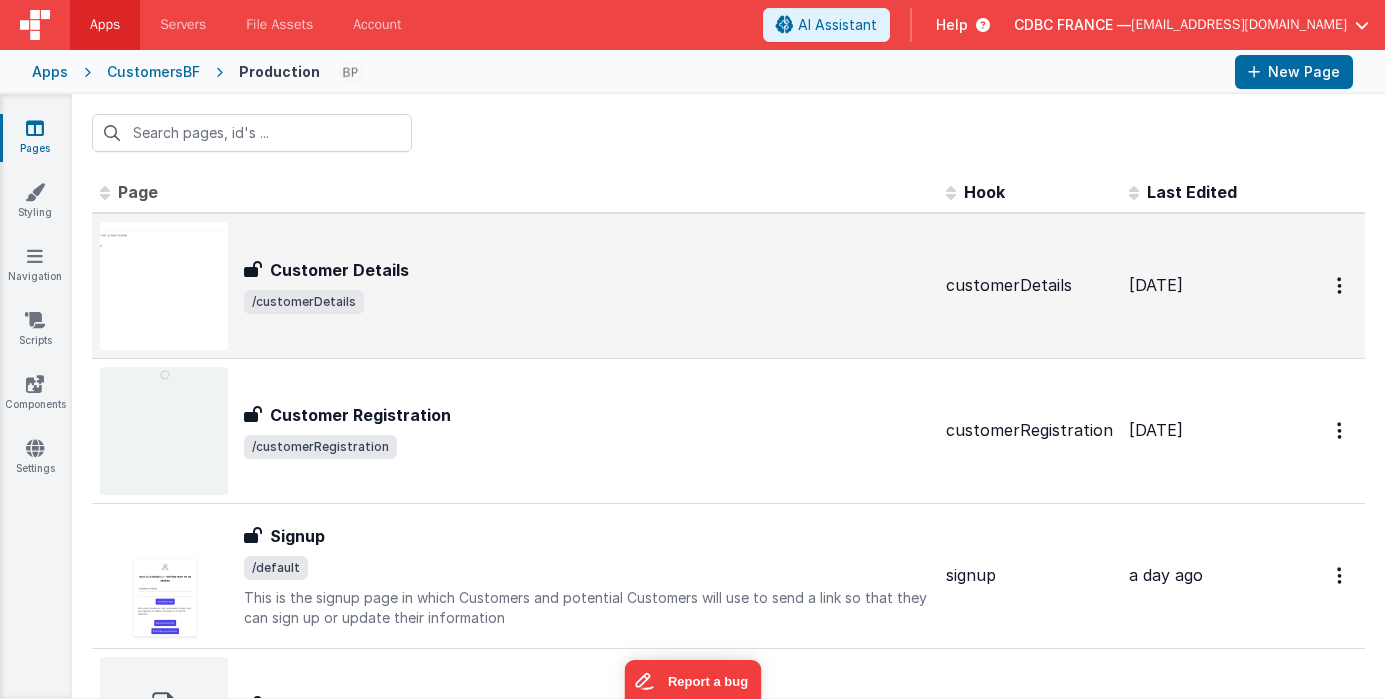 click on "/customerDetails" at bounding box center (587, 302) 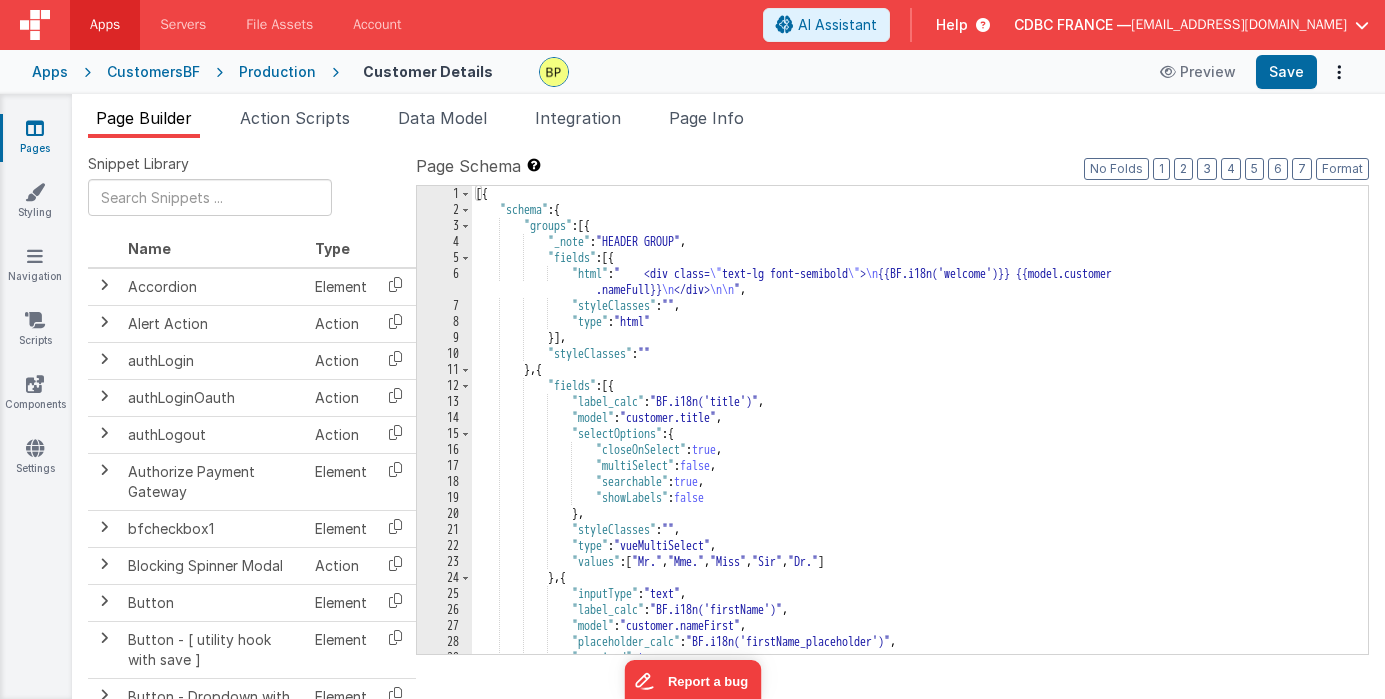 click on "Production" at bounding box center [277, 72] 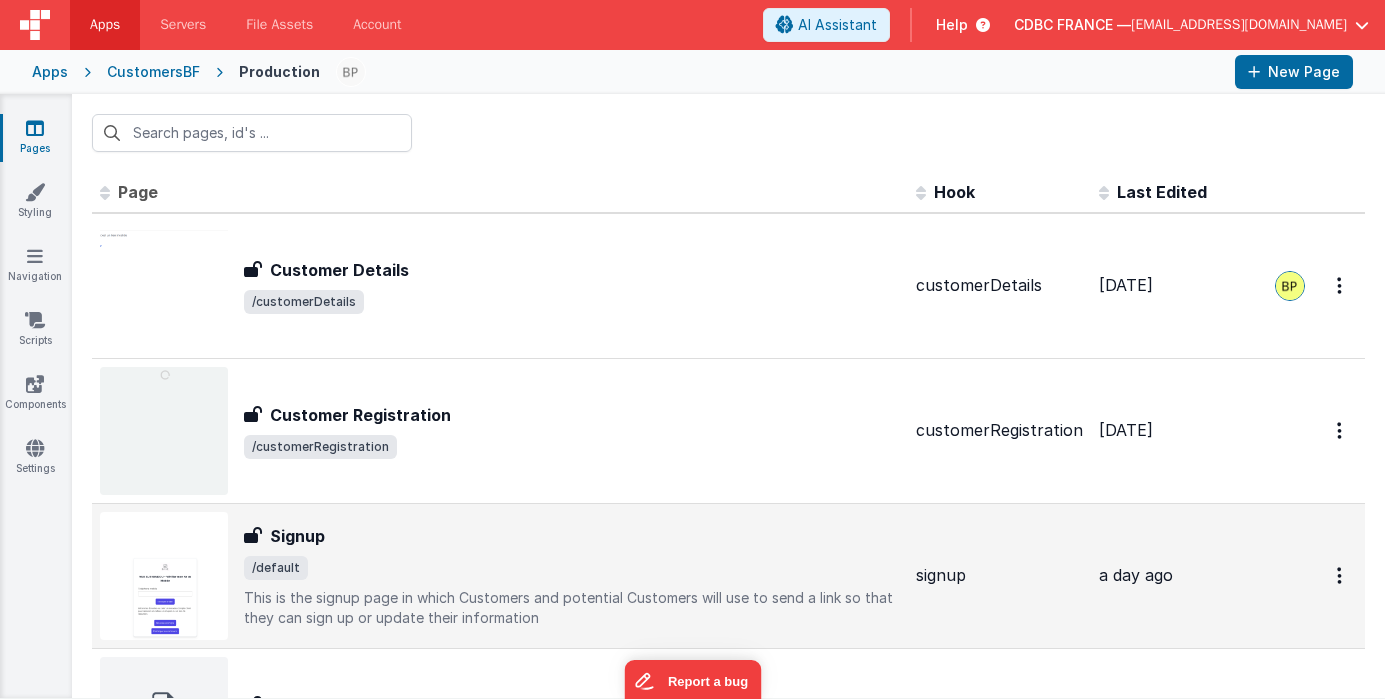 click on "Signup" at bounding box center (572, 536) 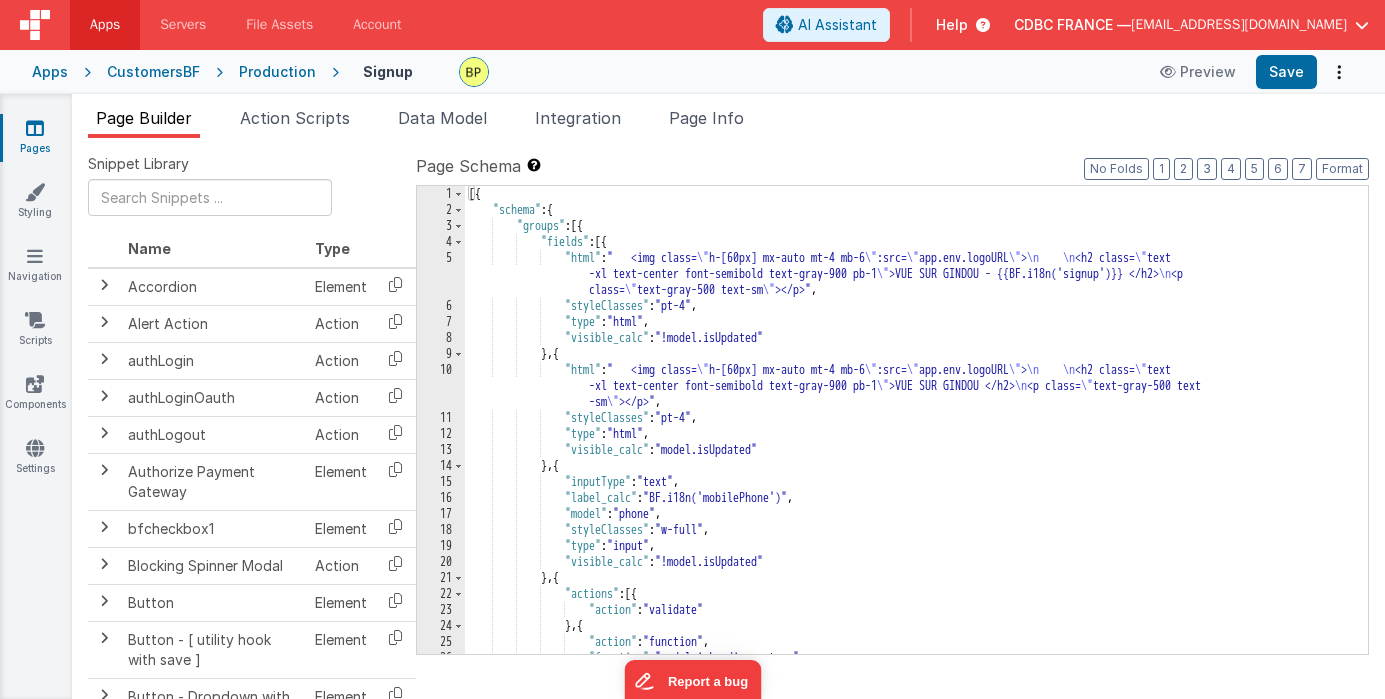 click on "5" at bounding box center [441, 274] 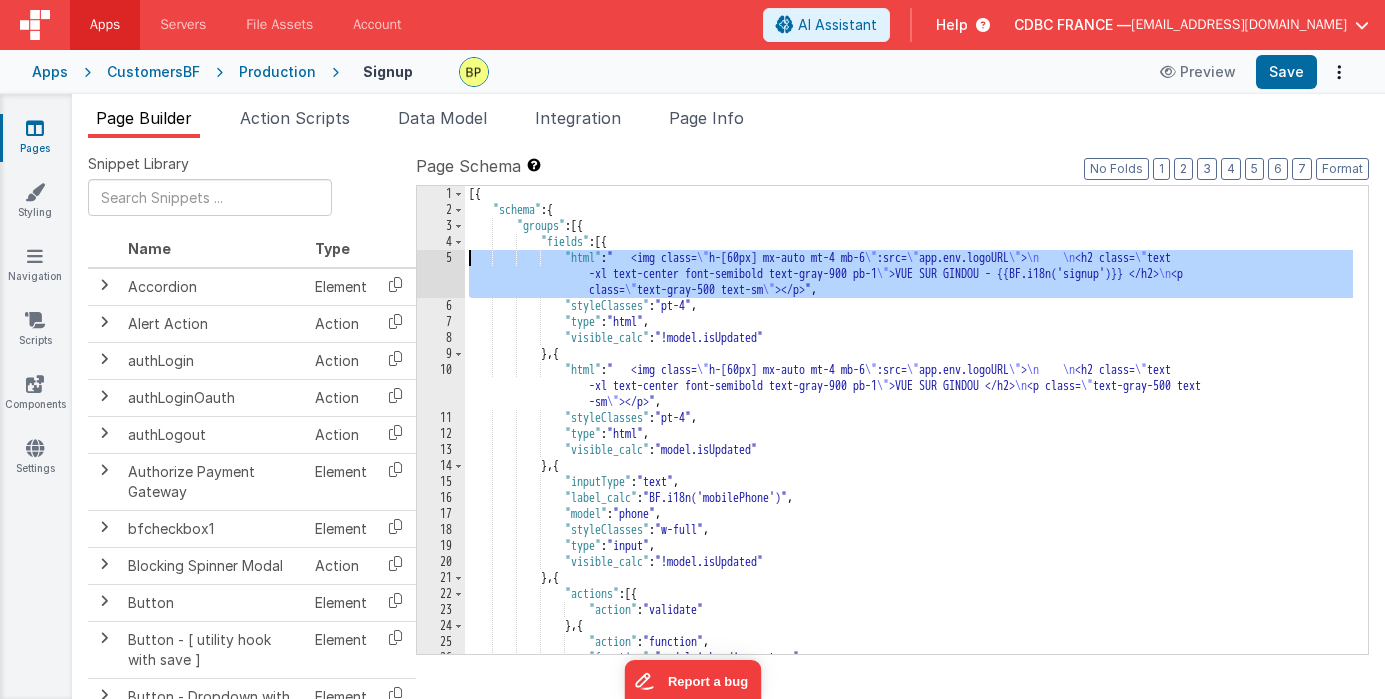 click on "5" at bounding box center [441, 274] 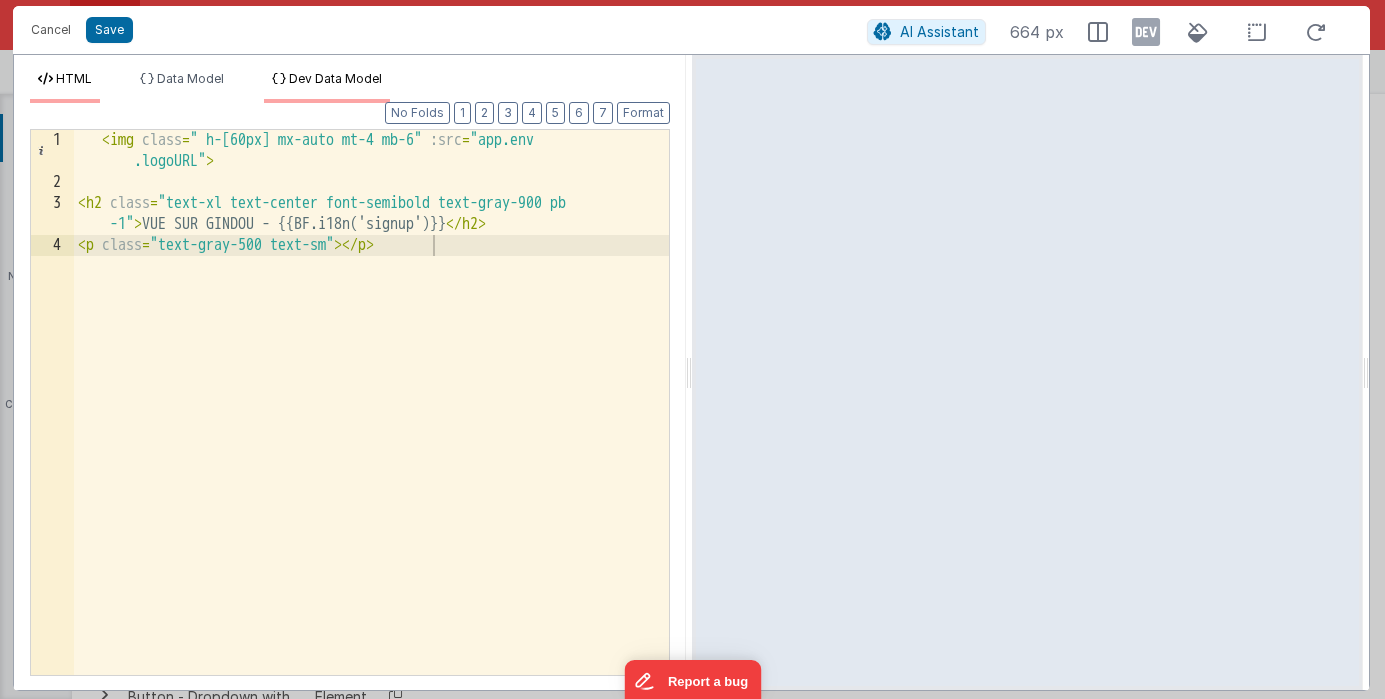 click on "Dev Data Model" at bounding box center (335, 78) 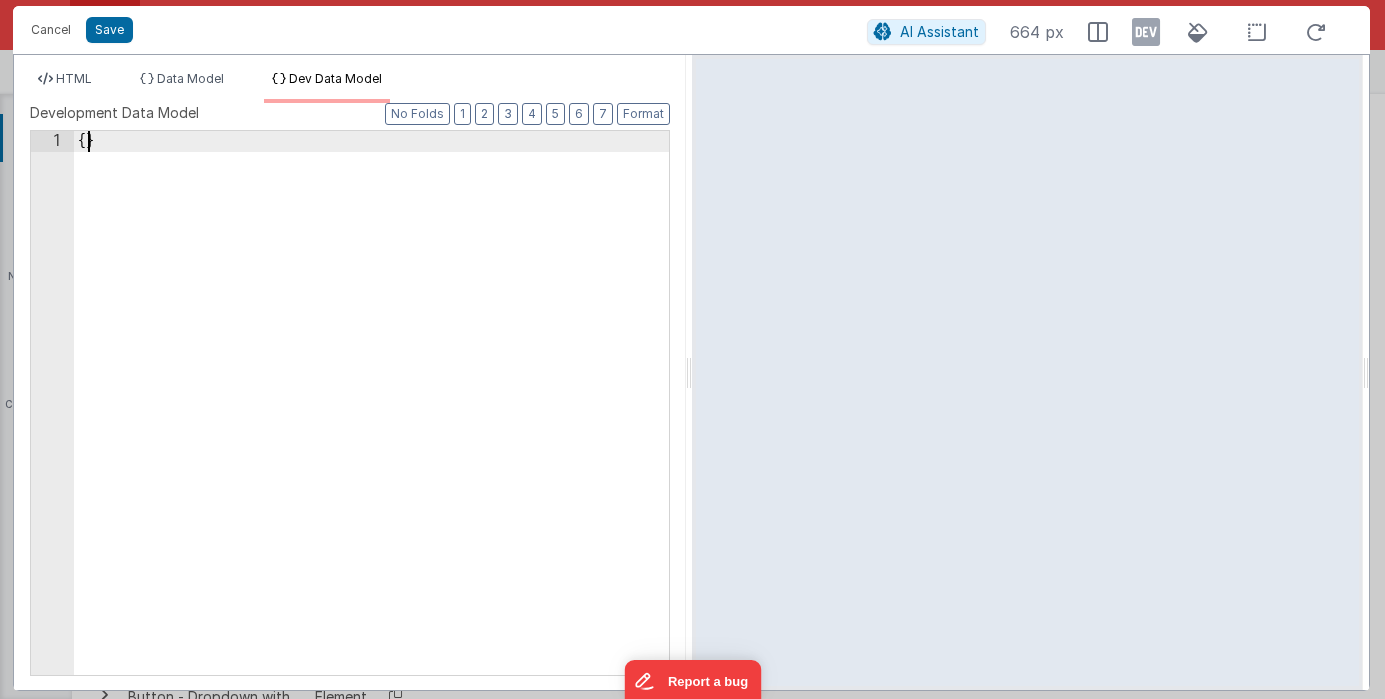 click on "{ }" at bounding box center (371, 424) 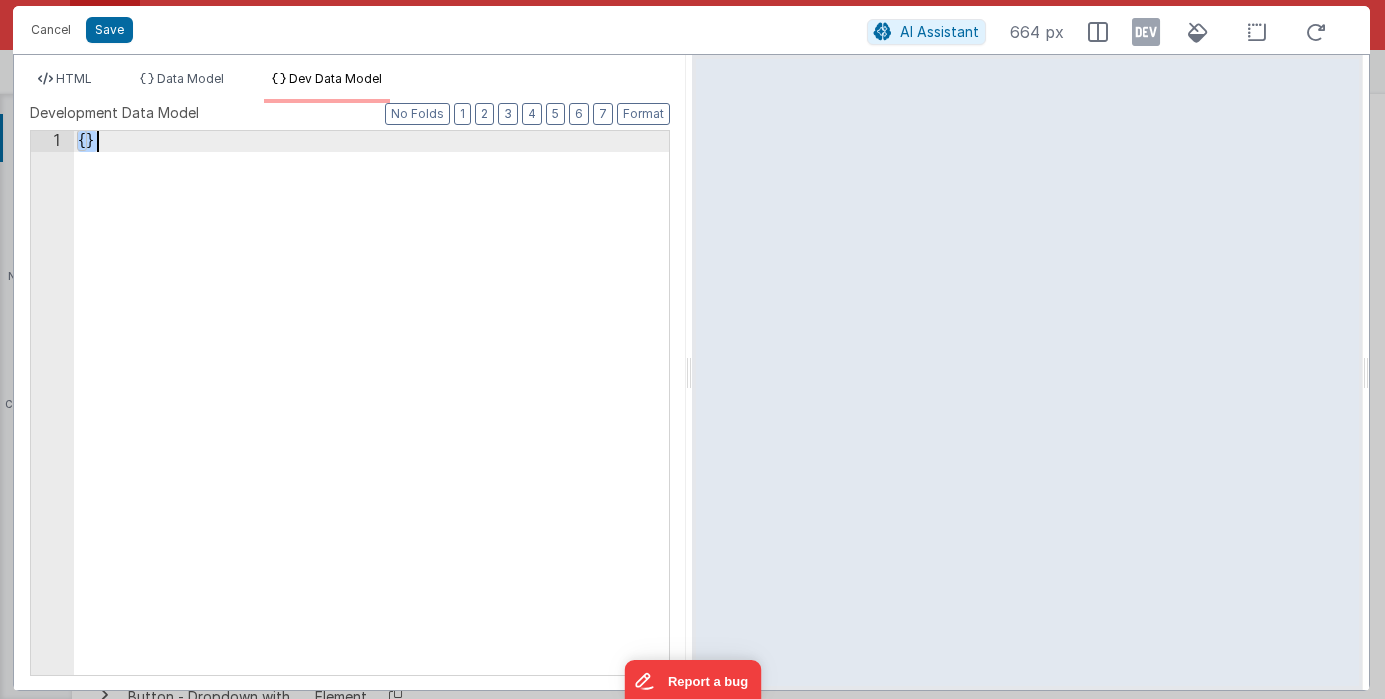click on "{ }" at bounding box center (371, 424) 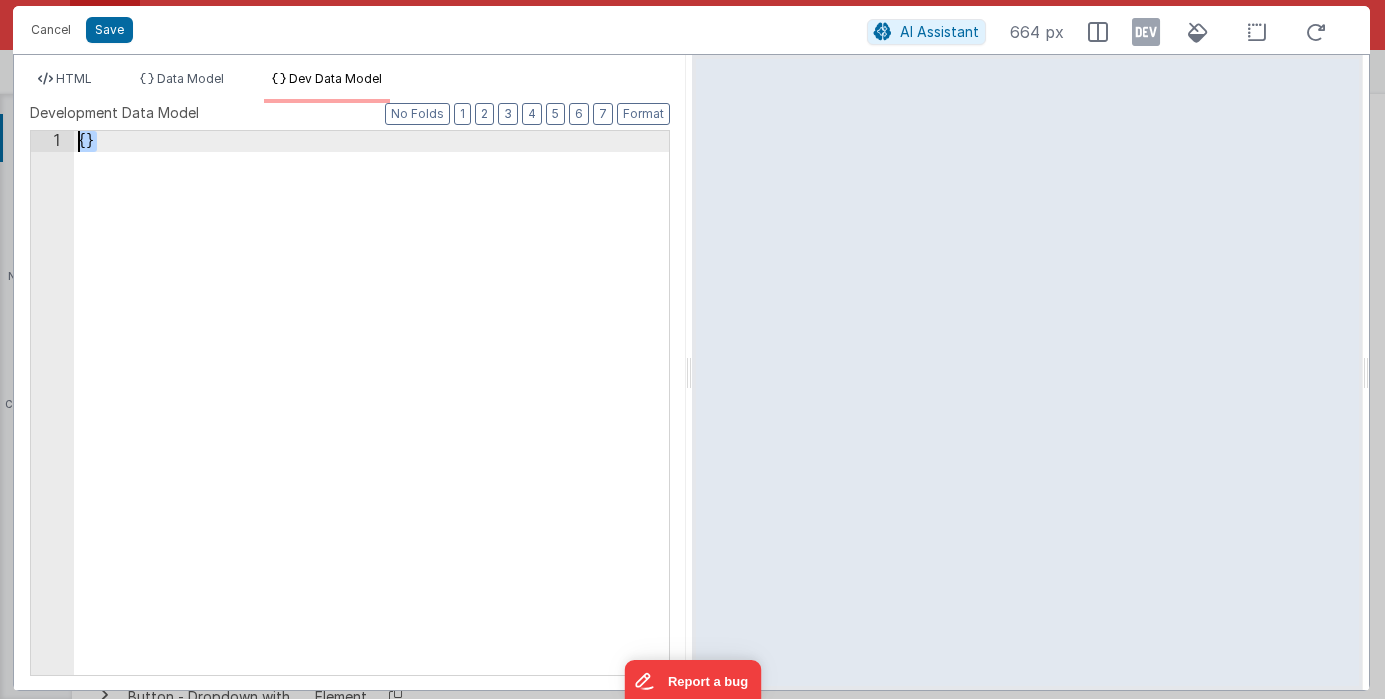 click on "{ }" at bounding box center (371, 424) 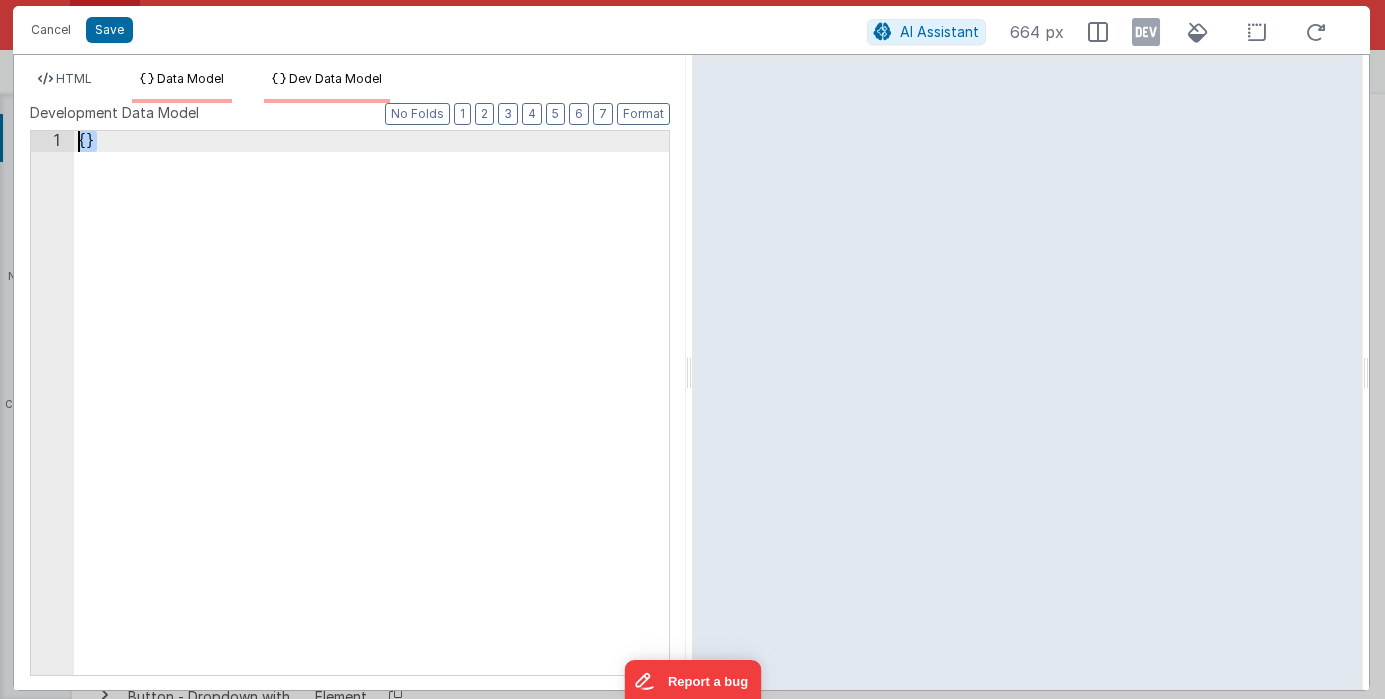 click on "Data Model" at bounding box center (190, 78) 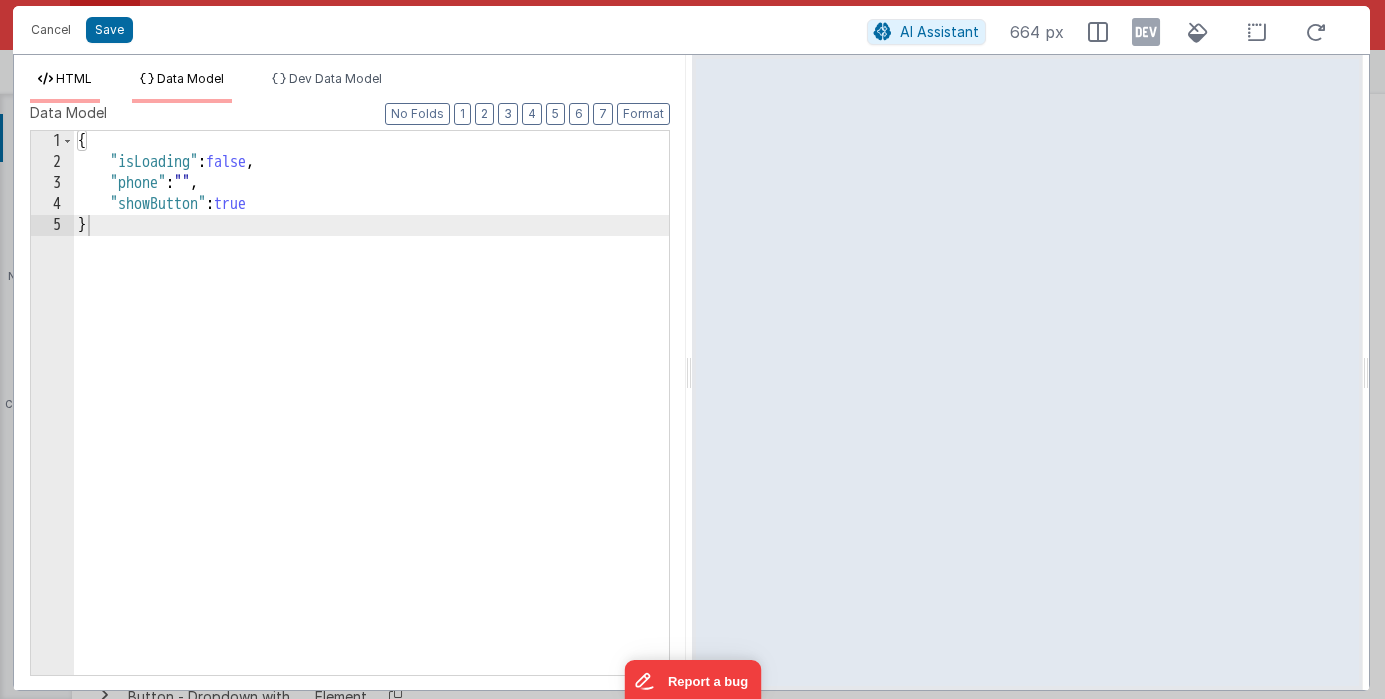 click on "HTML" at bounding box center (74, 78) 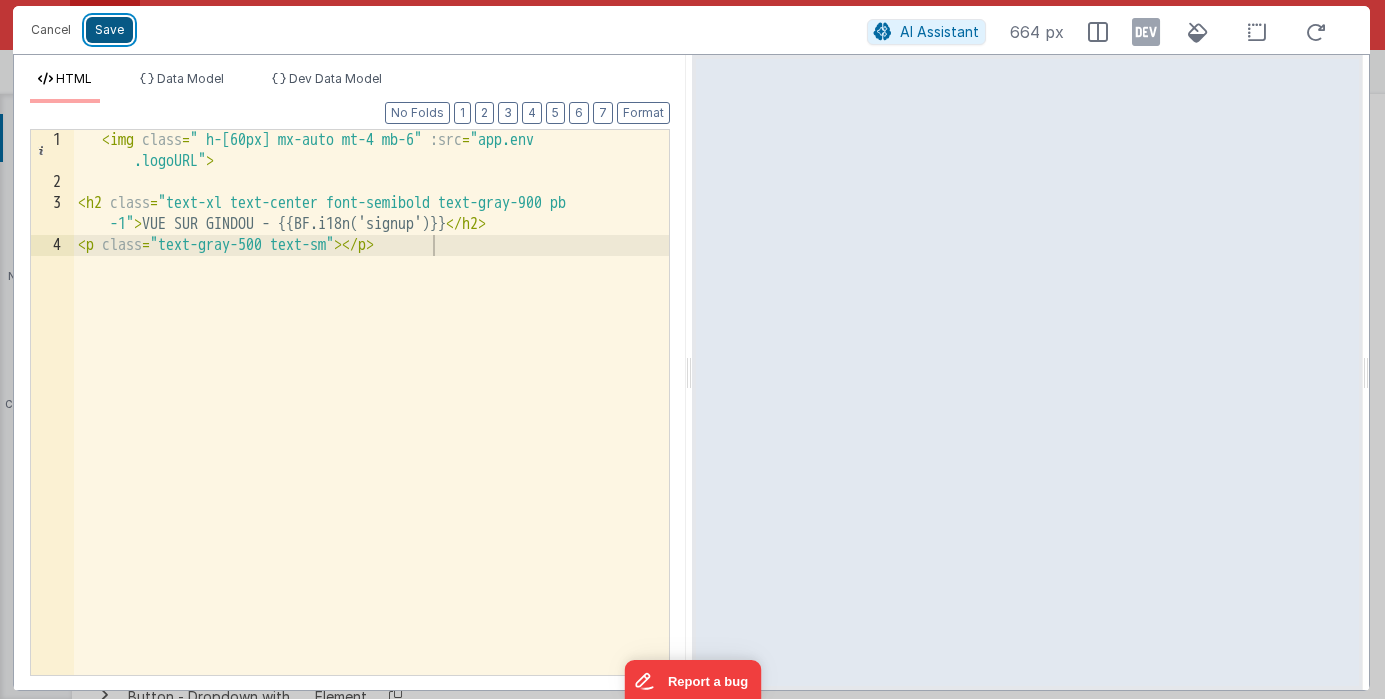click on "Save" at bounding box center [109, 30] 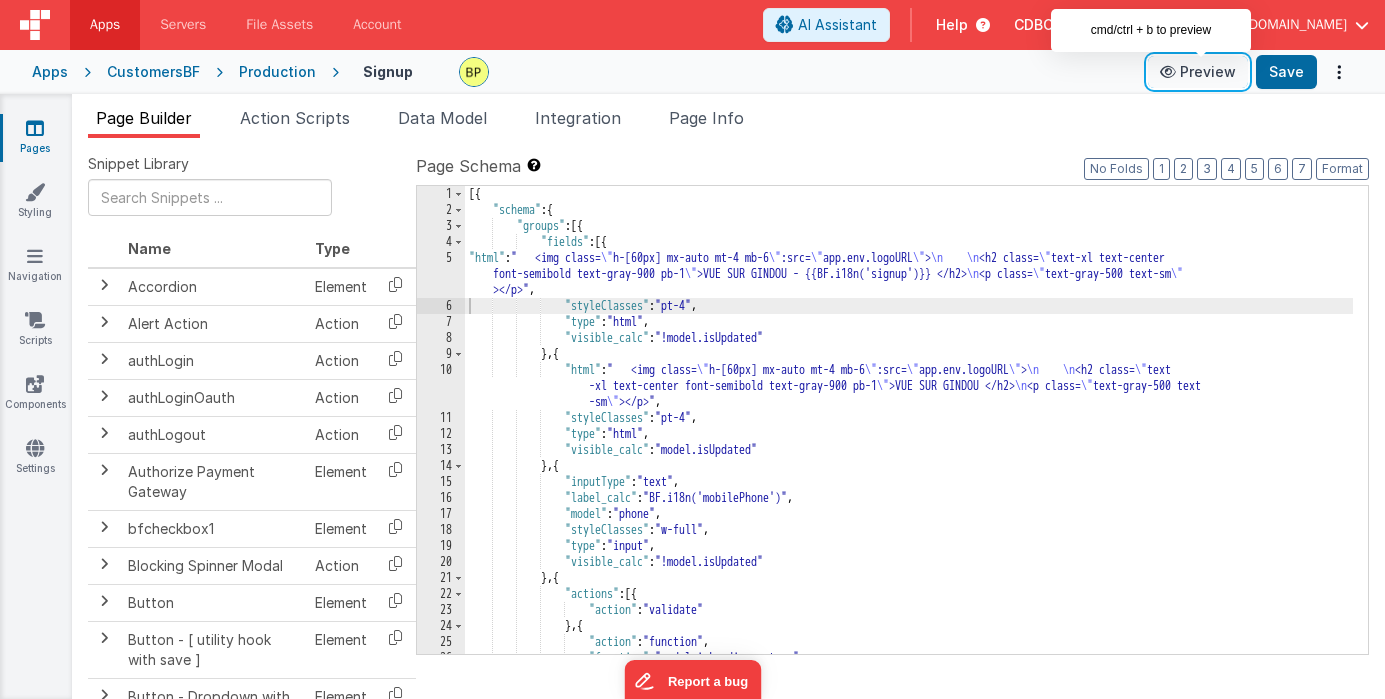 click on "Preview" at bounding box center (1198, 72) 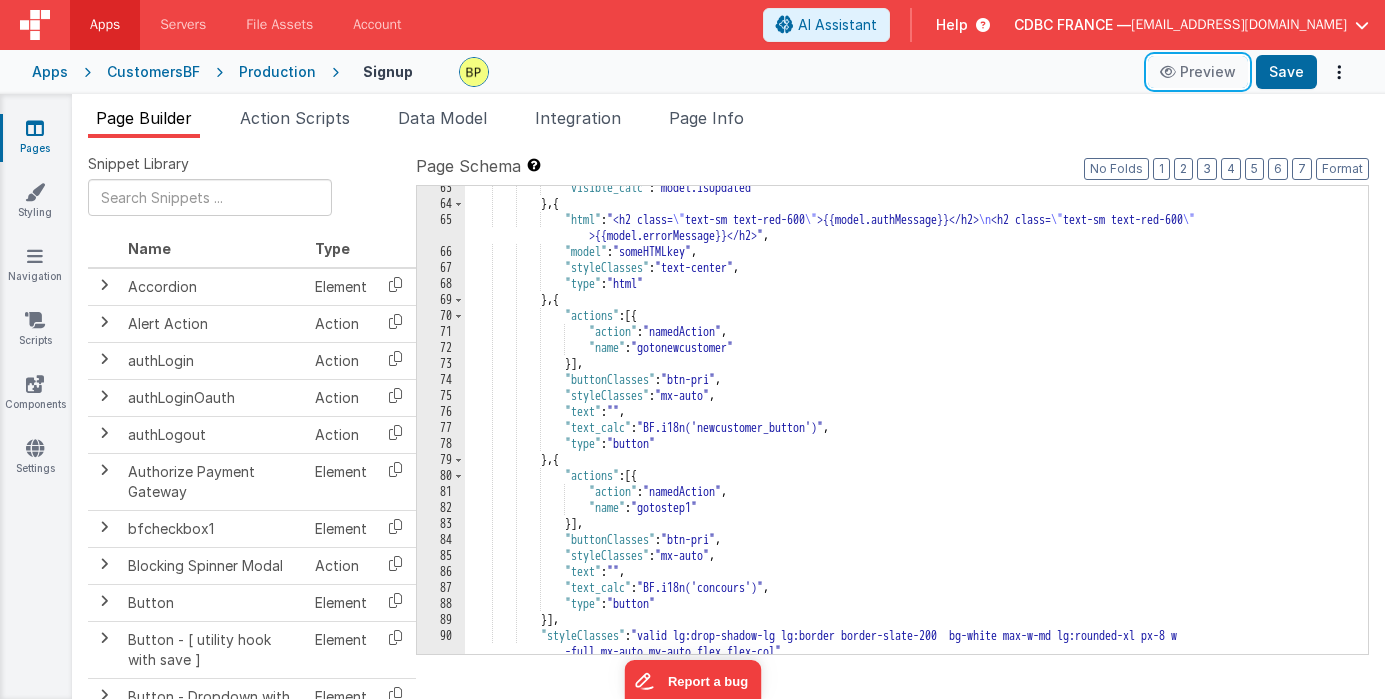 scroll, scrollTop: 1164, scrollLeft: 0, axis: vertical 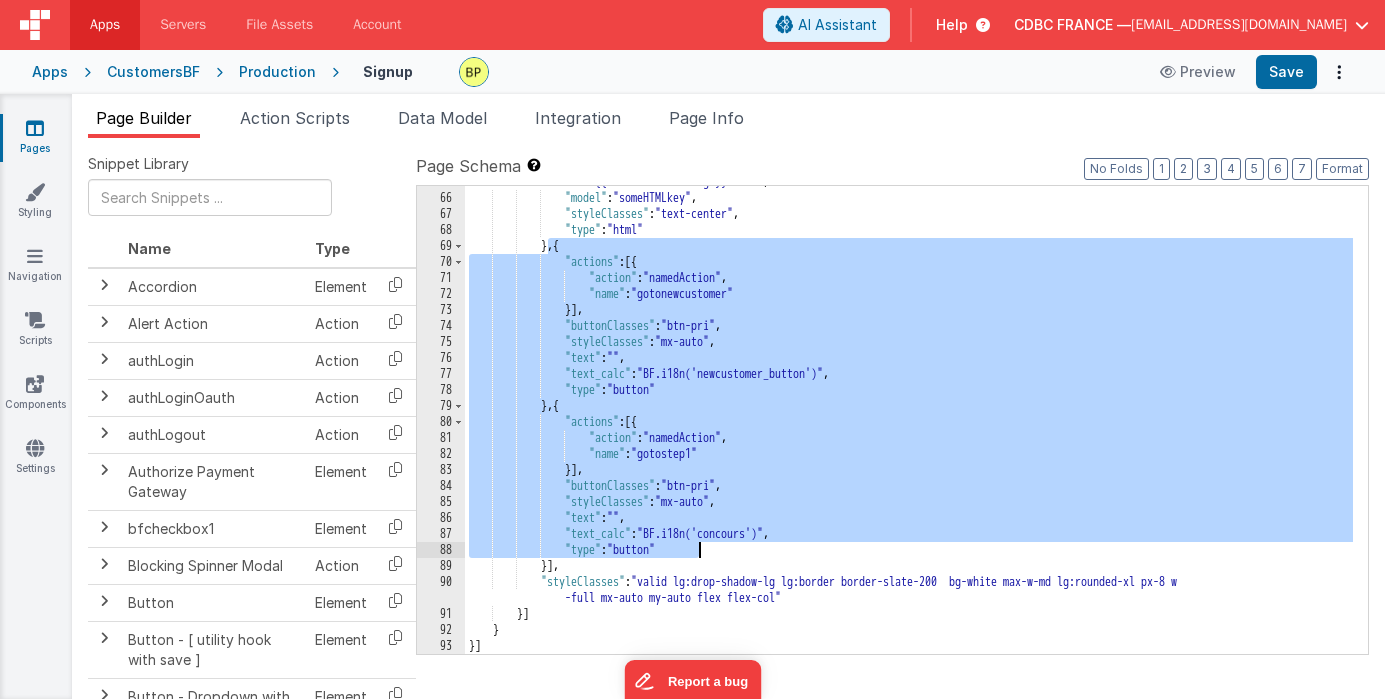 drag, startPoint x: 551, startPoint y: 246, endPoint x: 767, endPoint y: 549, distance: 372.10886 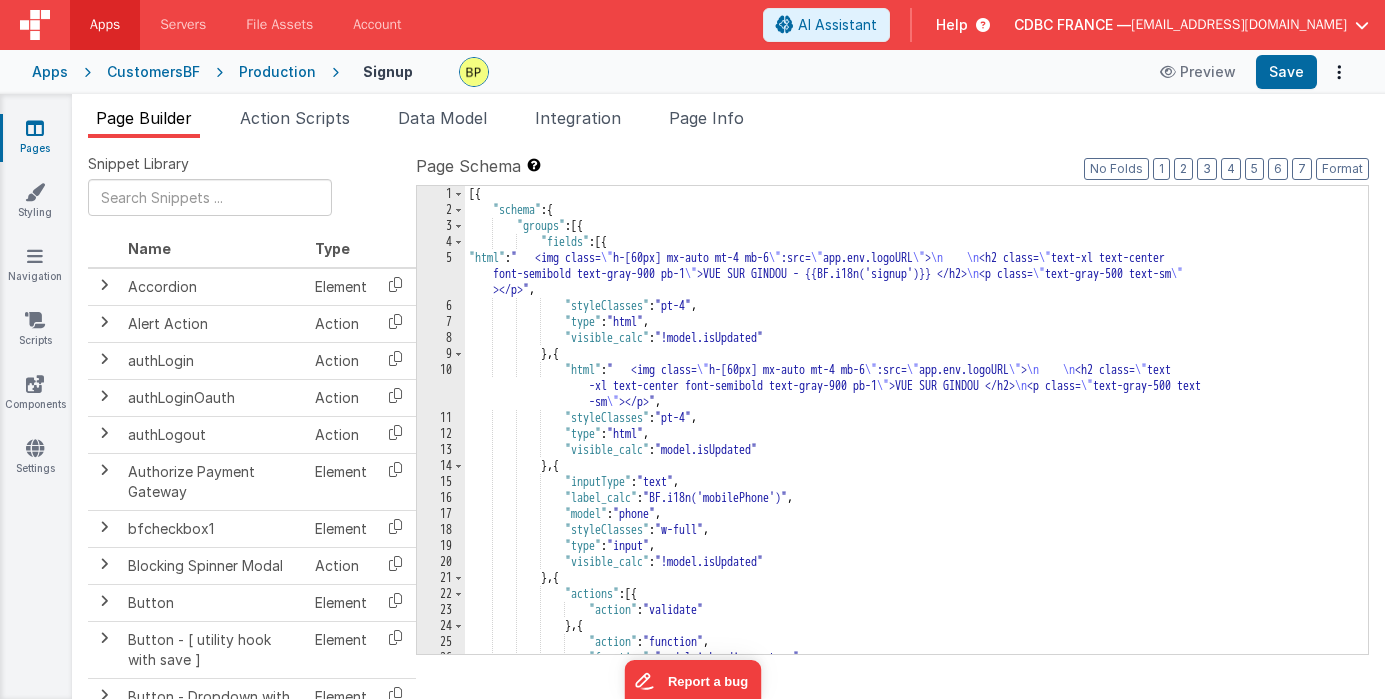 scroll, scrollTop: 0, scrollLeft: 0, axis: both 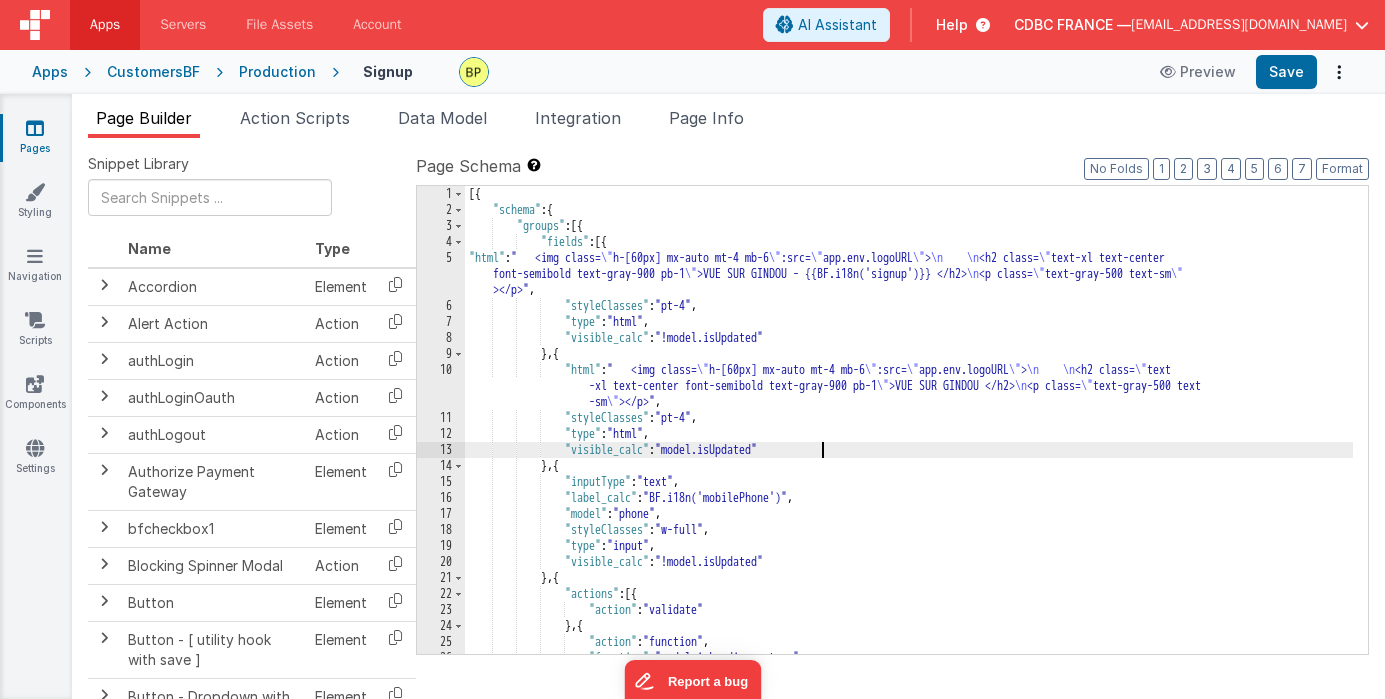 click on "[{      "schema" :  {           "groups" :  [{                "fields" :  [{ "html" :  "   <img class= \"  h-[60px] mx-auto mt-4 mb-6 \"  :src= \" app.env.logoURL \" > \n      \n <h2 class= \" text-xl text-center       font-semibold text-gray-900 pb-1 \" >VUE SUR GINDOU - {{BF.i18n('signup')}} </h2> \n <p class= \" text-gray-500 text-sm \"      ></p>" ,                     "styleClasses" :  "pt-4" ,                     "type" :  "html" ,                     "visible_calc" :  "!model.isUpdated"                } ,  {                     "html" :  "   <img class= \"  h-[60px] mx-auto mt-4 mb-6 \"  :src= \" app.env.logoURL \" > \n      \n <h2 class= \" text                      -xl text-center font-semibold text-gray-900 pb-1 \" >VUE SUR GINDOU </h2> \n <p class= \" text-gray-500 text                      -sm \" ></p>" ,                     "styleClasses" :  "pt-4" ,                     "type" :  "html" ,                     "visible_calc" :  "model.isUpdated"" at bounding box center (909, 436) 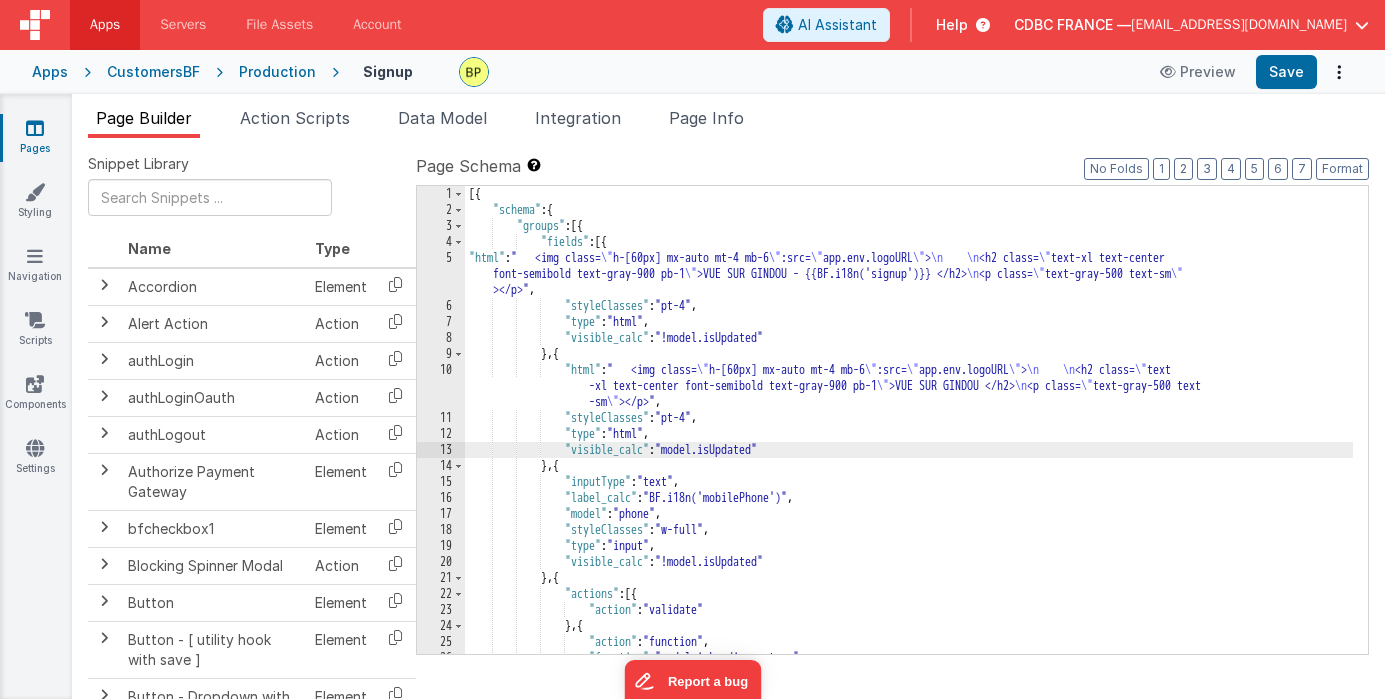 type 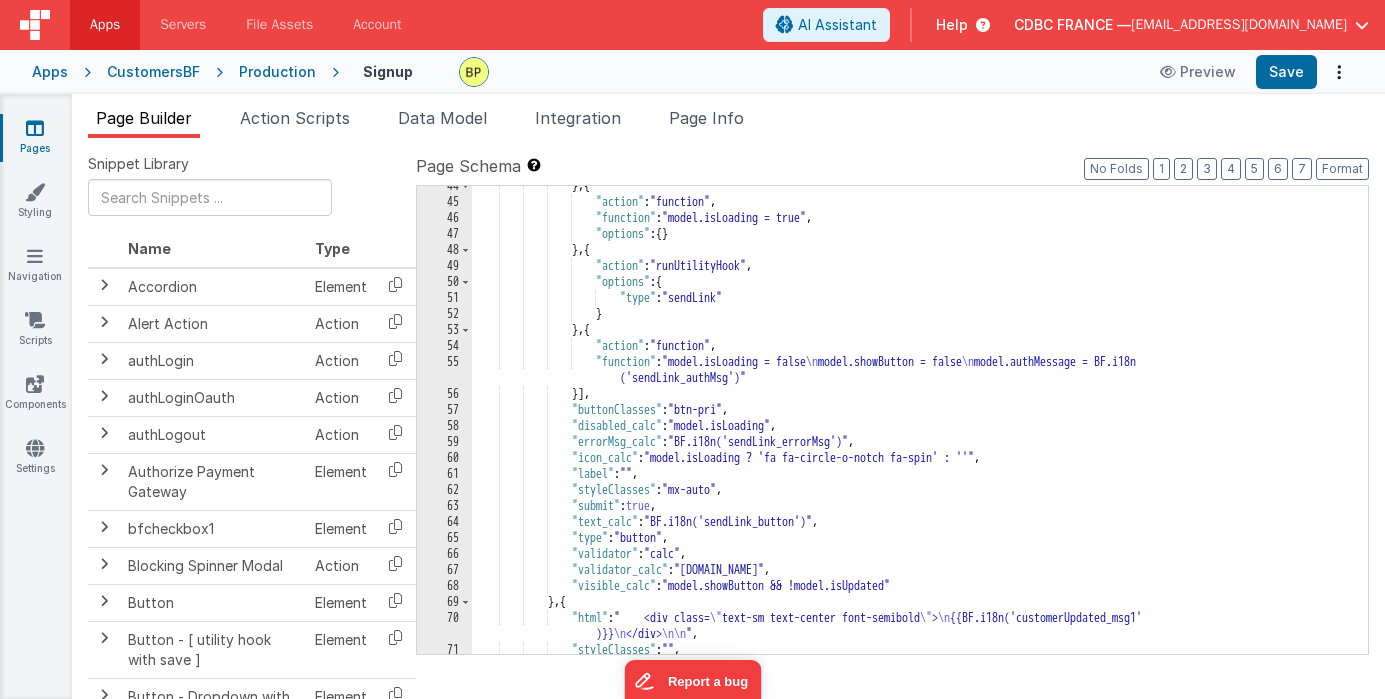 scroll, scrollTop: 1500, scrollLeft: 0, axis: vertical 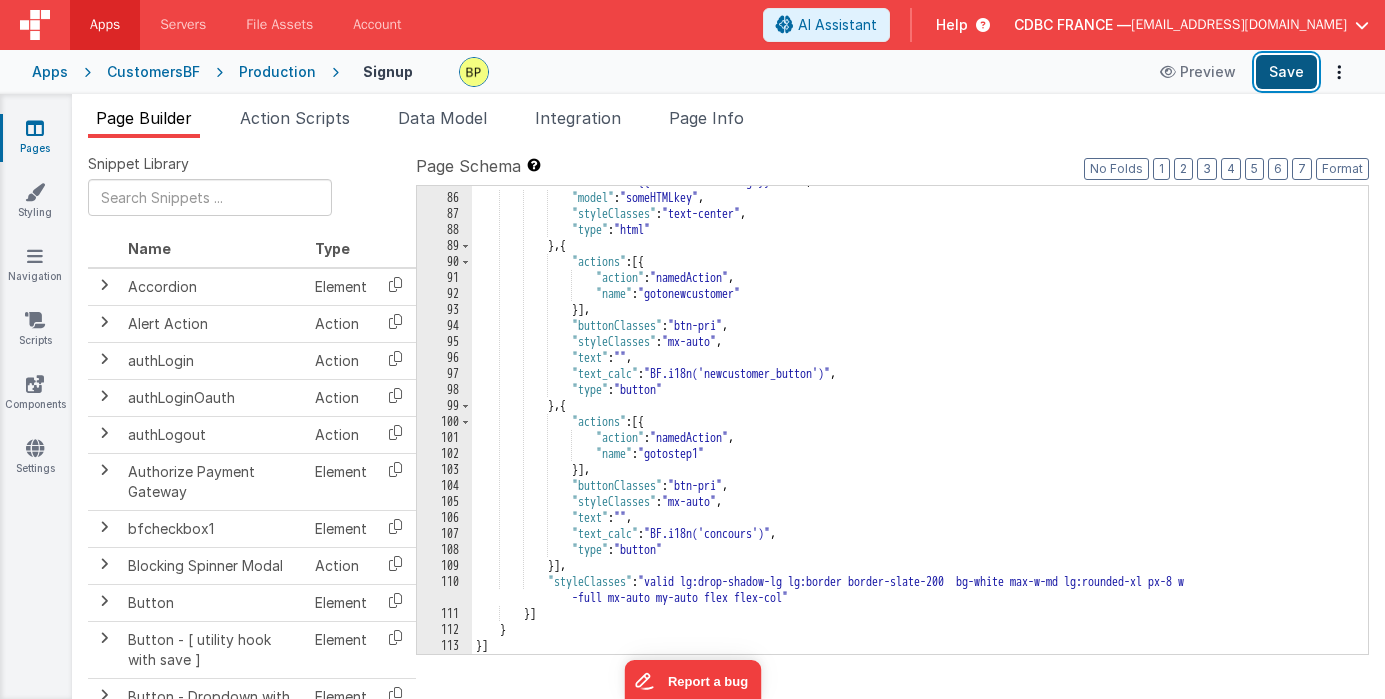 click on "Save" at bounding box center (1286, 72) 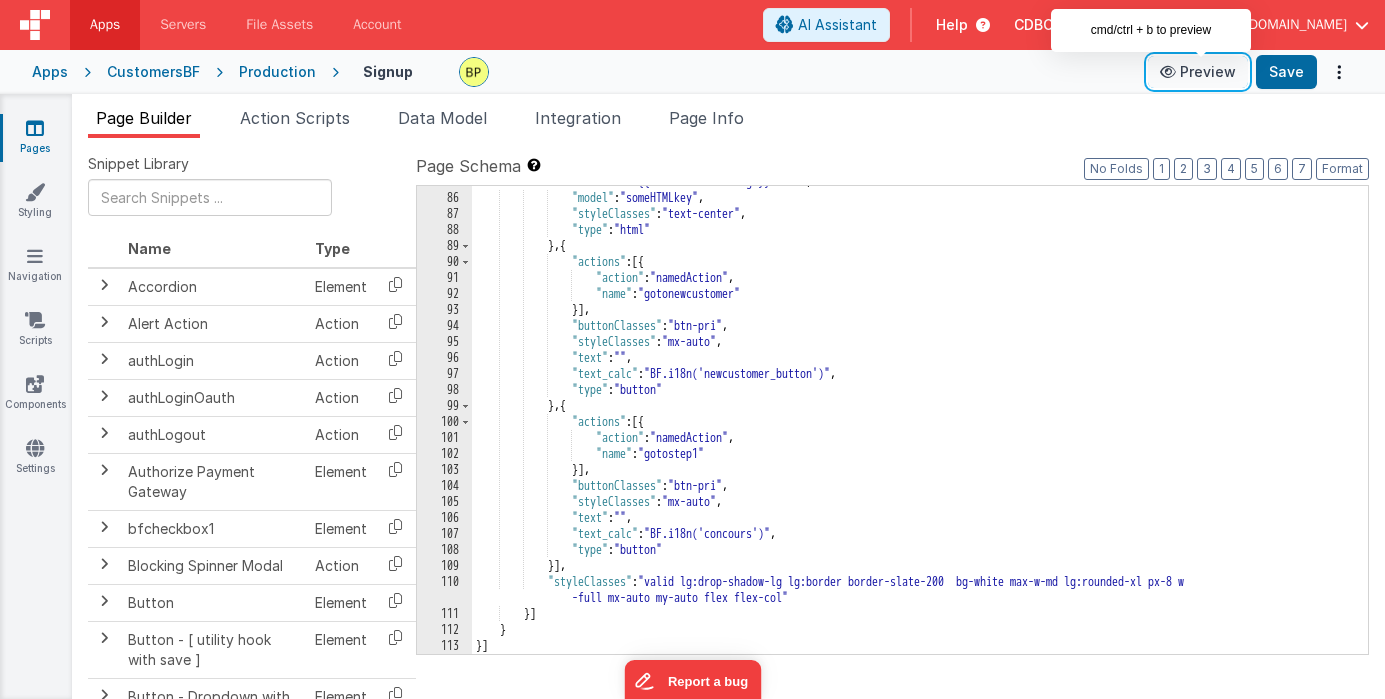 click at bounding box center [1170, 72] 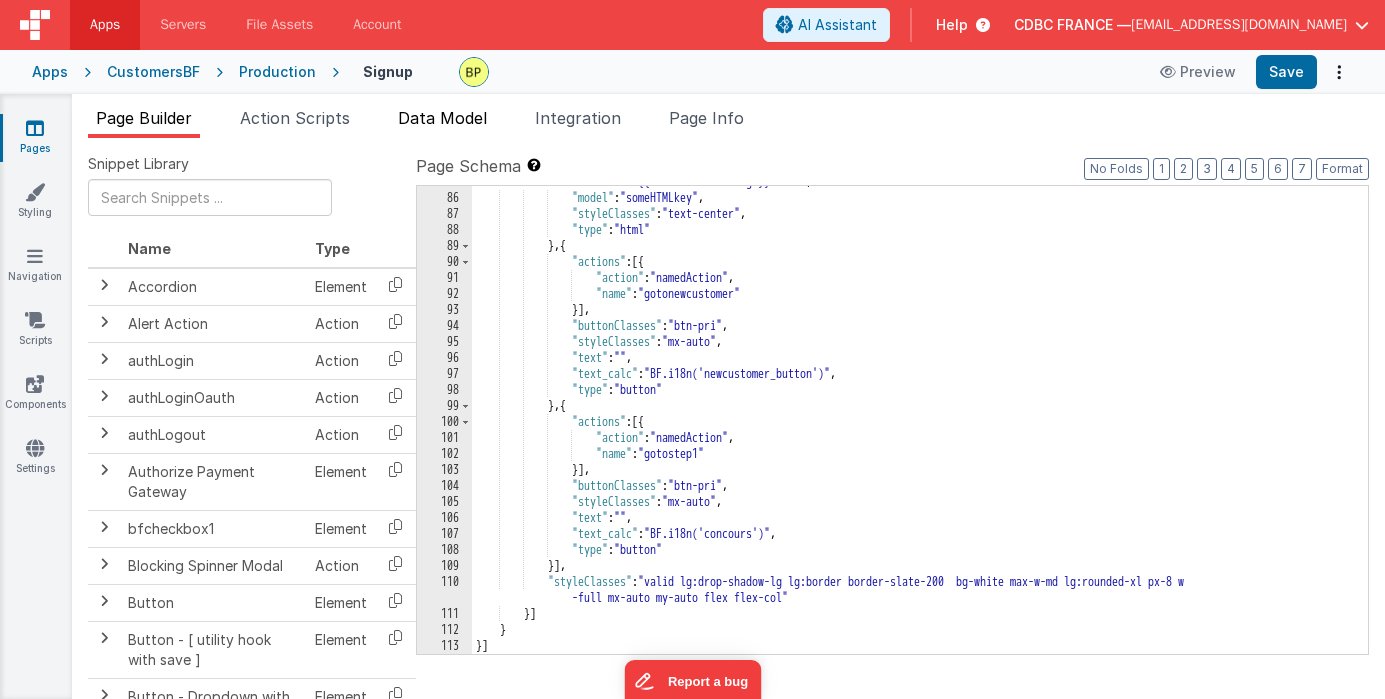 click on "Data Model" at bounding box center [442, 118] 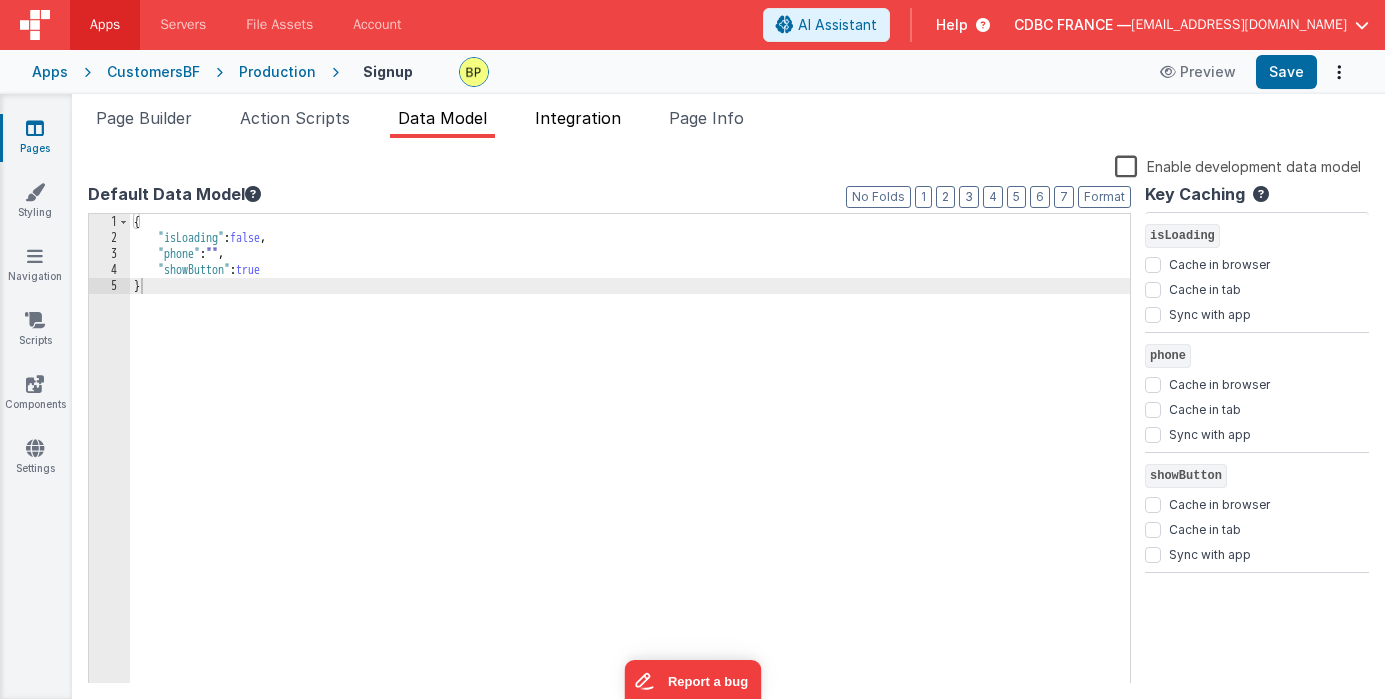 click on "Integration" at bounding box center [578, 118] 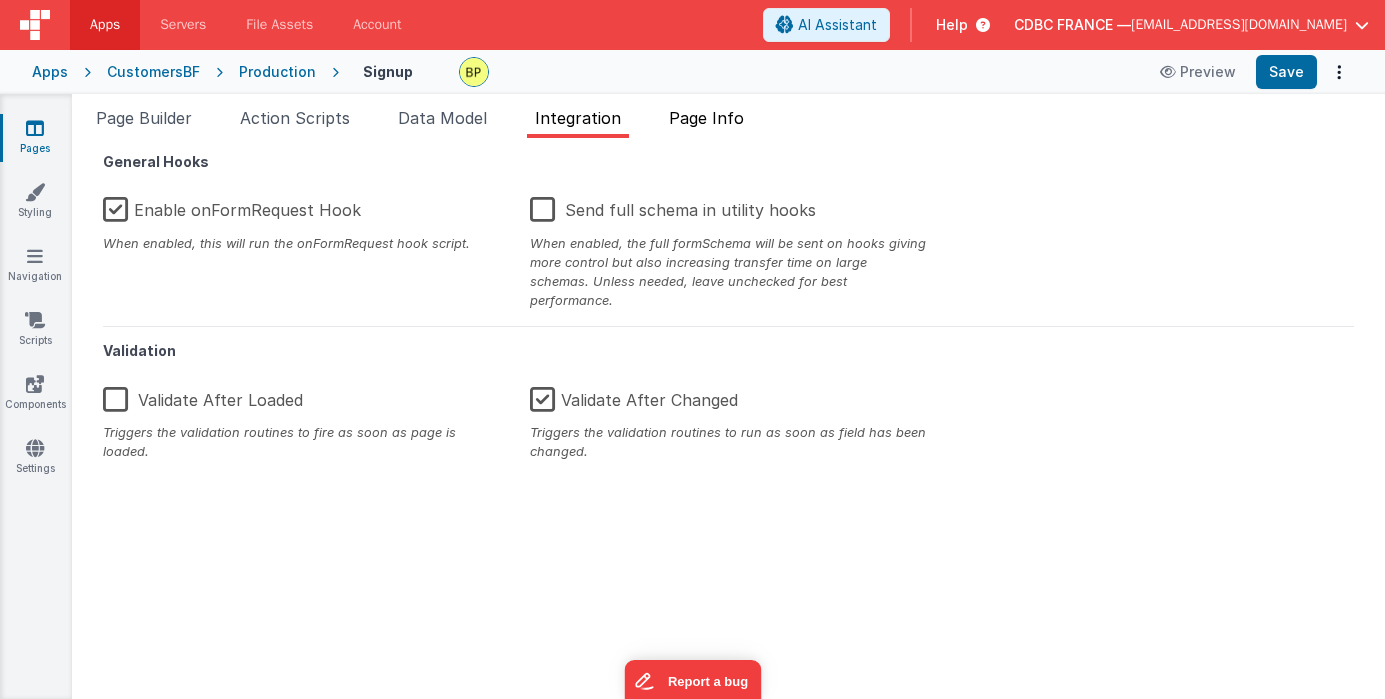 click on "Page Info" at bounding box center (706, 118) 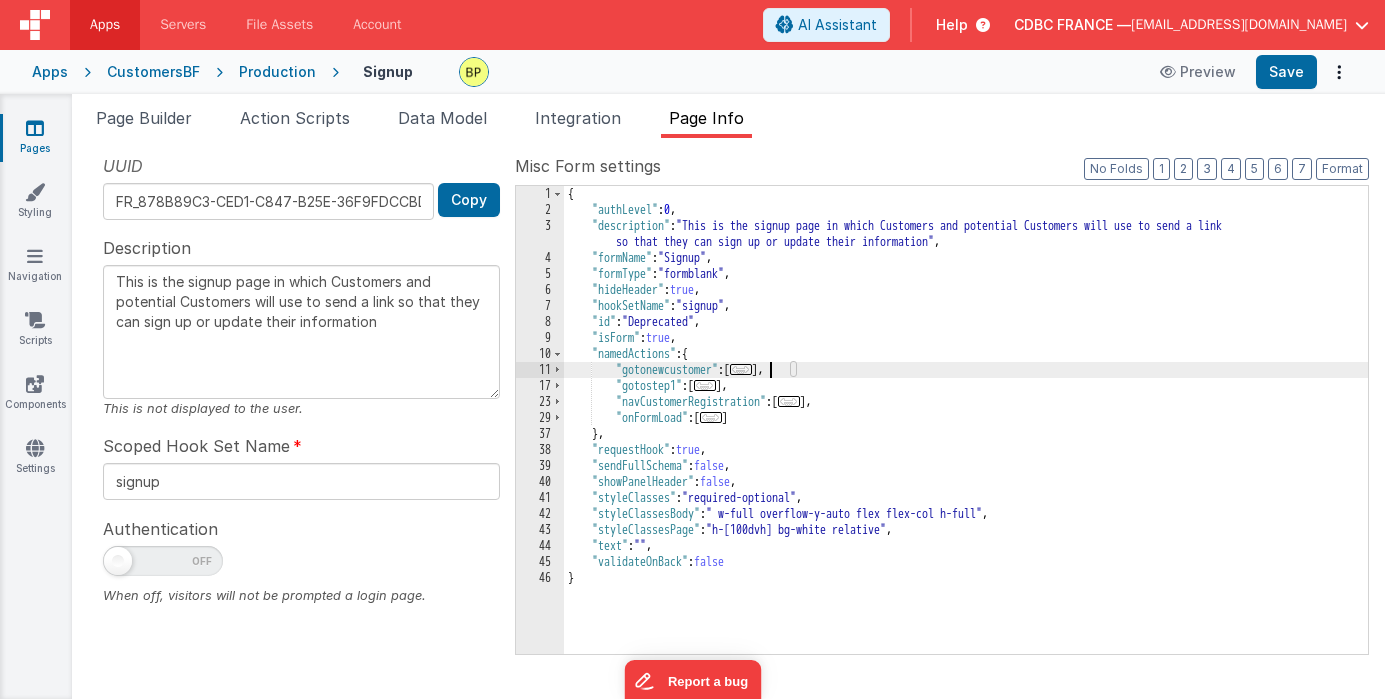 click on "..." at bounding box center [741, 369] 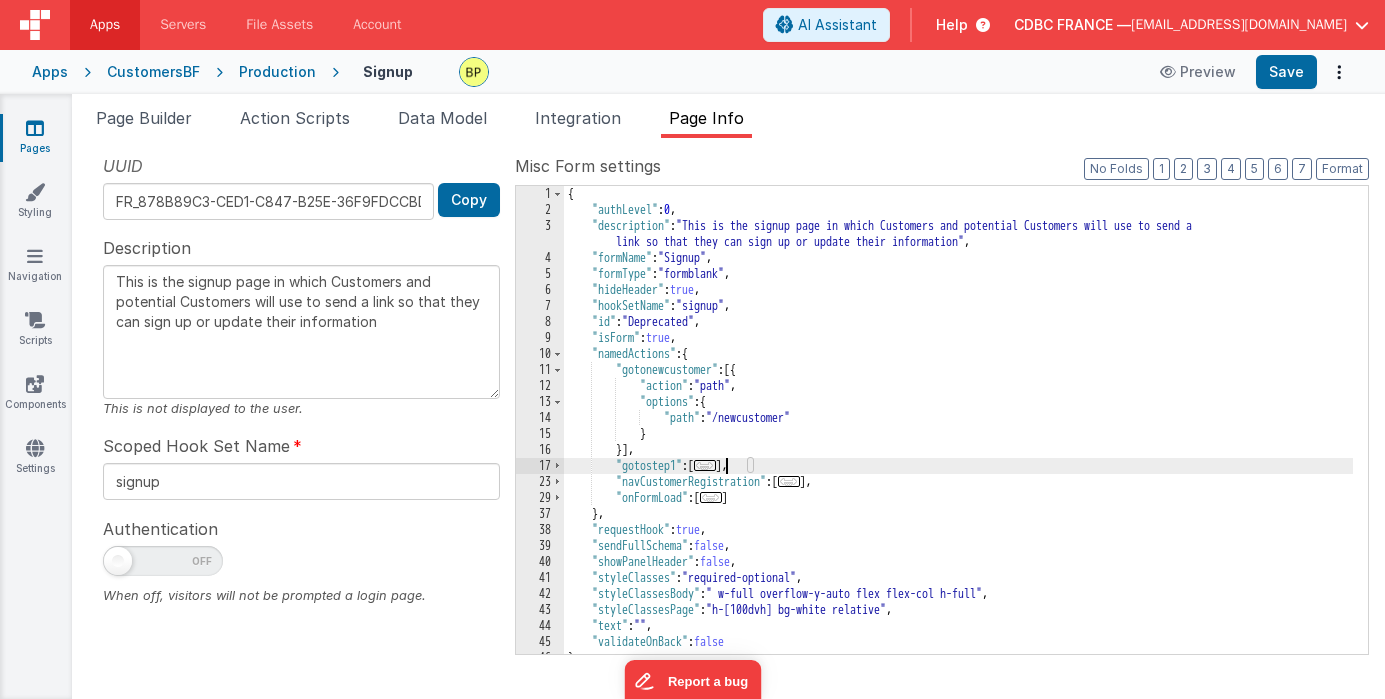 click on "..." at bounding box center (705, 465) 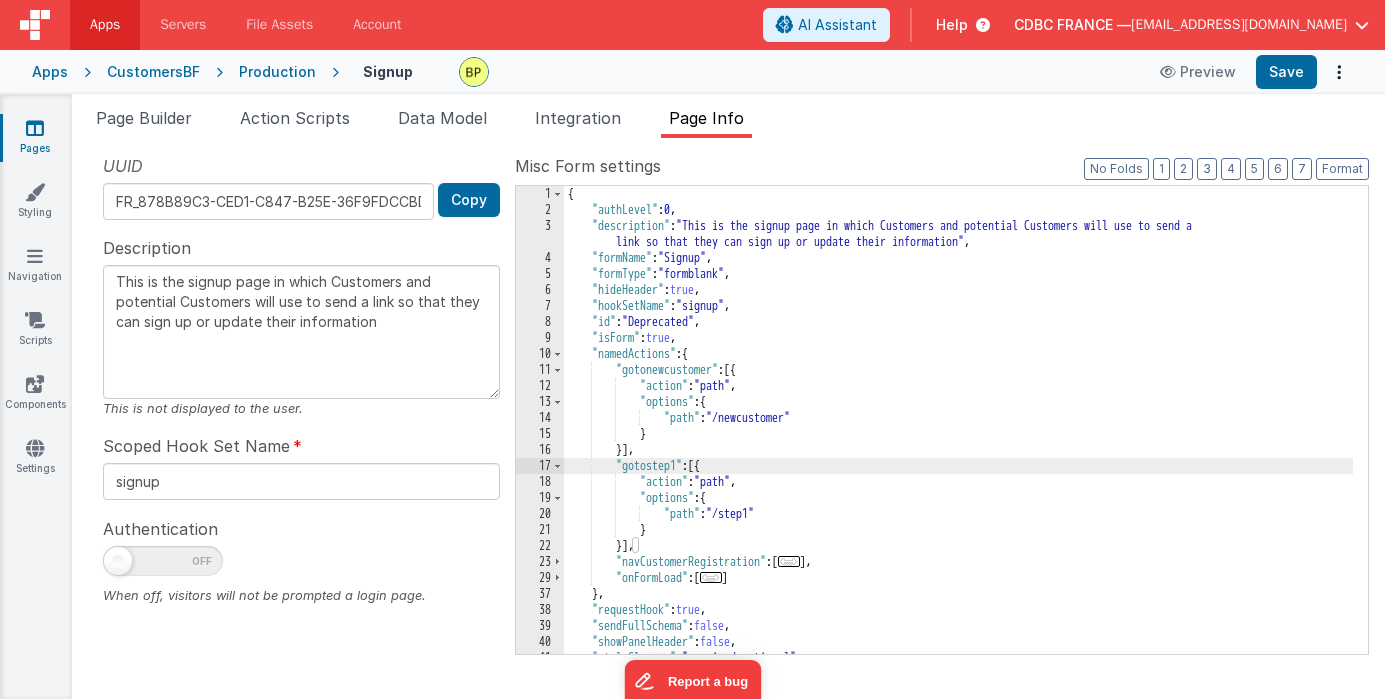 click on "..." at bounding box center [789, 561] 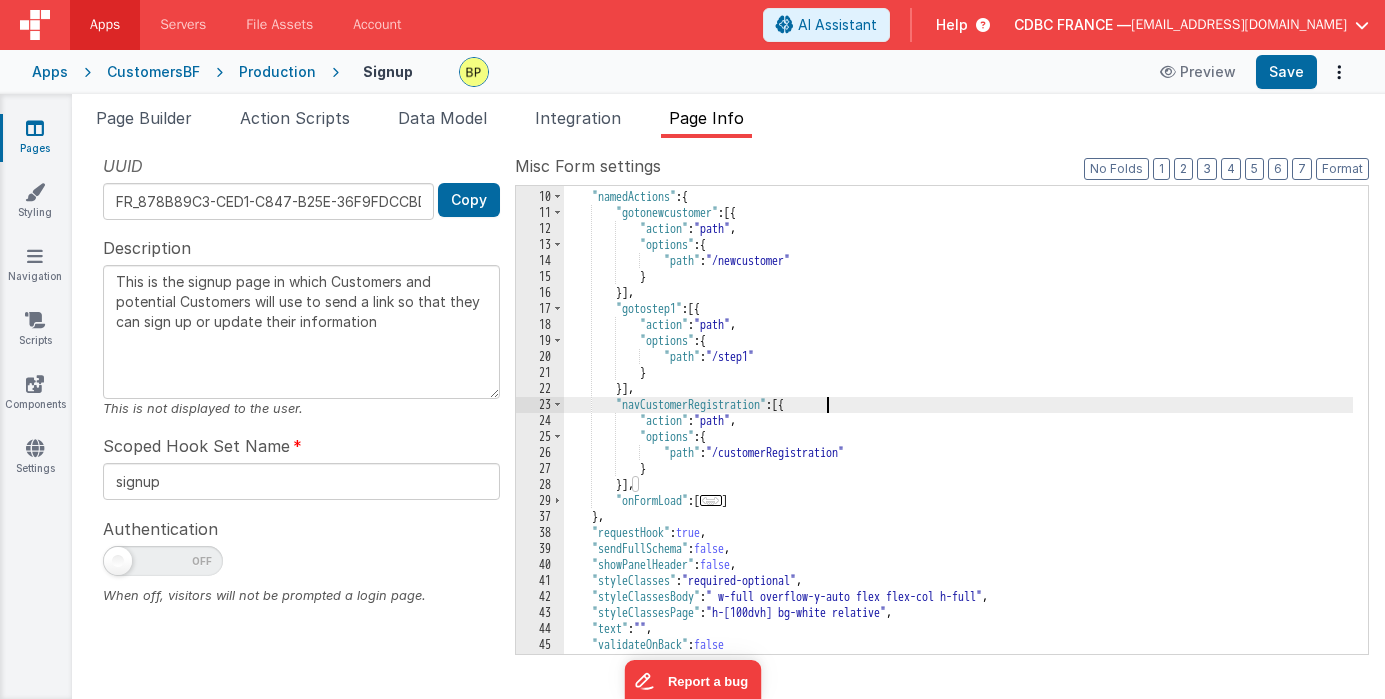 scroll, scrollTop: 172, scrollLeft: 0, axis: vertical 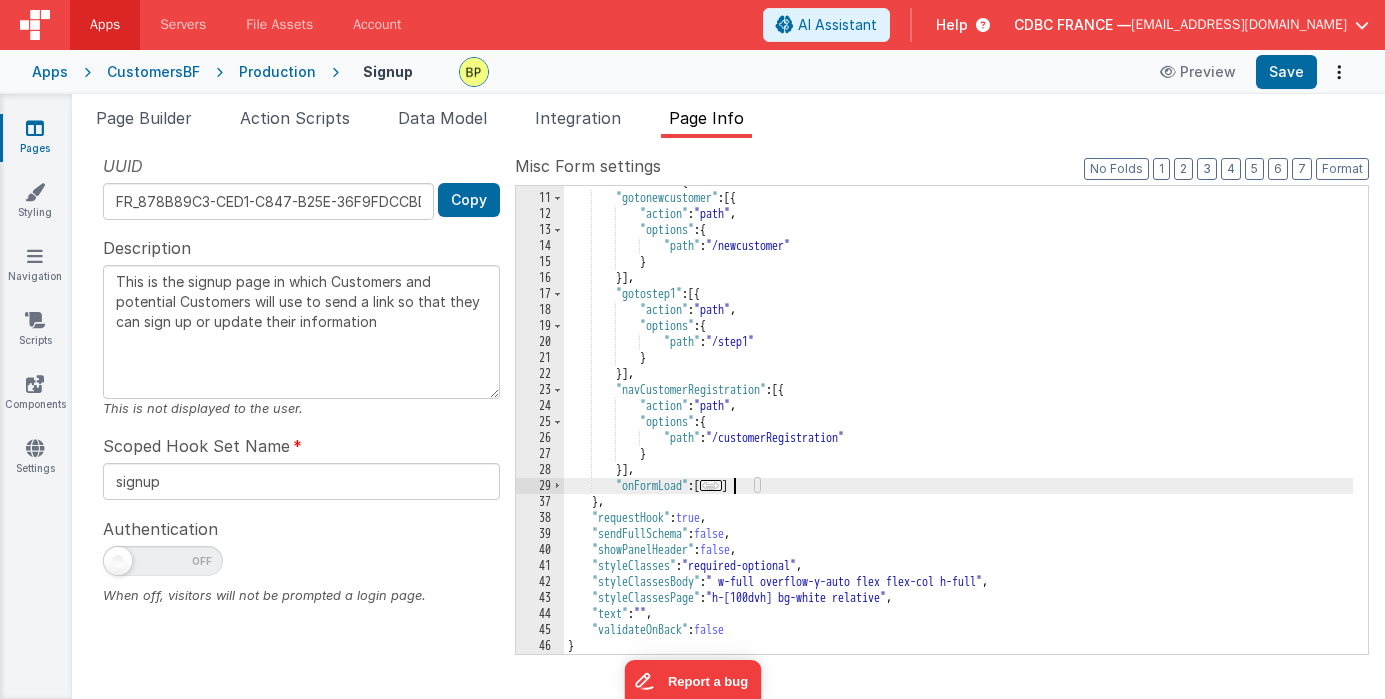 click on "..." at bounding box center [711, 485] 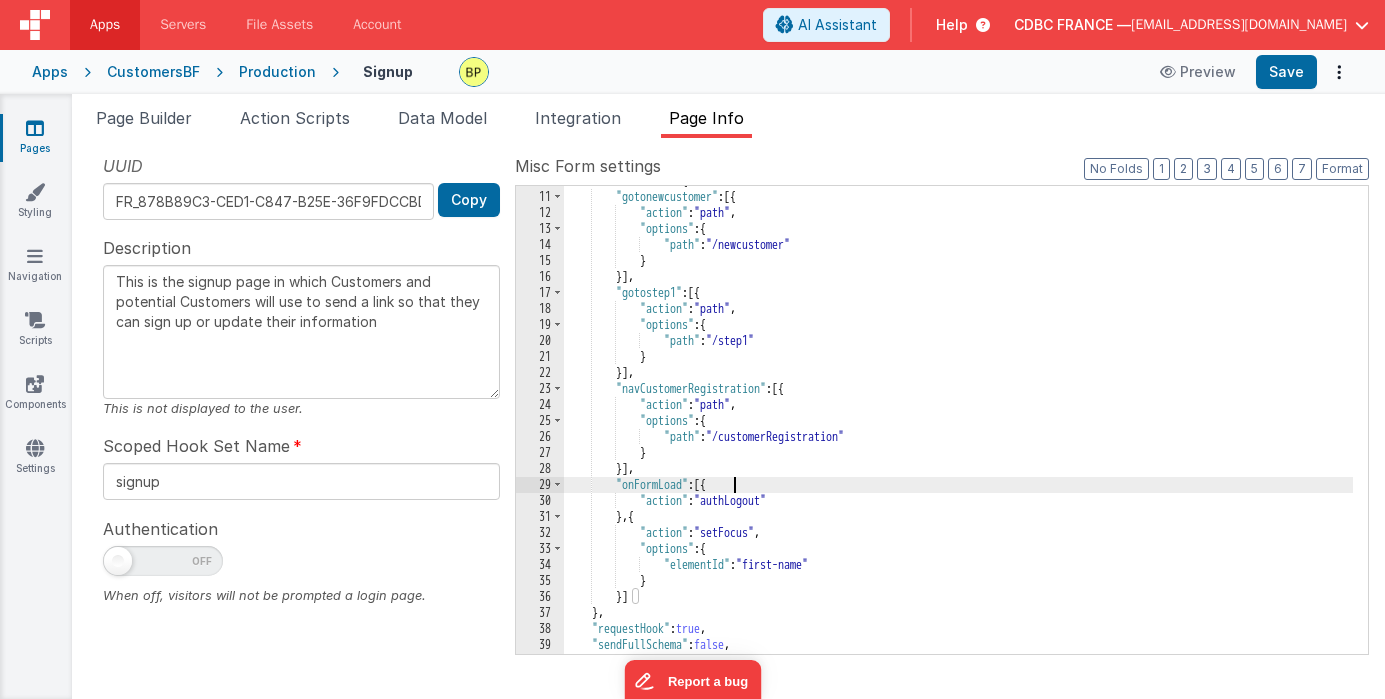 scroll, scrollTop: 284, scrollLeft: 0, axis: vertical 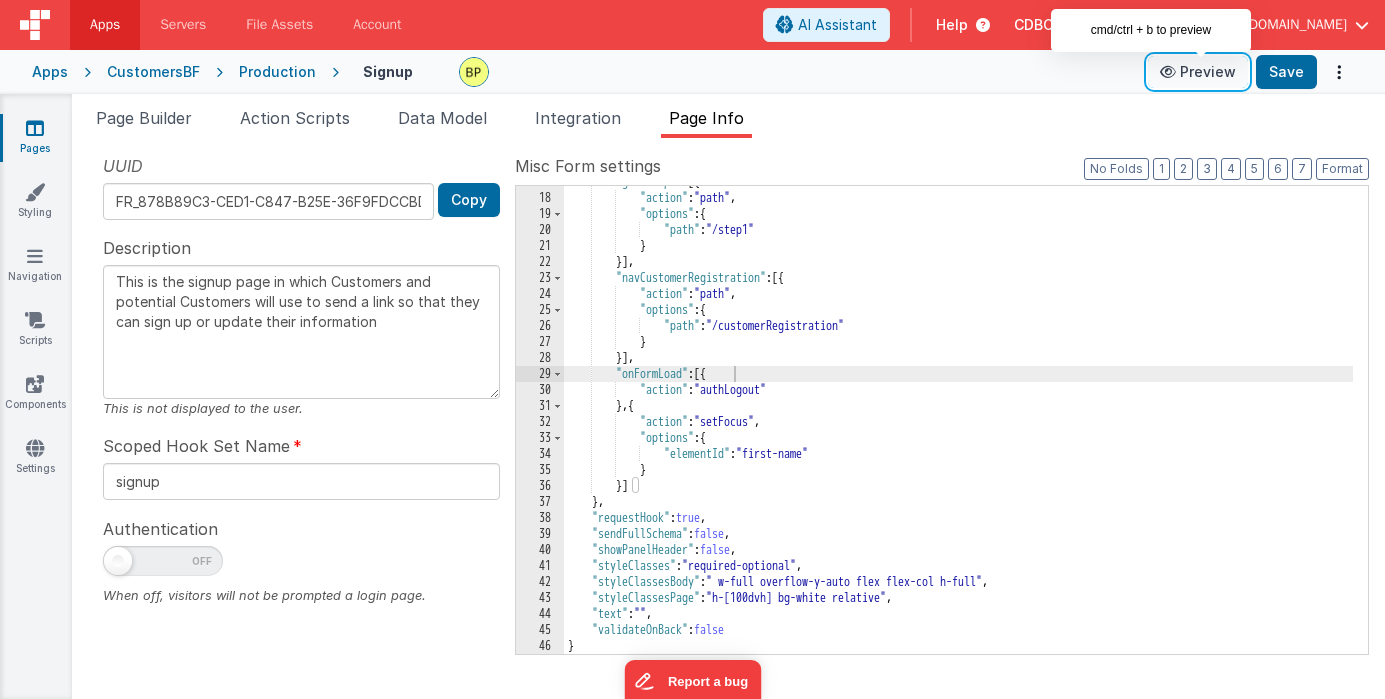 click on "Preview" at bounding box center (1198, 72) 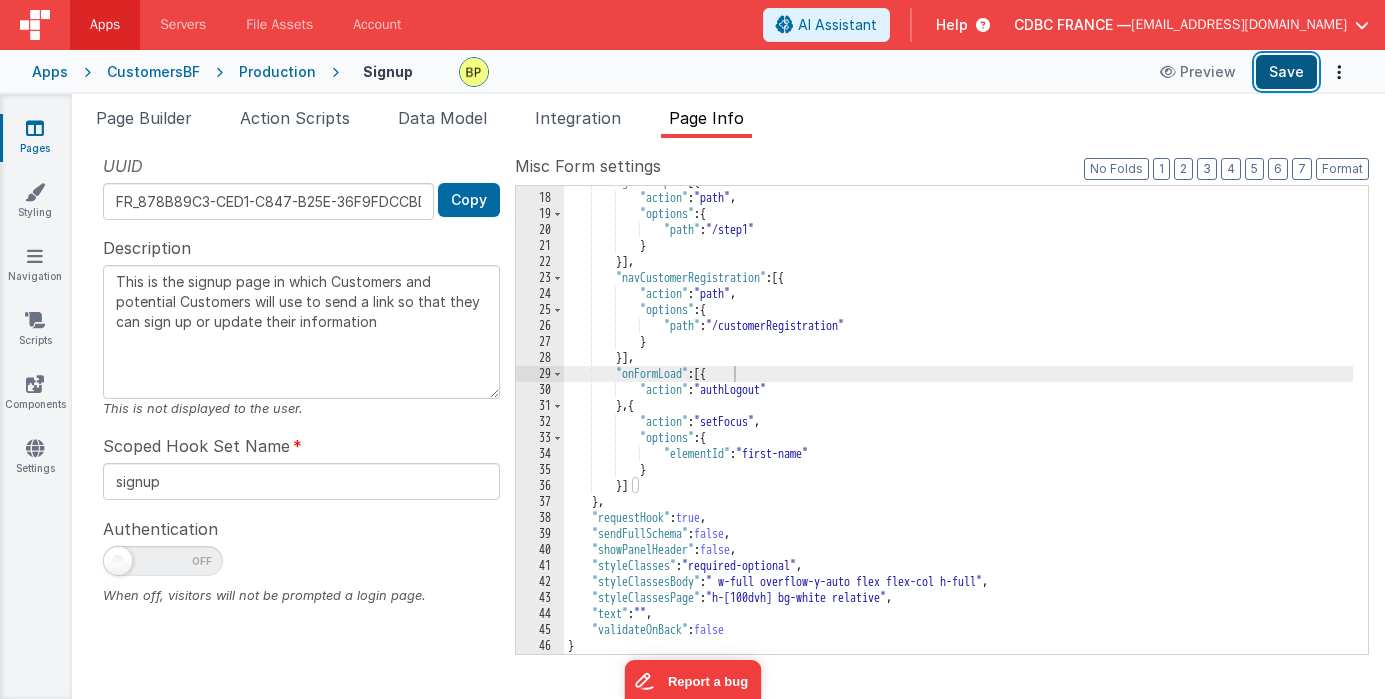 click on "Save" at bounding box center (1286, 72) 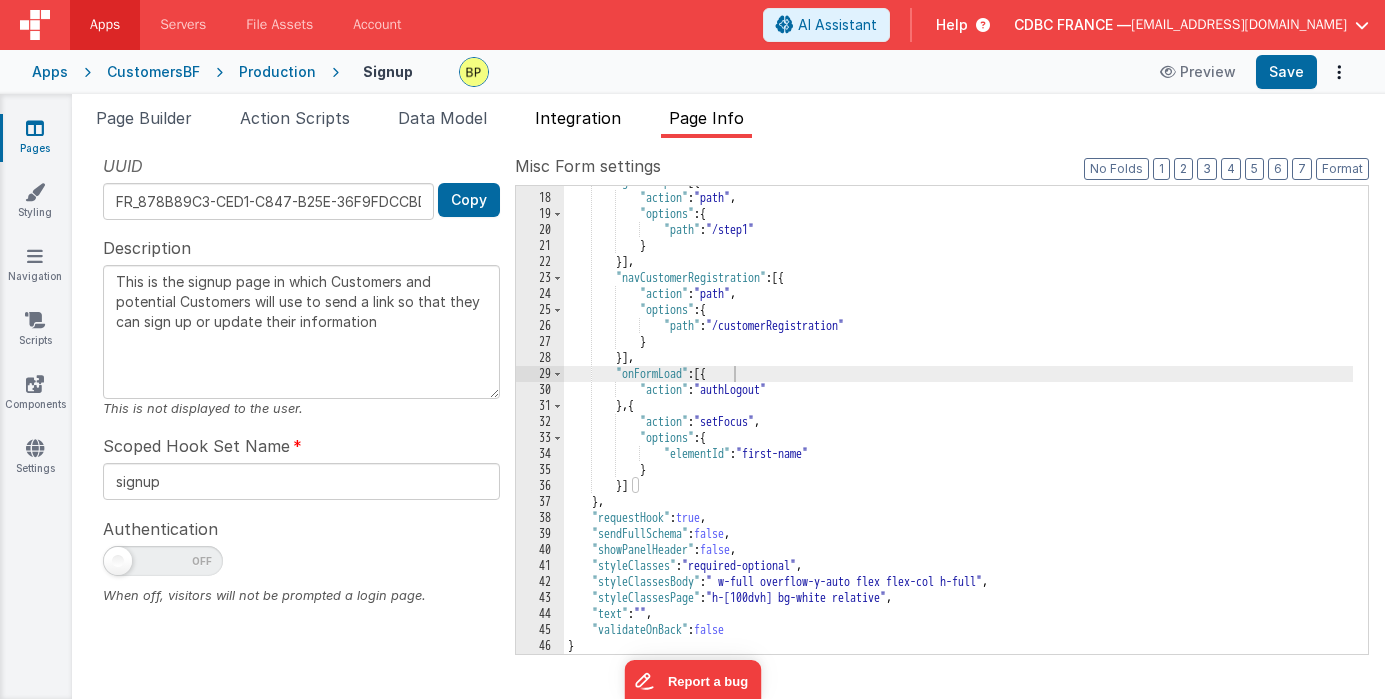 click on "Integration" at bounding box center (578, 118) 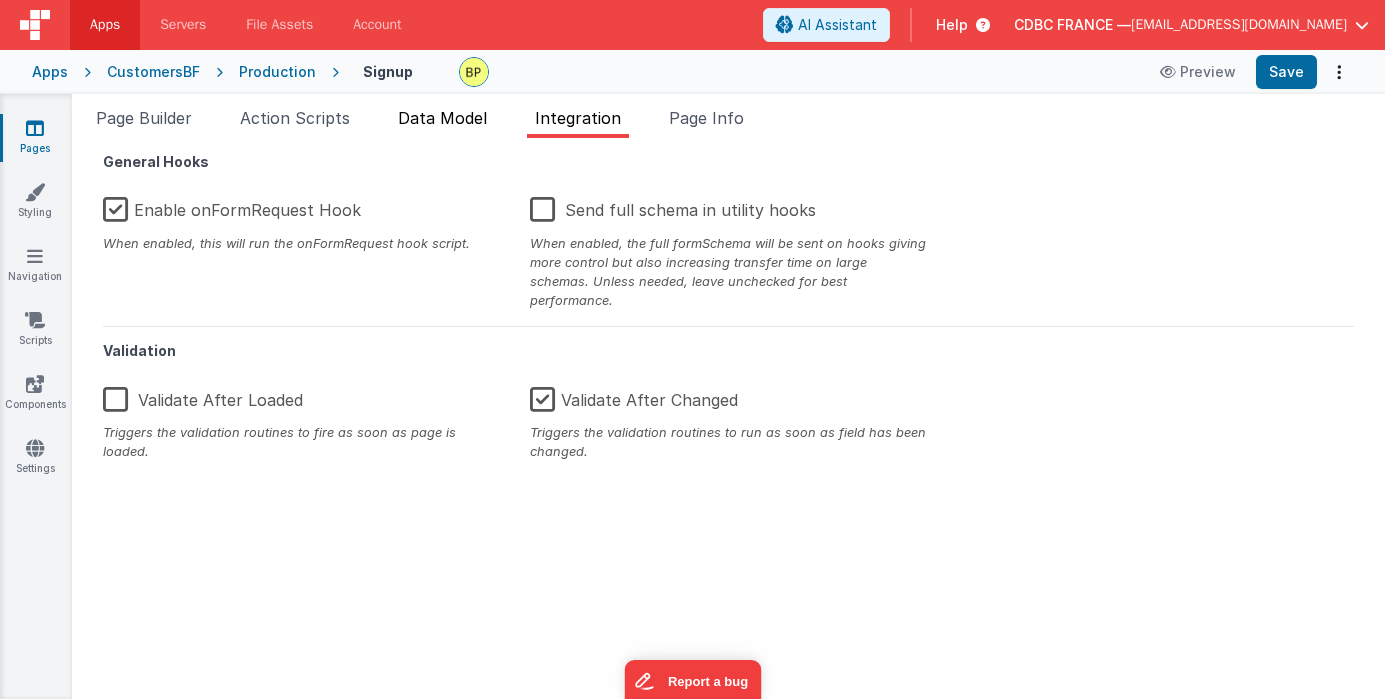 click on "Data Model" at bounding box center [442, 118] 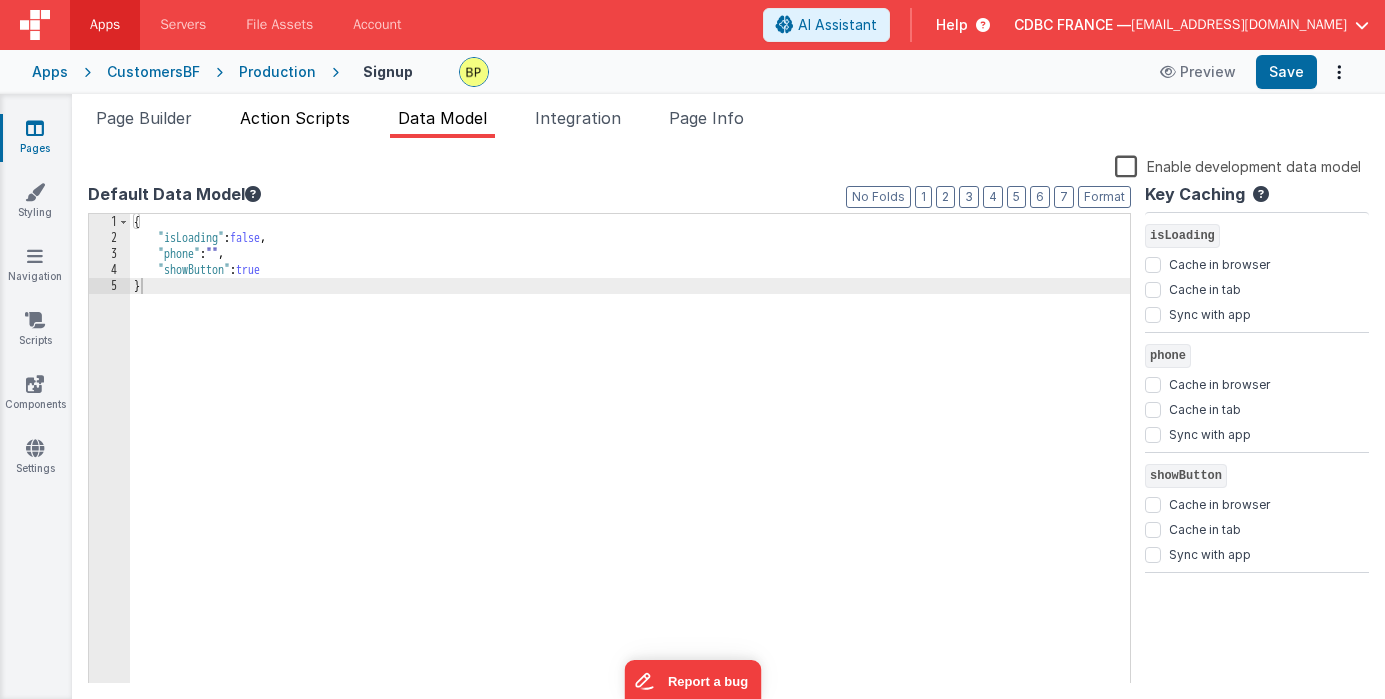 click on "Action Scripts" at bounding box center [295, 118] 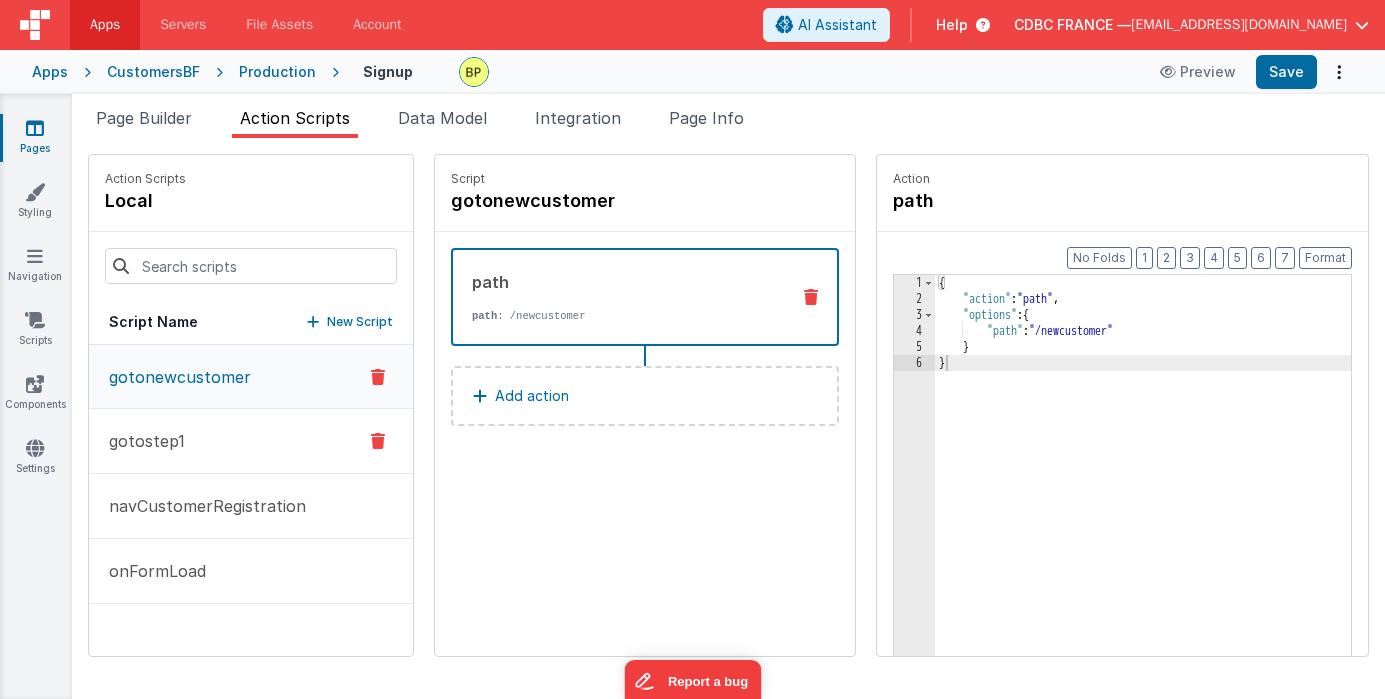 click on "gotostep1" at bounding box center [251, 441] 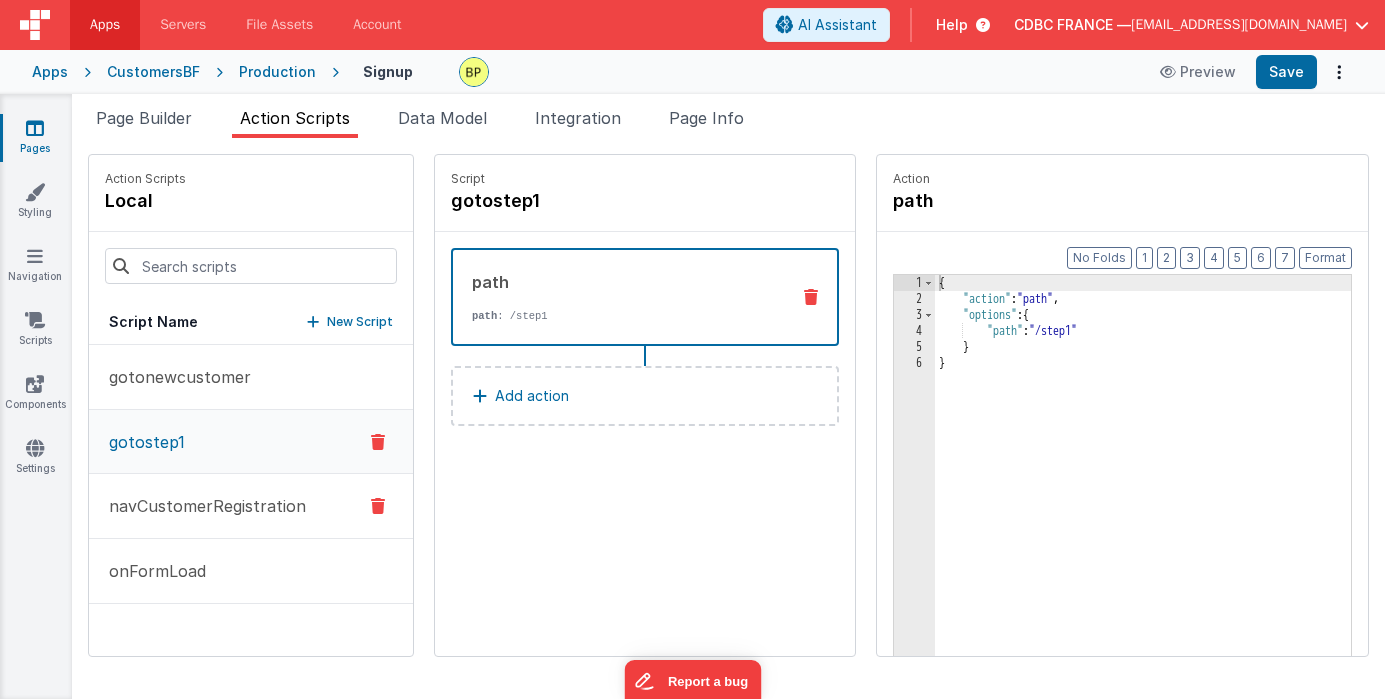 click on "navCustomerRegistration" at bounding box center (201, 506) 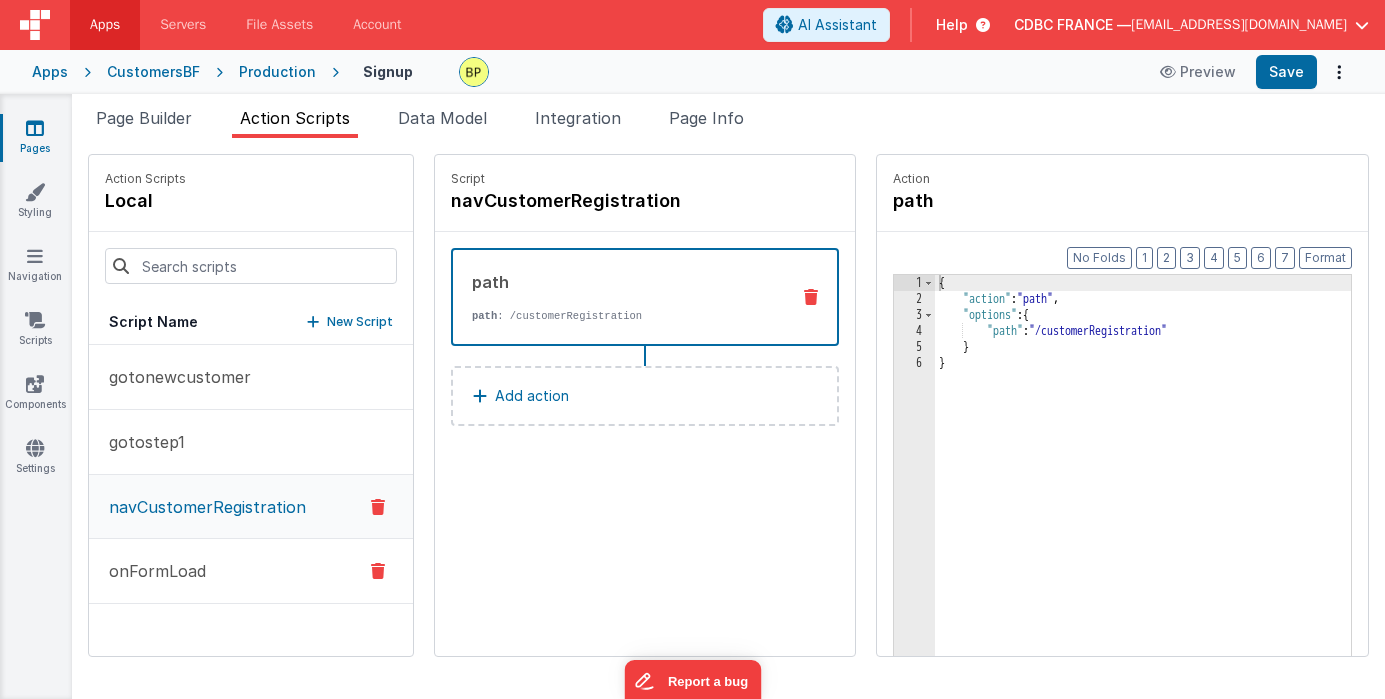 click on "onFormLoad" at bounding box center (151, 571) 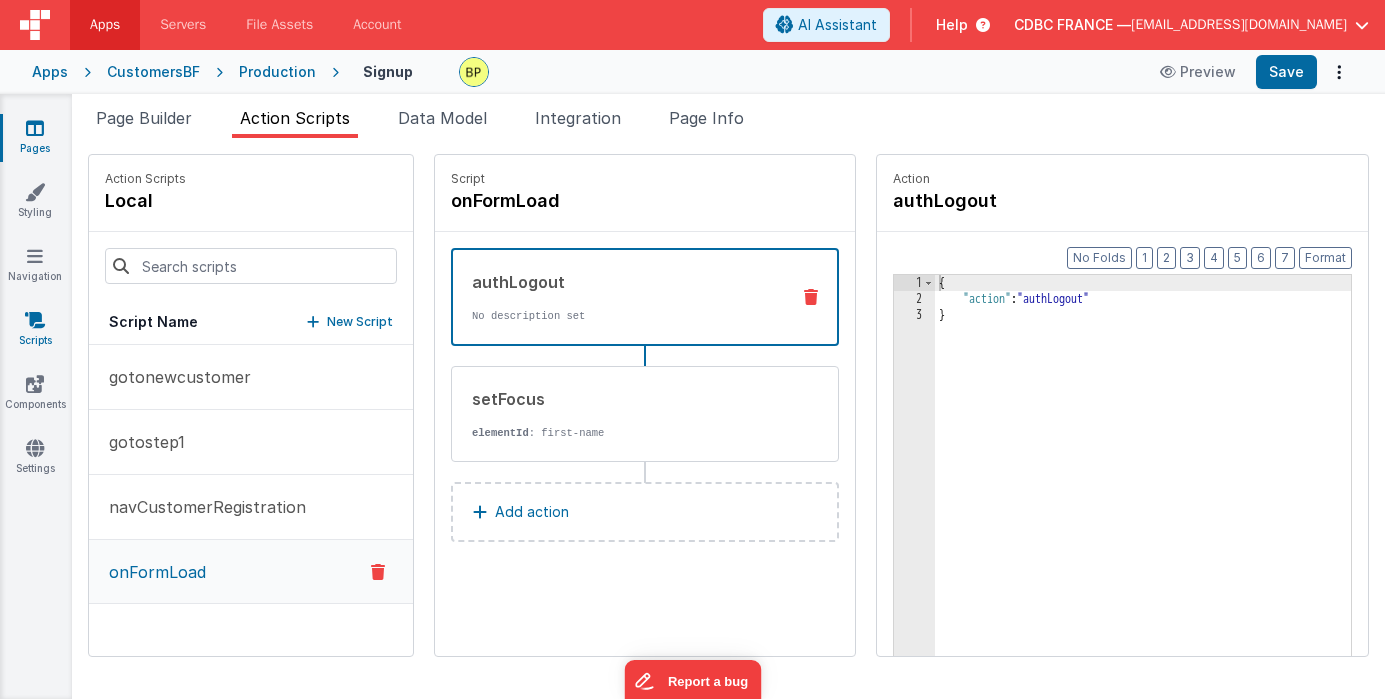 click at bounding box center [35, 320] 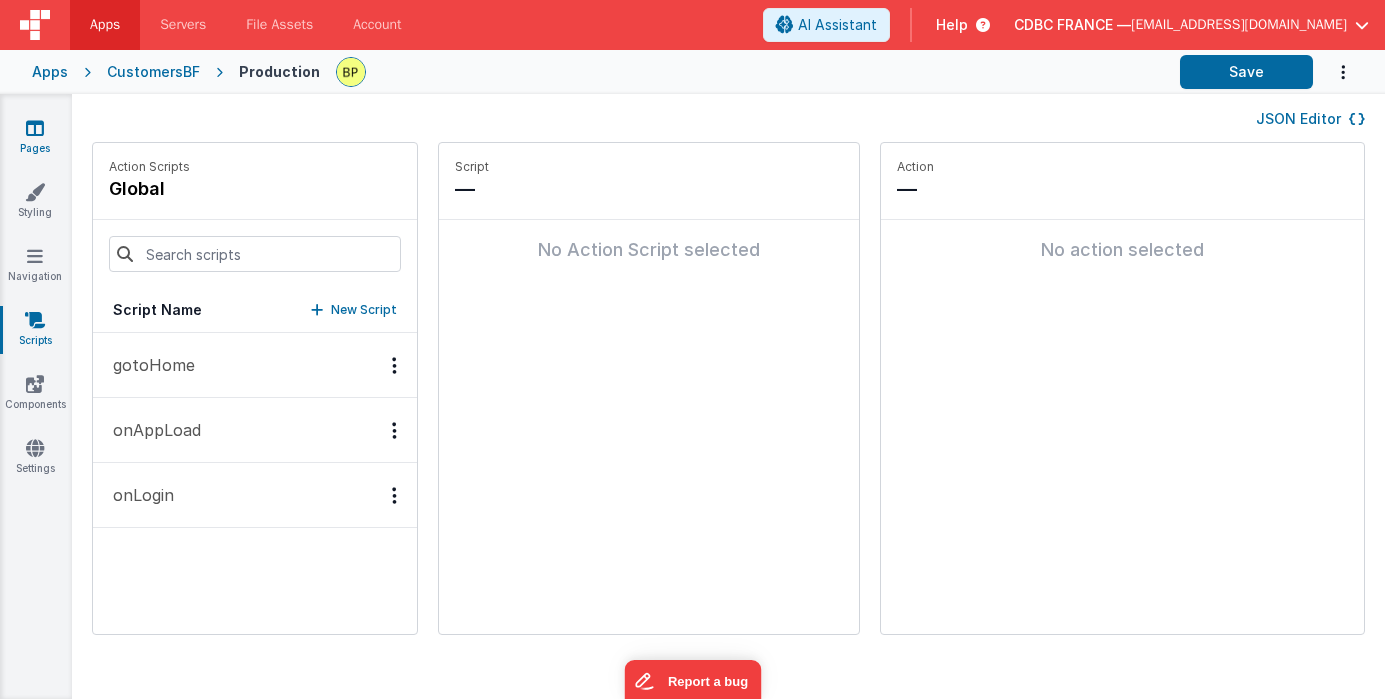 click on "Pages" at bounding box center [35, 138] 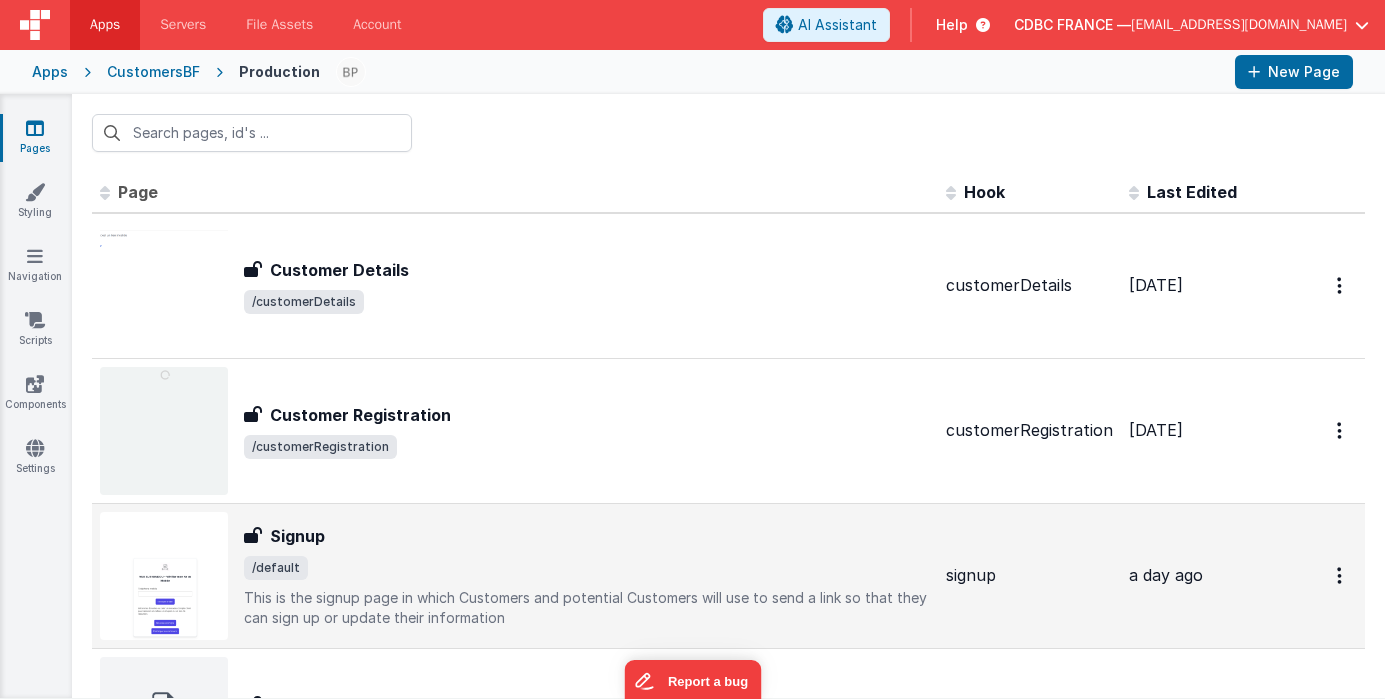 click on "Signup" at bounding box center (587, 536) 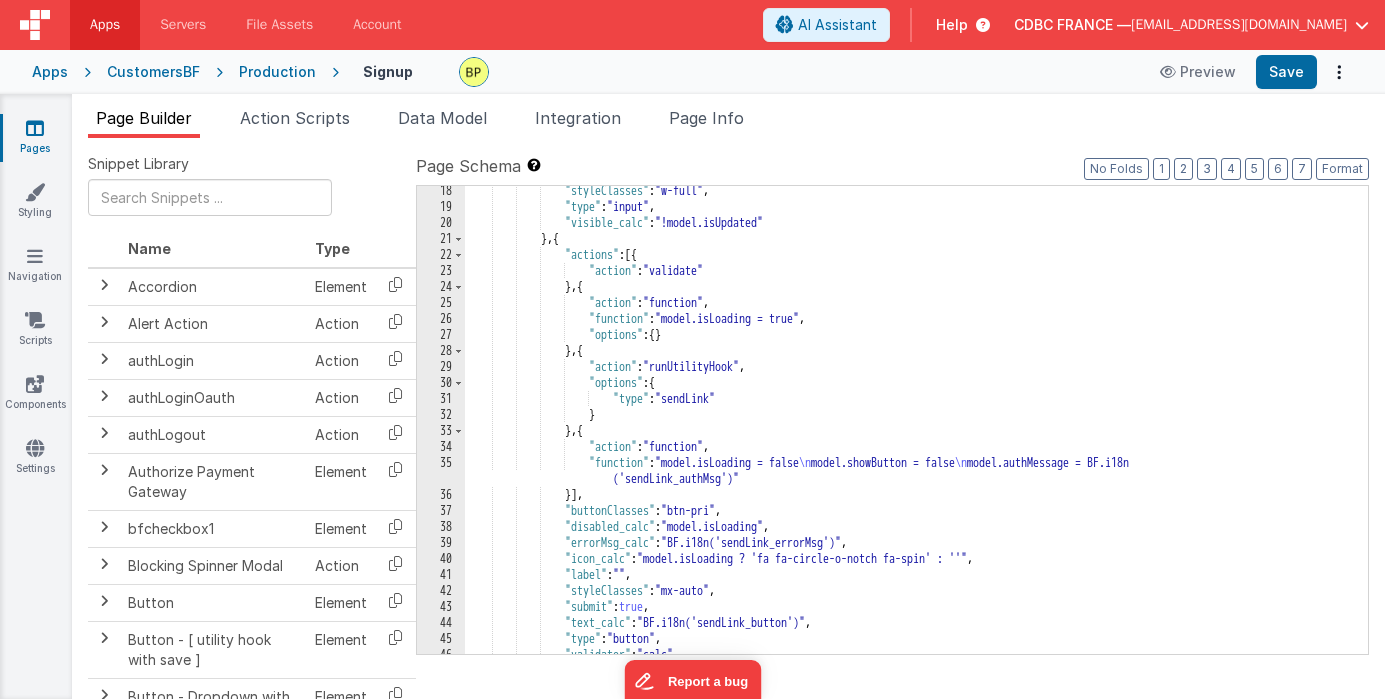 scroll, scrollTop: 341, scrollLeft: 0, axis: vertical 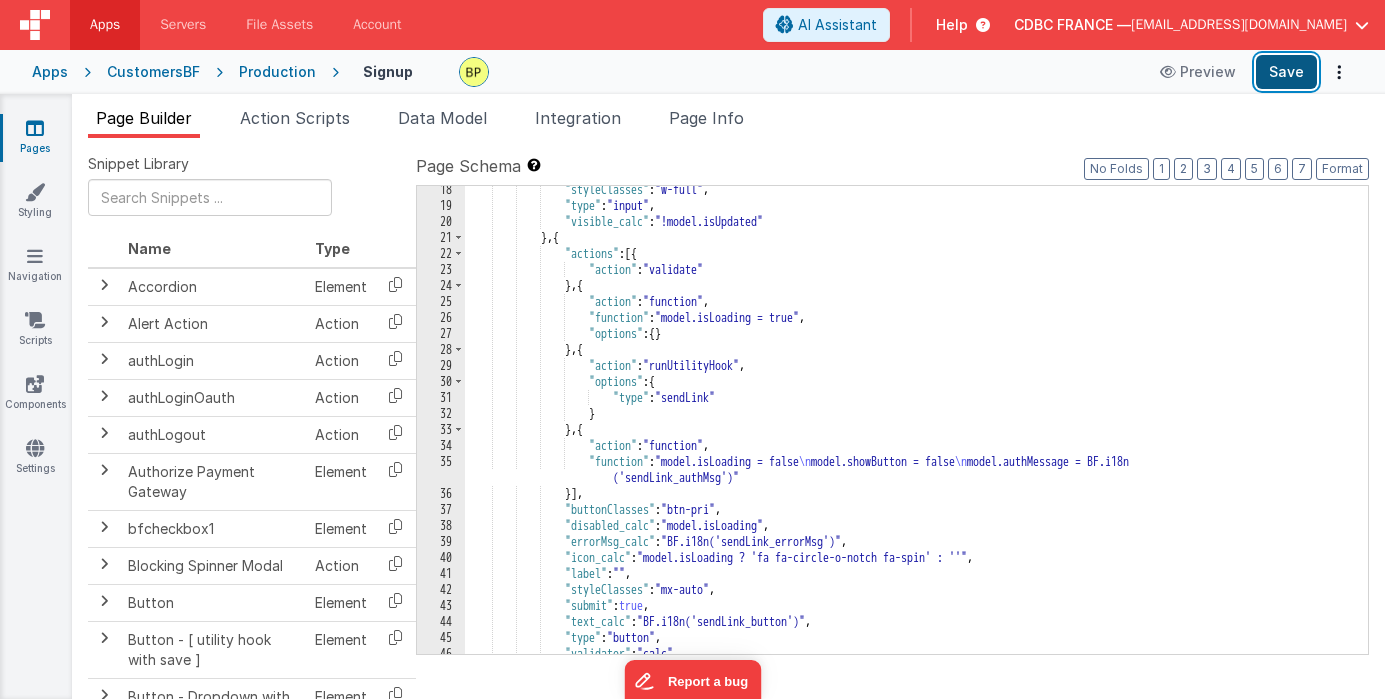 click on "Save" at bounding box center (1286, 72) 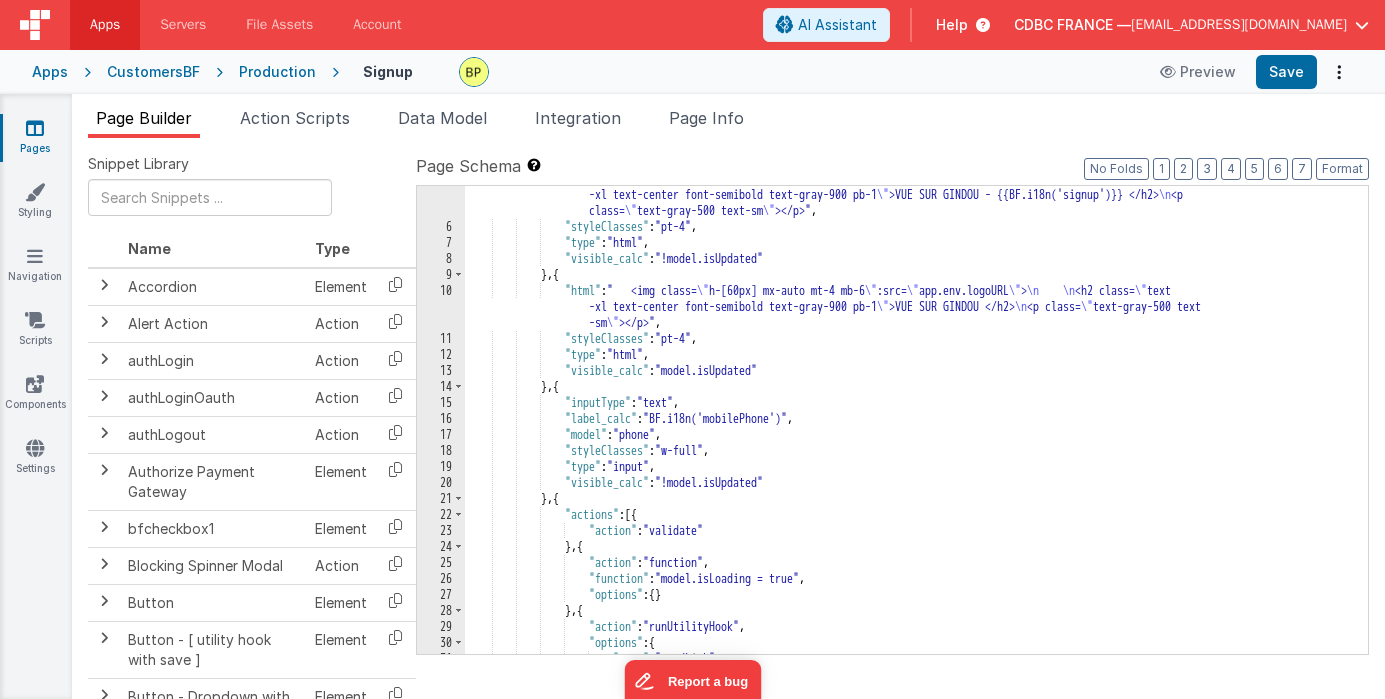 scroll, scrollTop: 0, scrollLeft: 0, axis: both 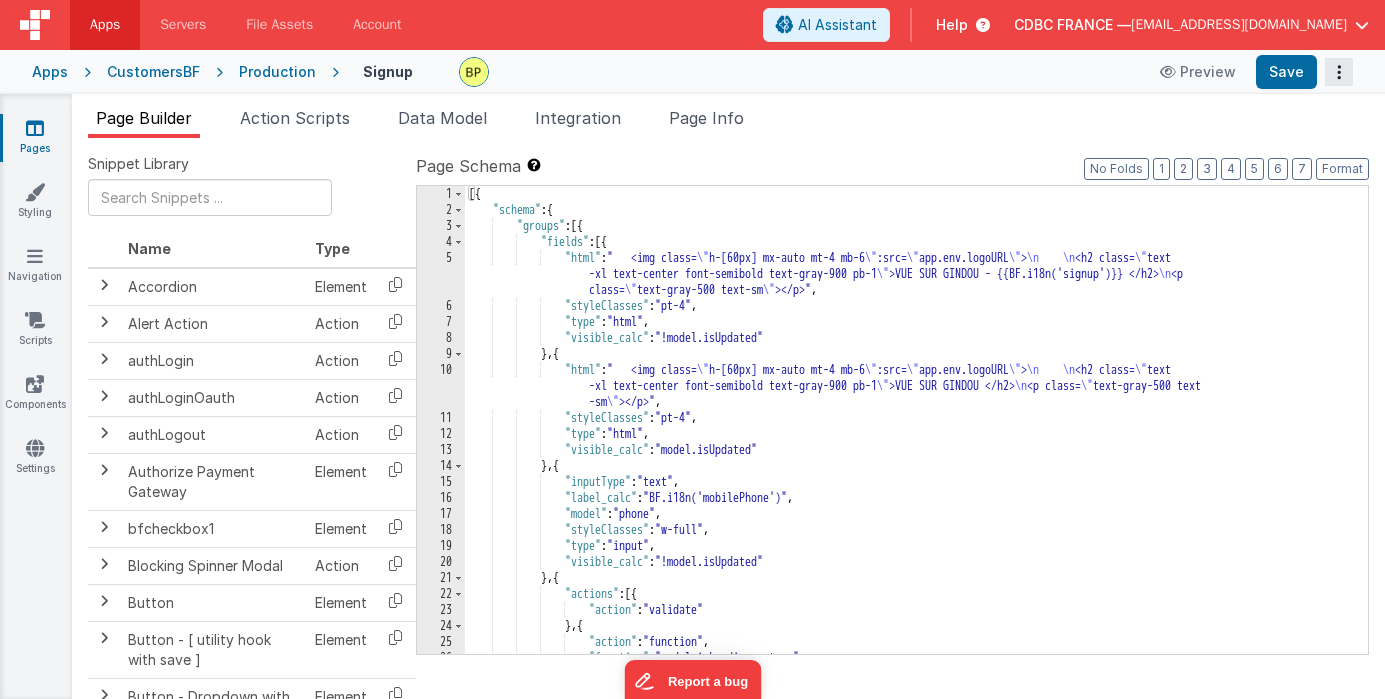 click at bounding box center (1339, 72) 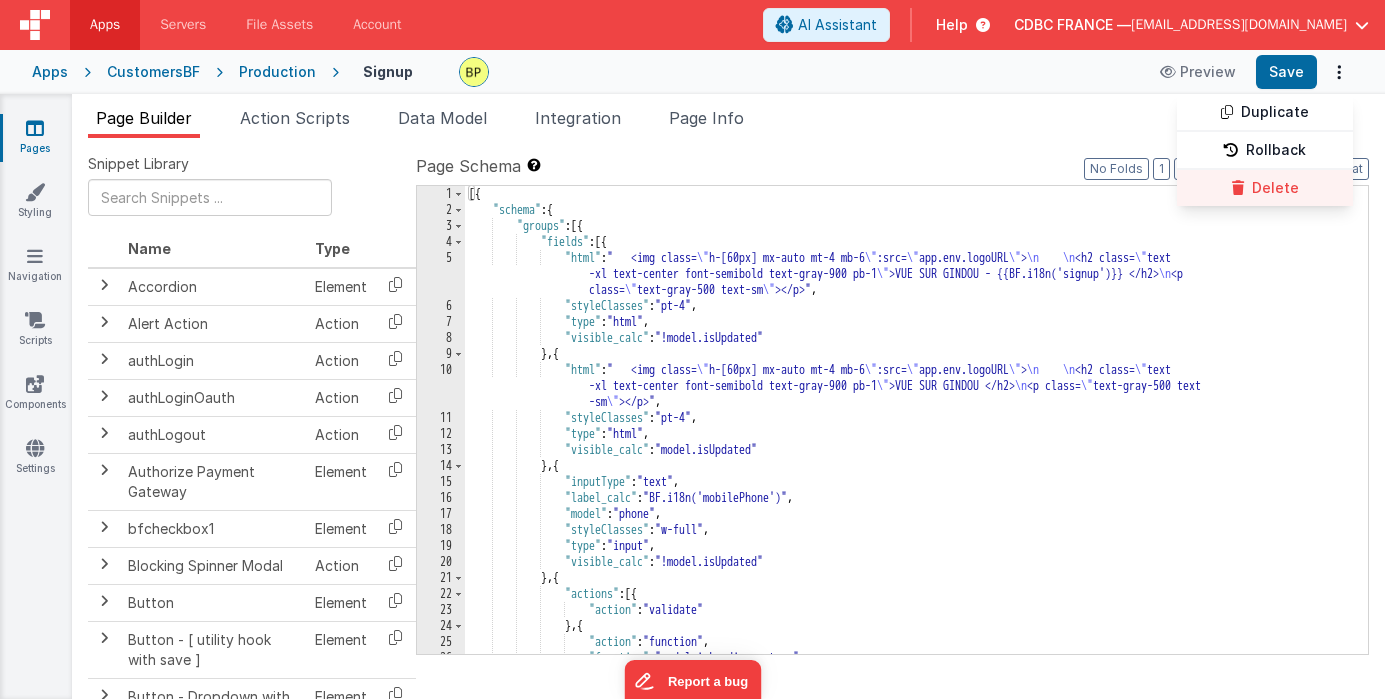 click on "Delete" at bounding box center (1265, 188) 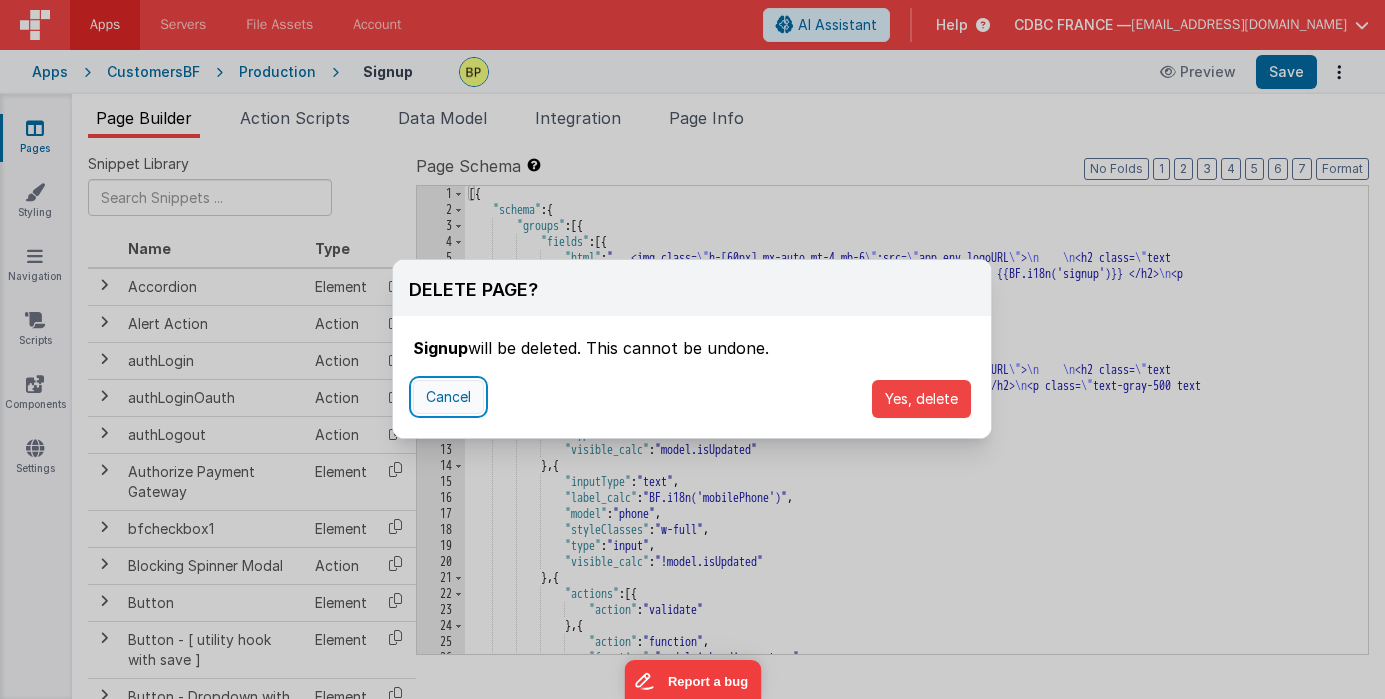 click on "Cancel" at bounding box center (448, 397) 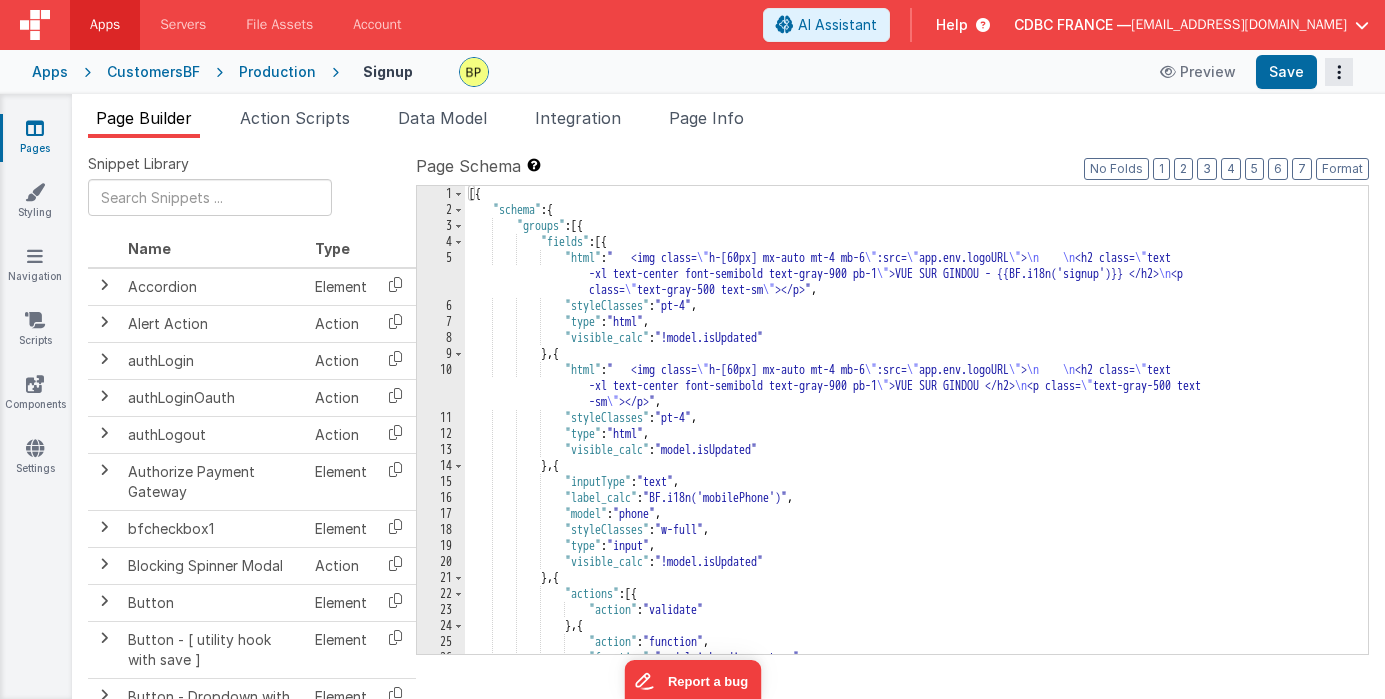 click at bounding box center [1339, 72] 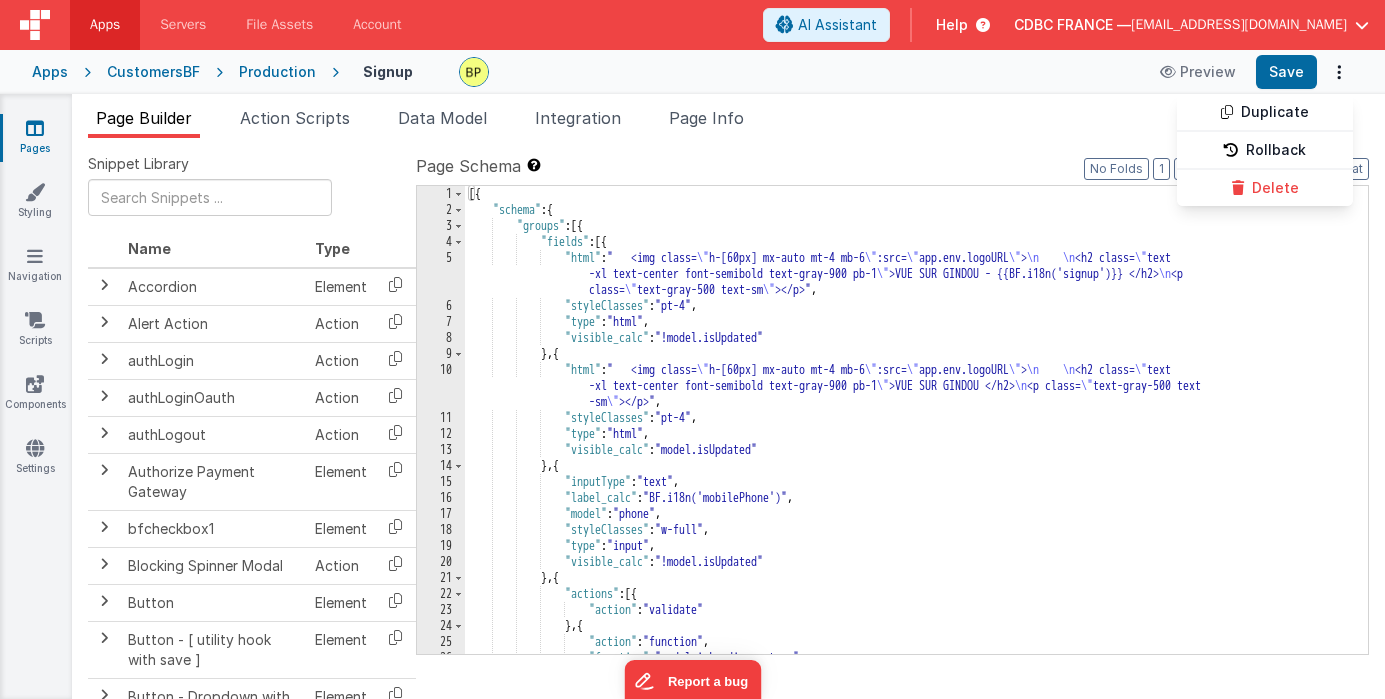 click on "[EMAIL_ADDRESS][DOMAIN_NAME]" at bounding box center (1239, 25) 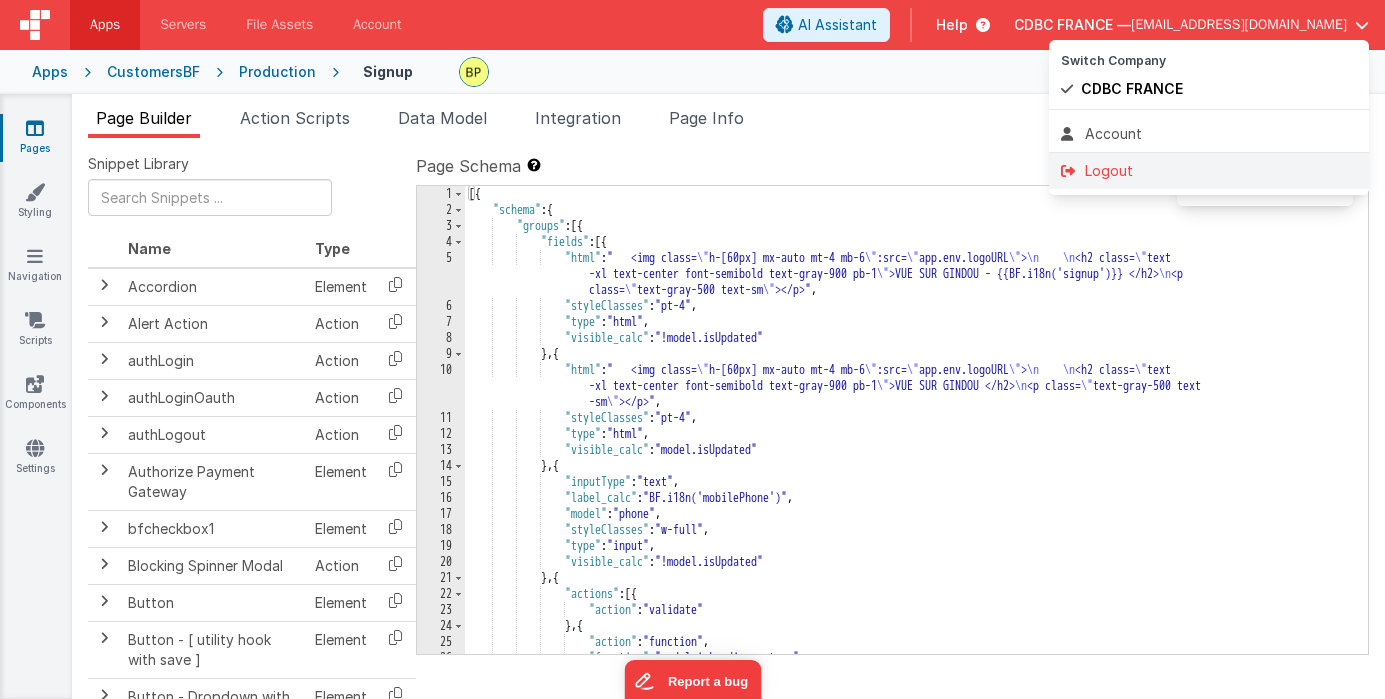 click on "Logout" at bounding box center [1209, 171] 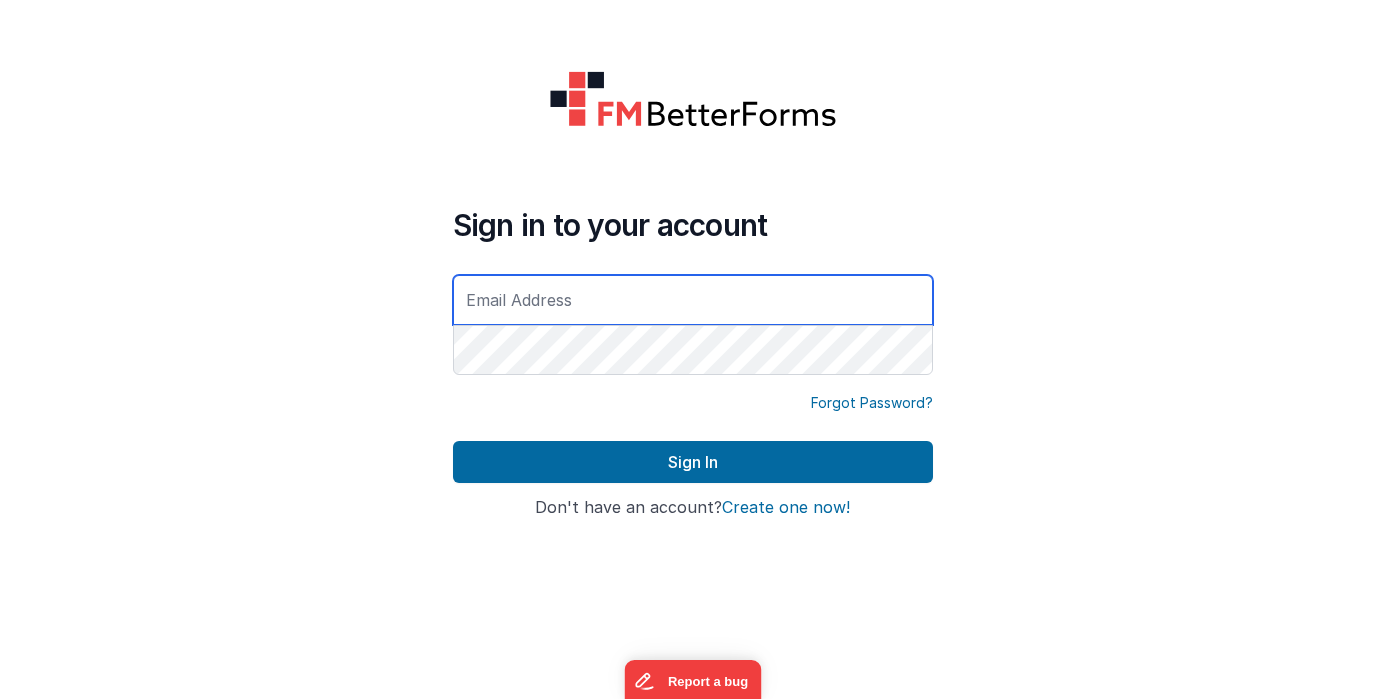 type on "[EMAIL_ADDRESS][DOMAIN_NAME]" 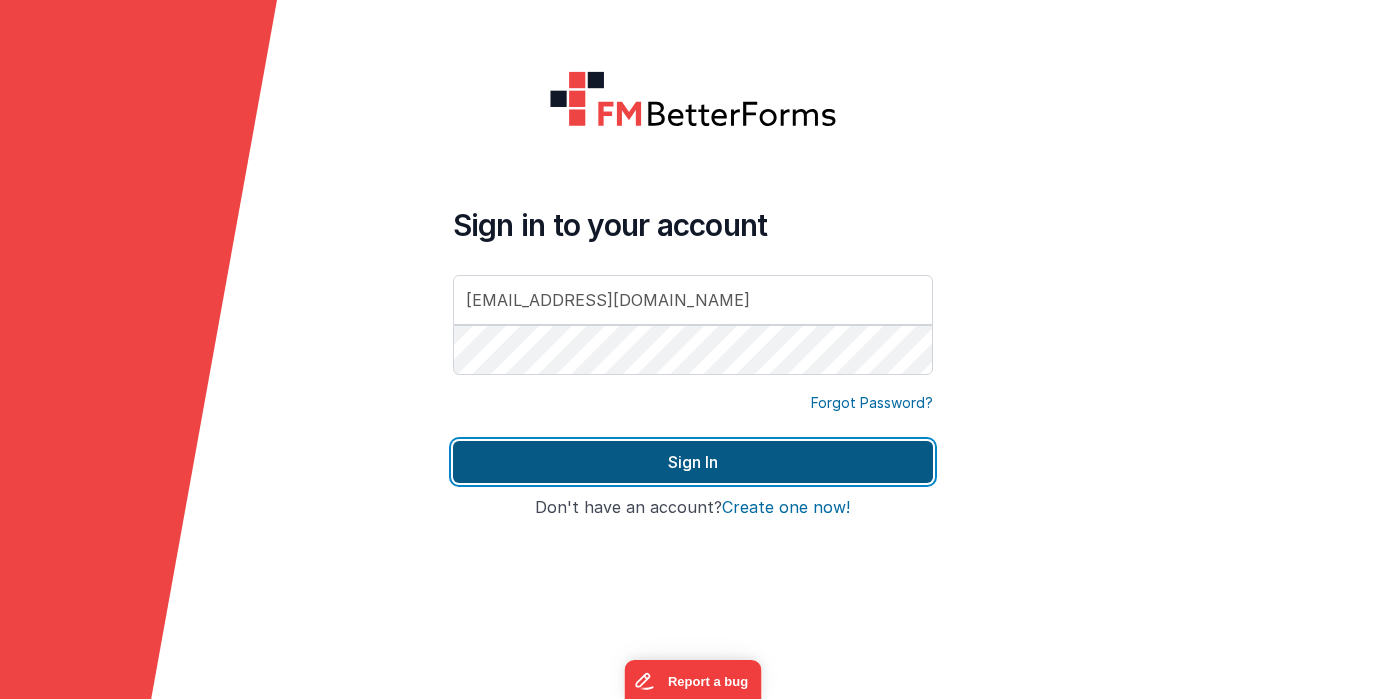 click on "Sign In" at bounding box center [693, 462] 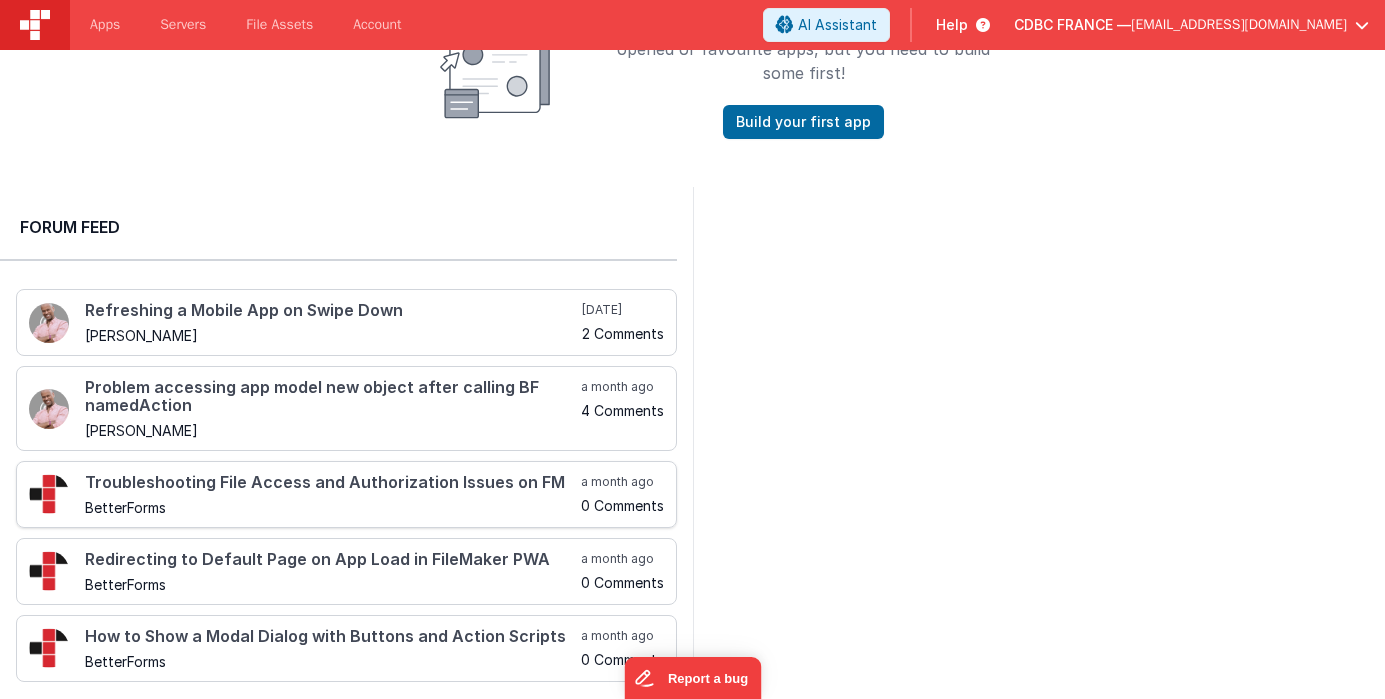 scroll, scrollTop: 0, scrollLeft: 0, axis: both 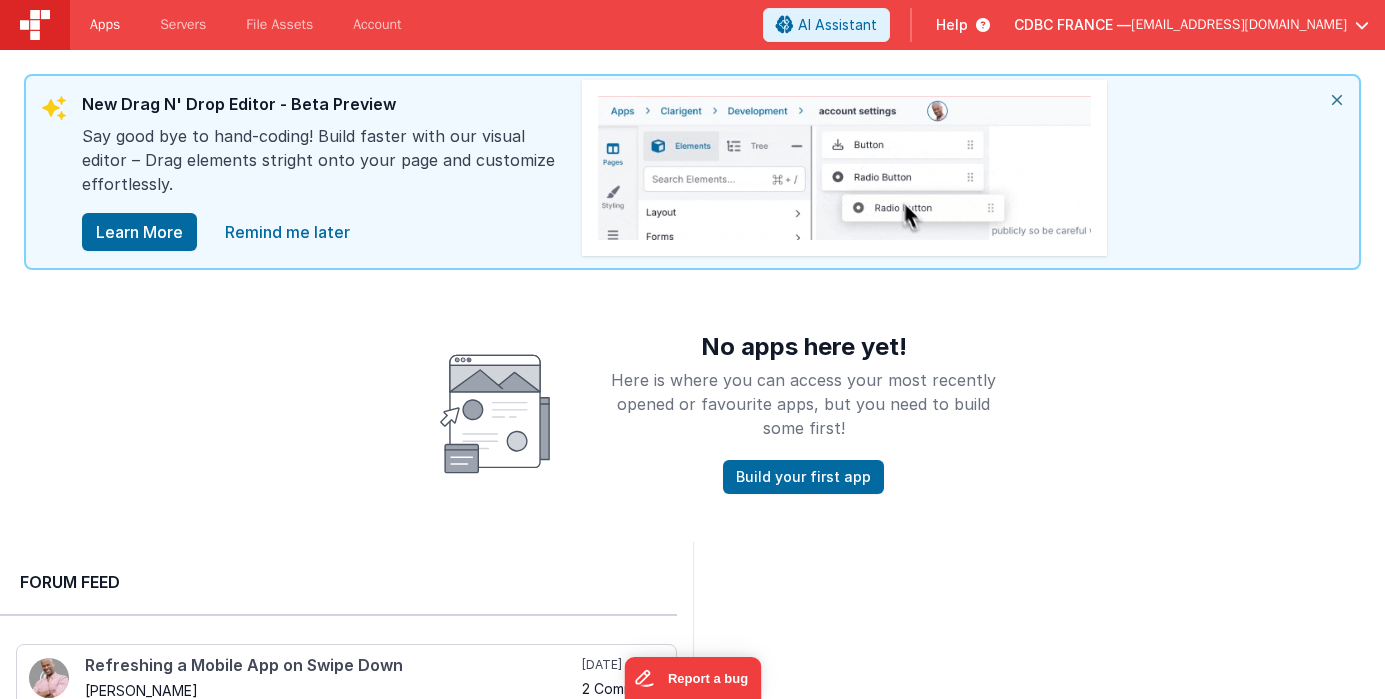 click on "Apps" at bounding box center (105, 25) 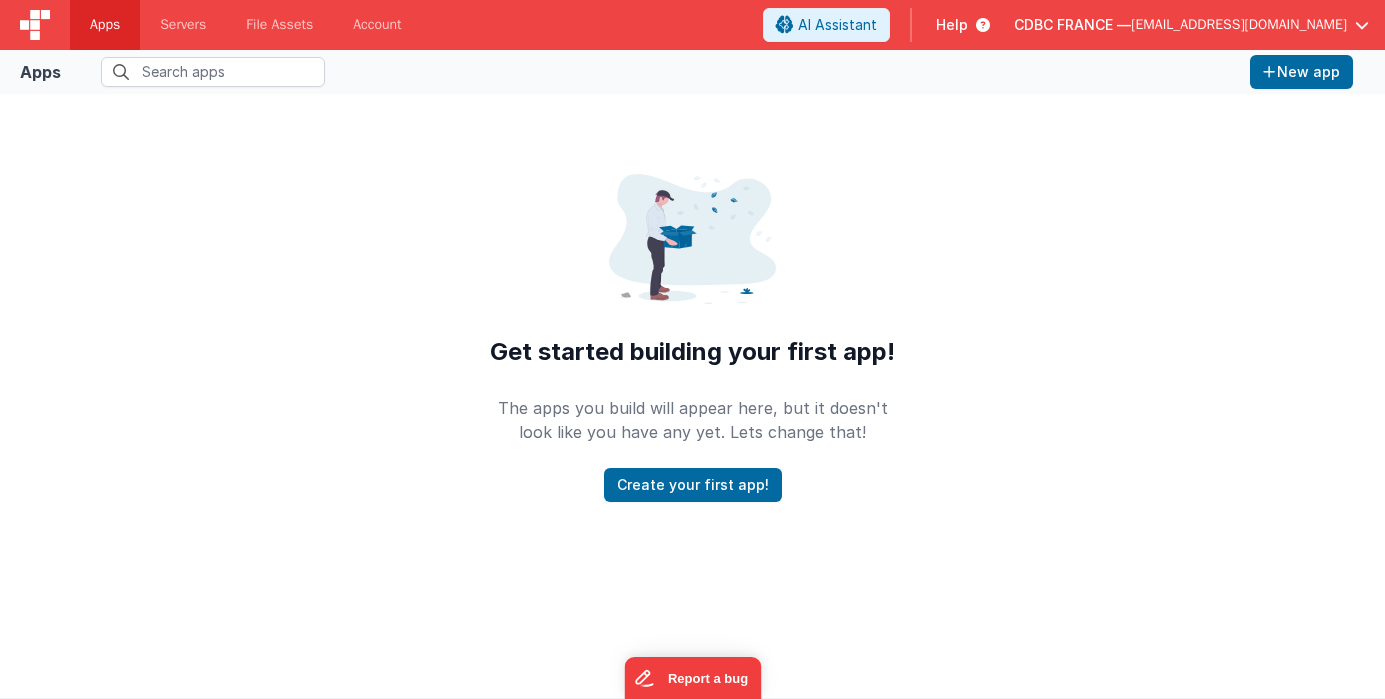 click on "Apps" at bounding box center [105, 25] 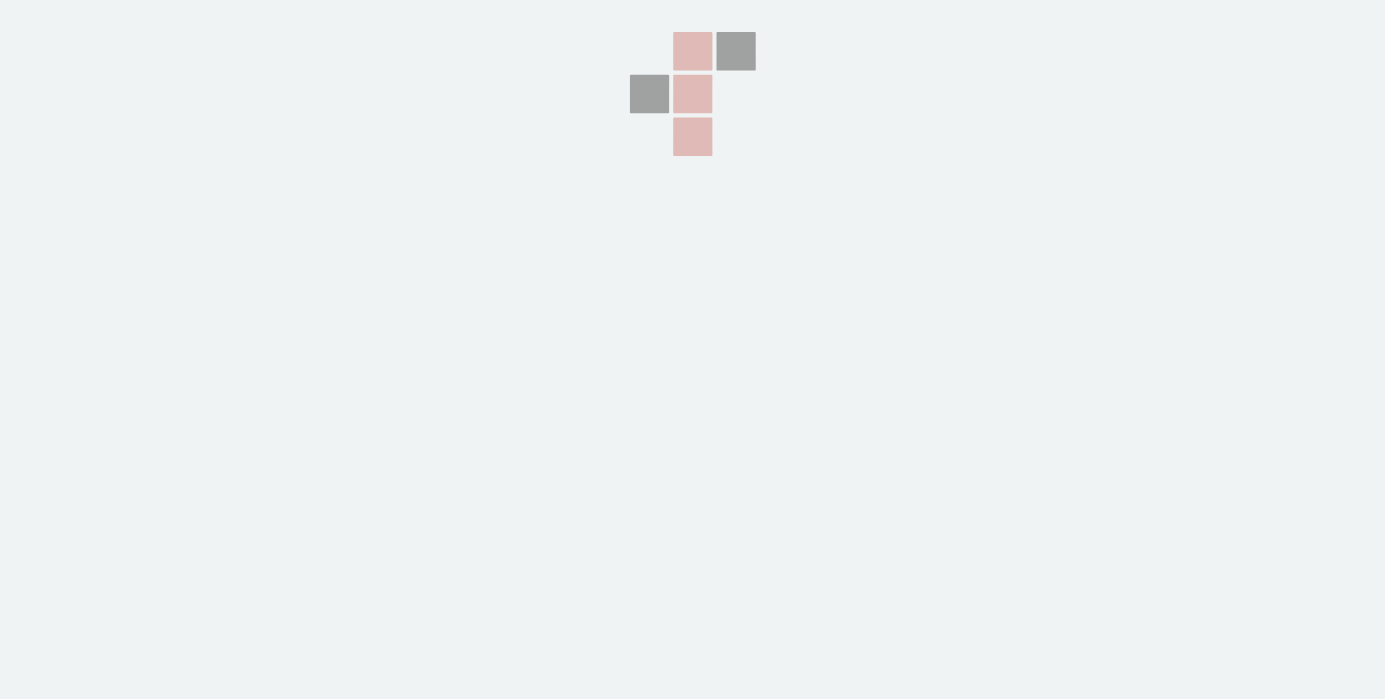 scroll, scrollTop: 0, scrollLeft: 0, axis: both 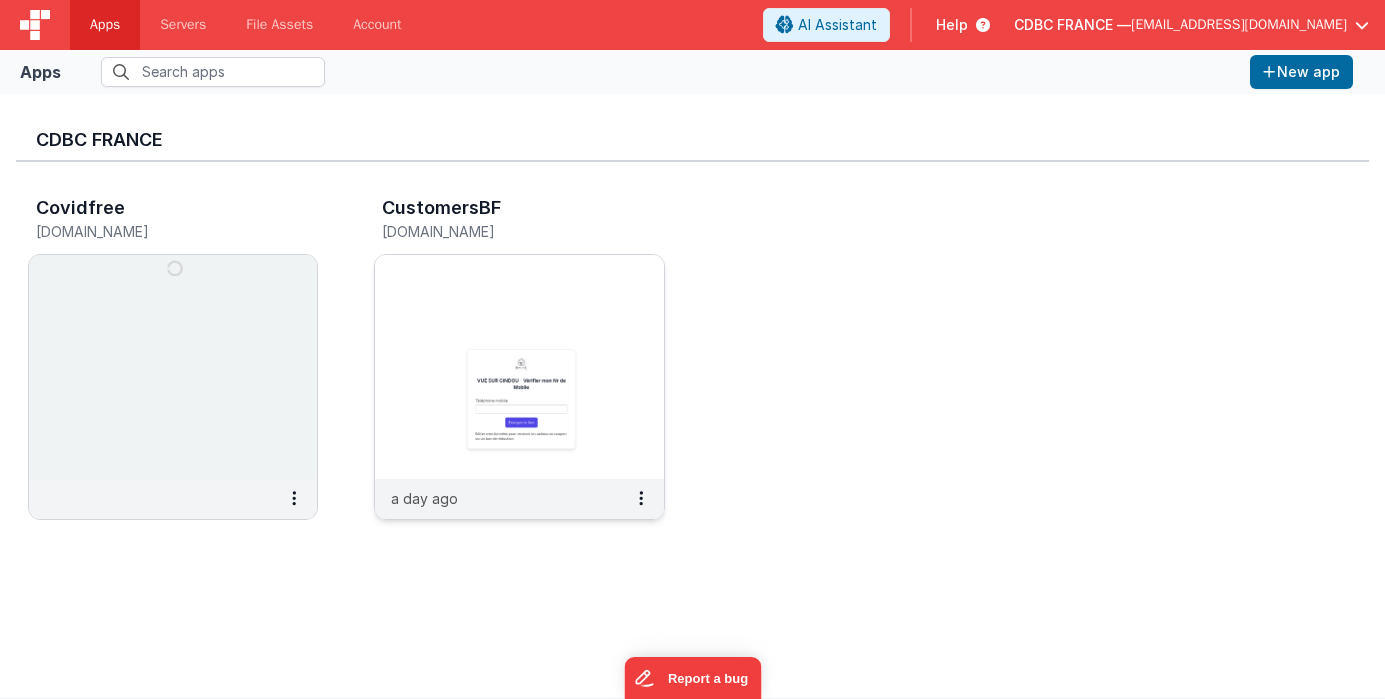 click at bounding box center (519, 367) 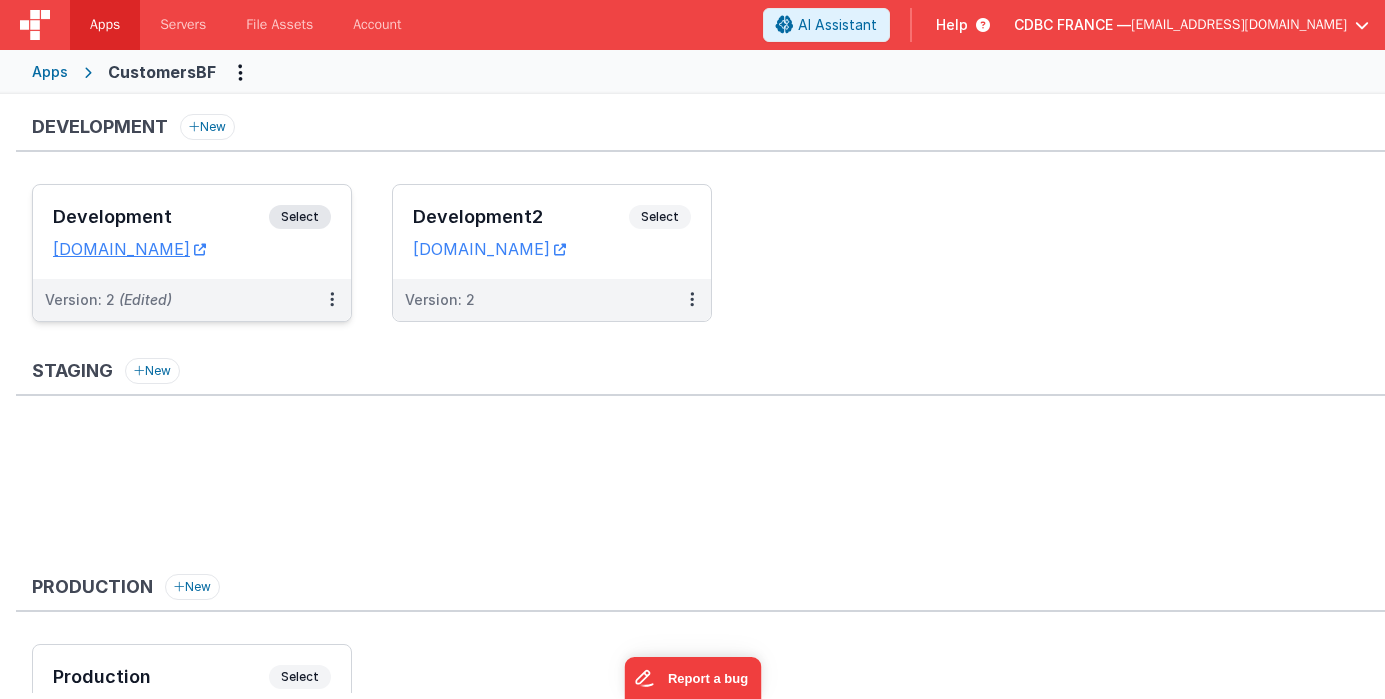 click on "Select" at bounding box center (300, 217) 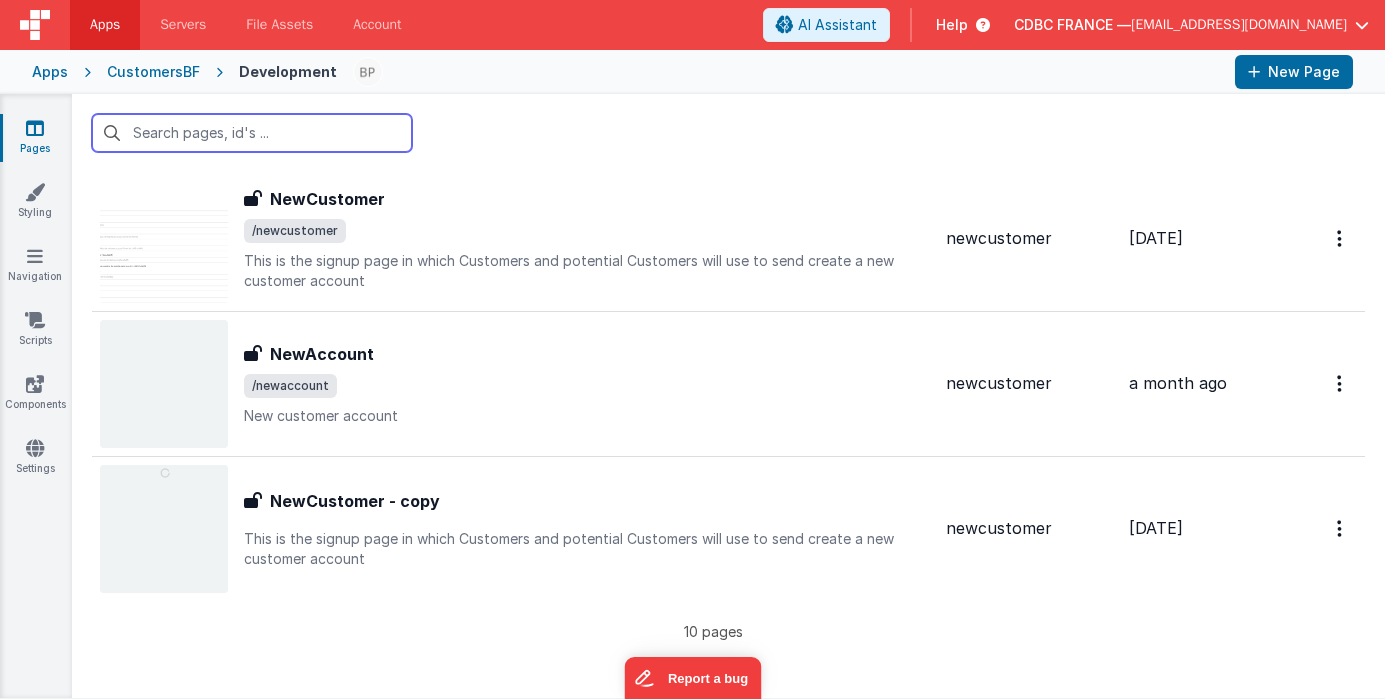 scroll, scrollTop: 242, scrollLeft: 0, axis: vertical 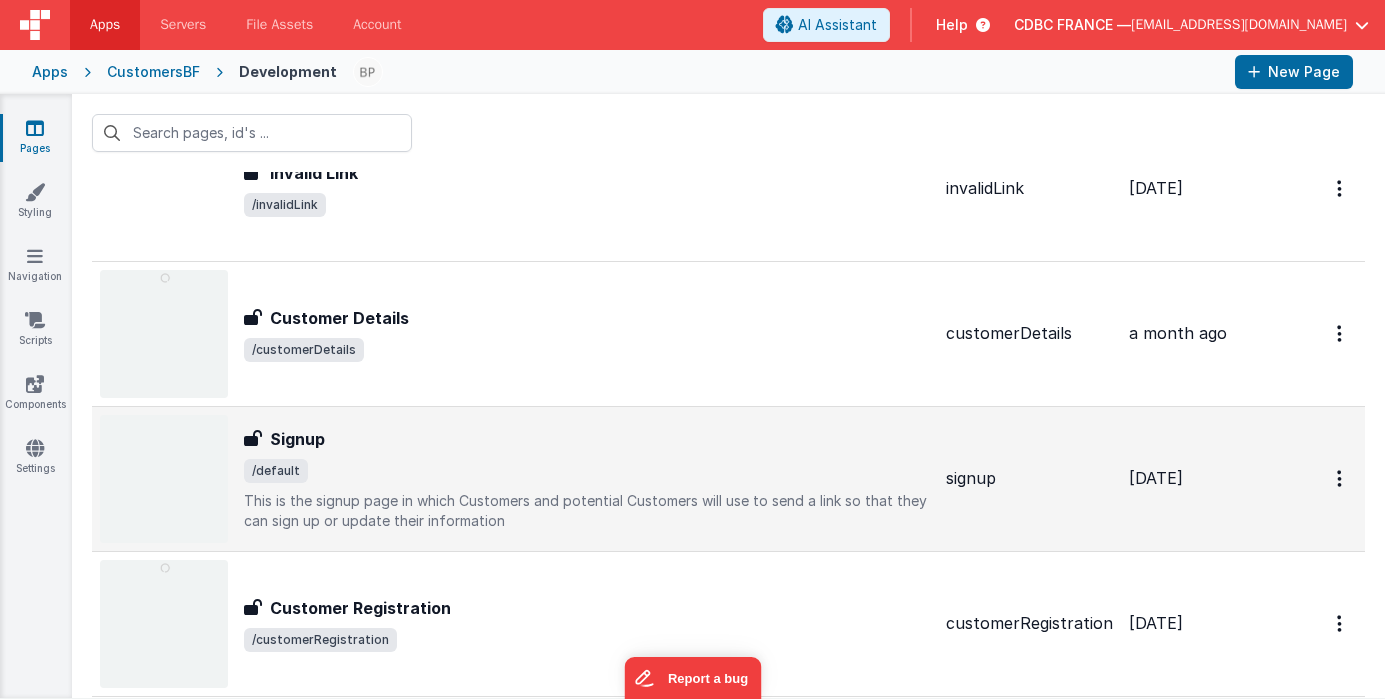 click on "Signup" at bounding box center [587, 439] 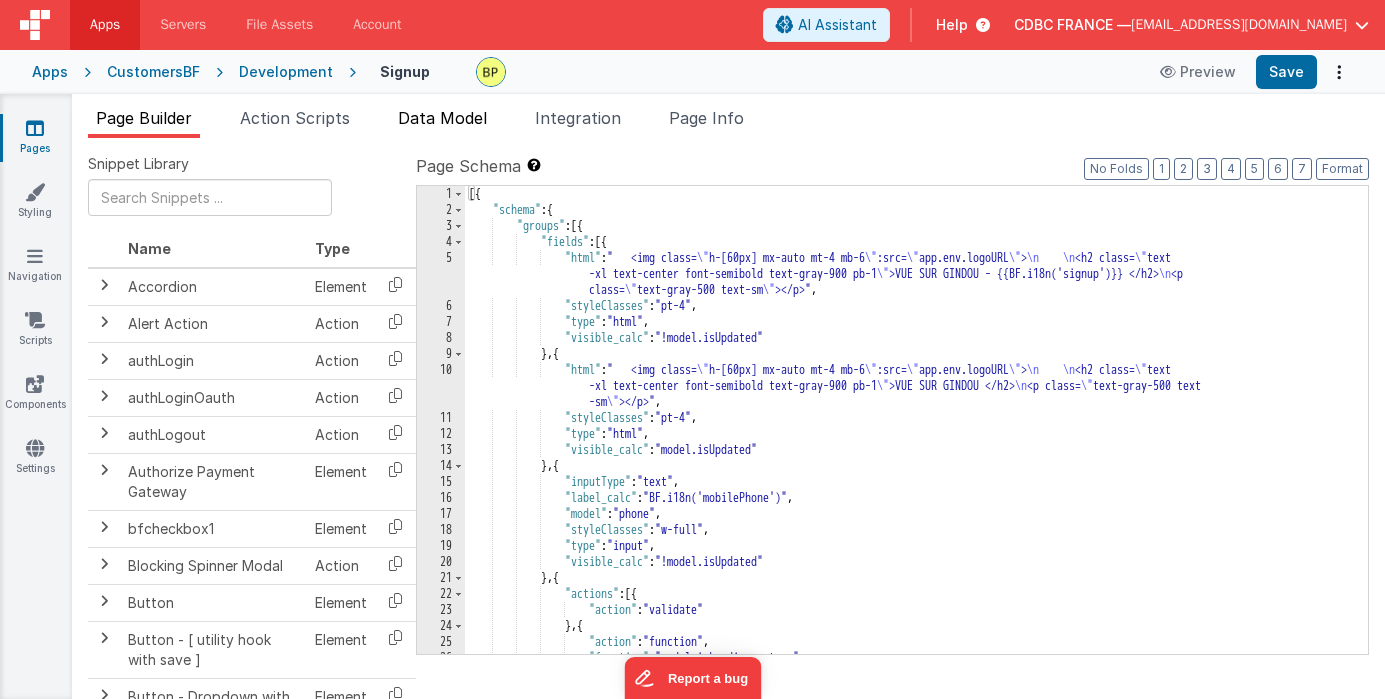 click on "Data Model" at bounding box center (442, 118) 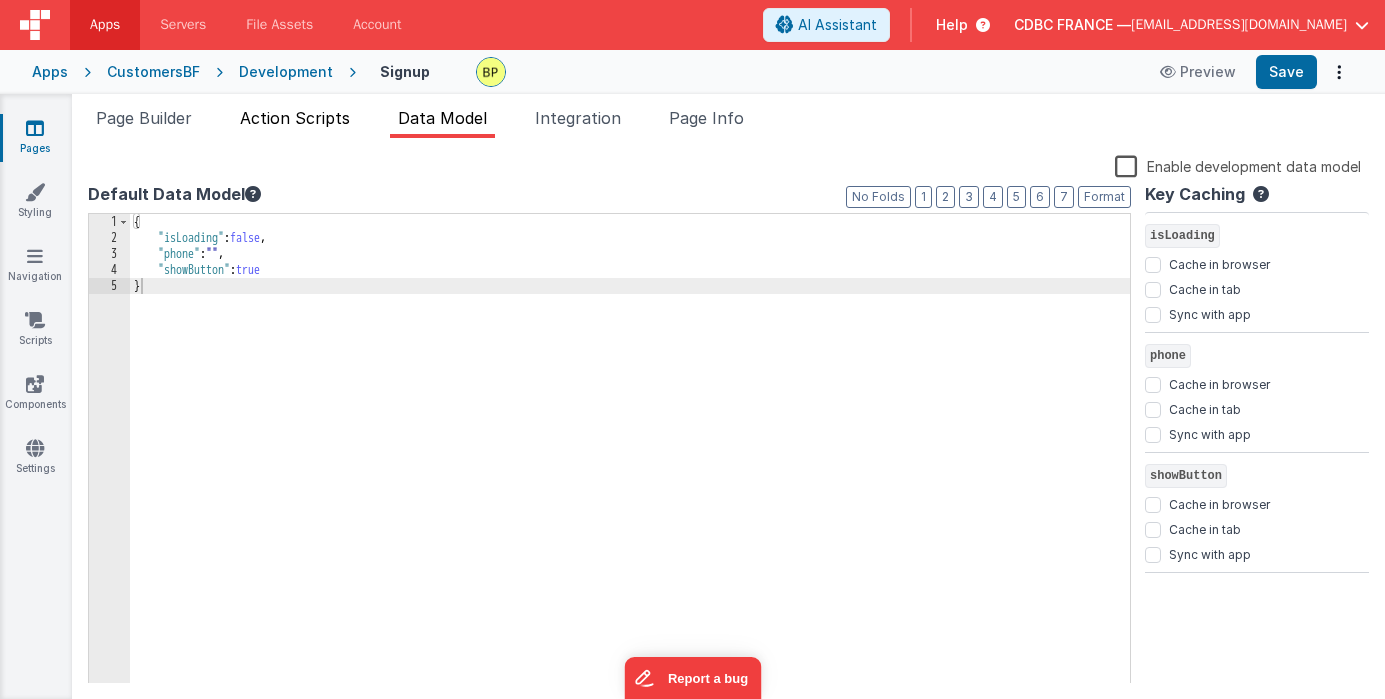 click on "Action Scripts" at bounding box center (295, 118) 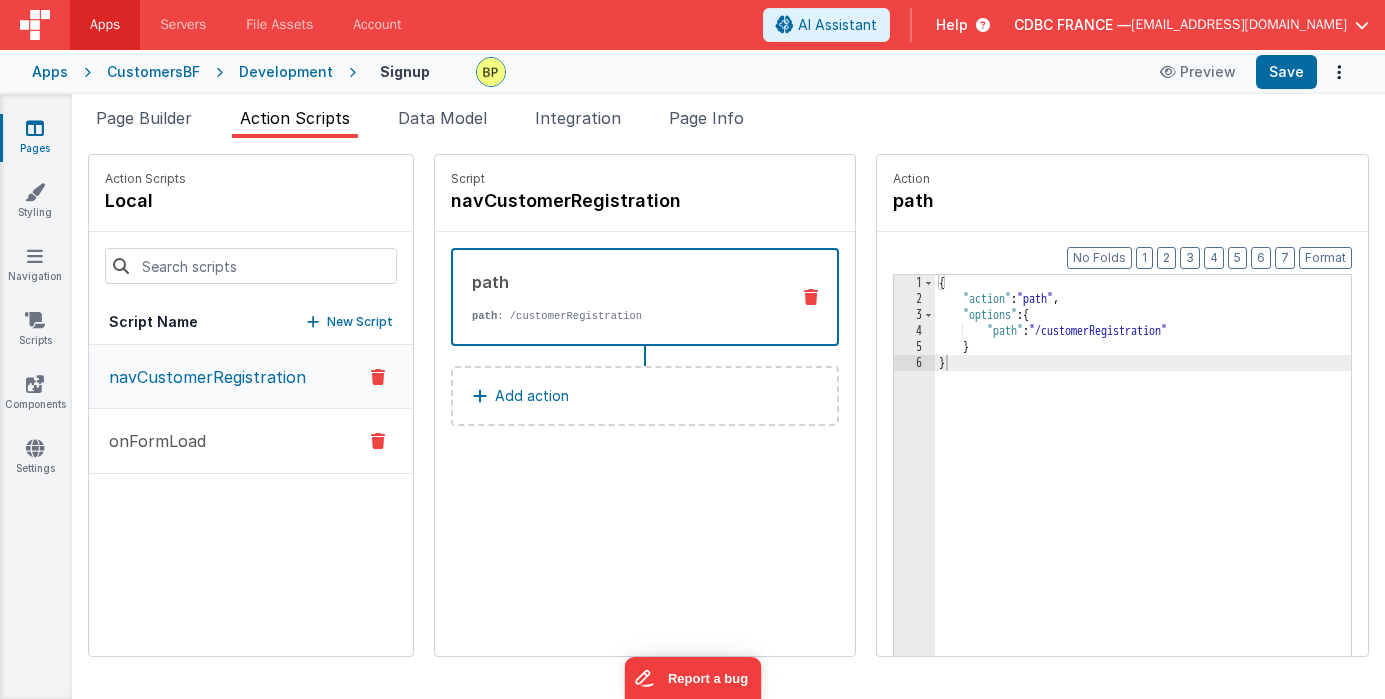 click on "onFormLoad" at bounding box center [151, 441] 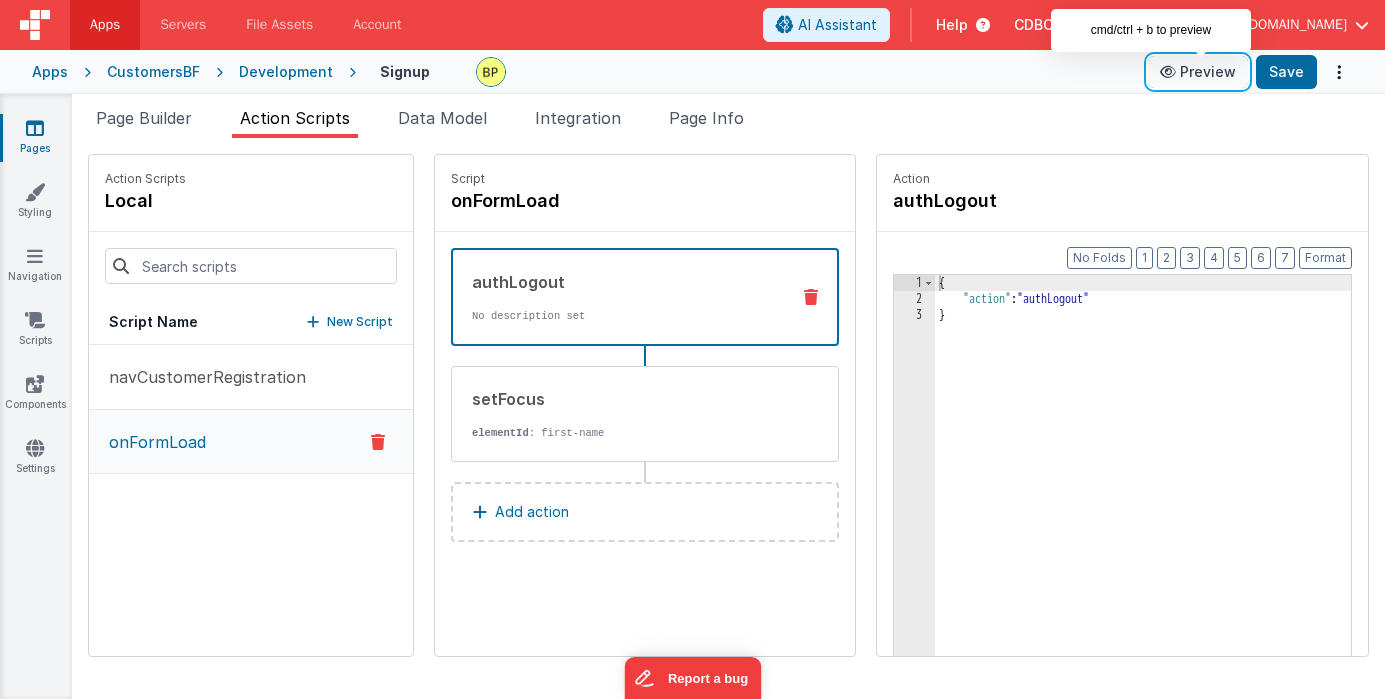click on "Preview" at bounding box center (1198, 72) 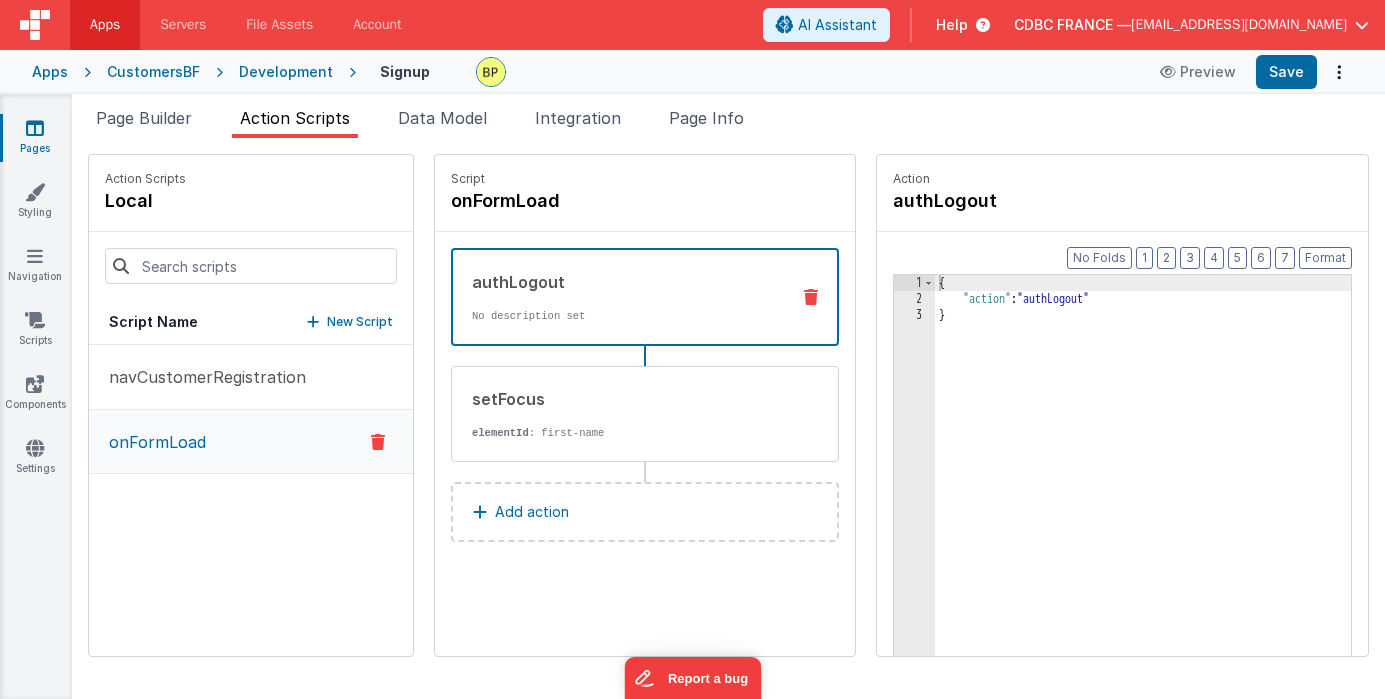 click on "CustomersBF" at bounding box center [153, 72] 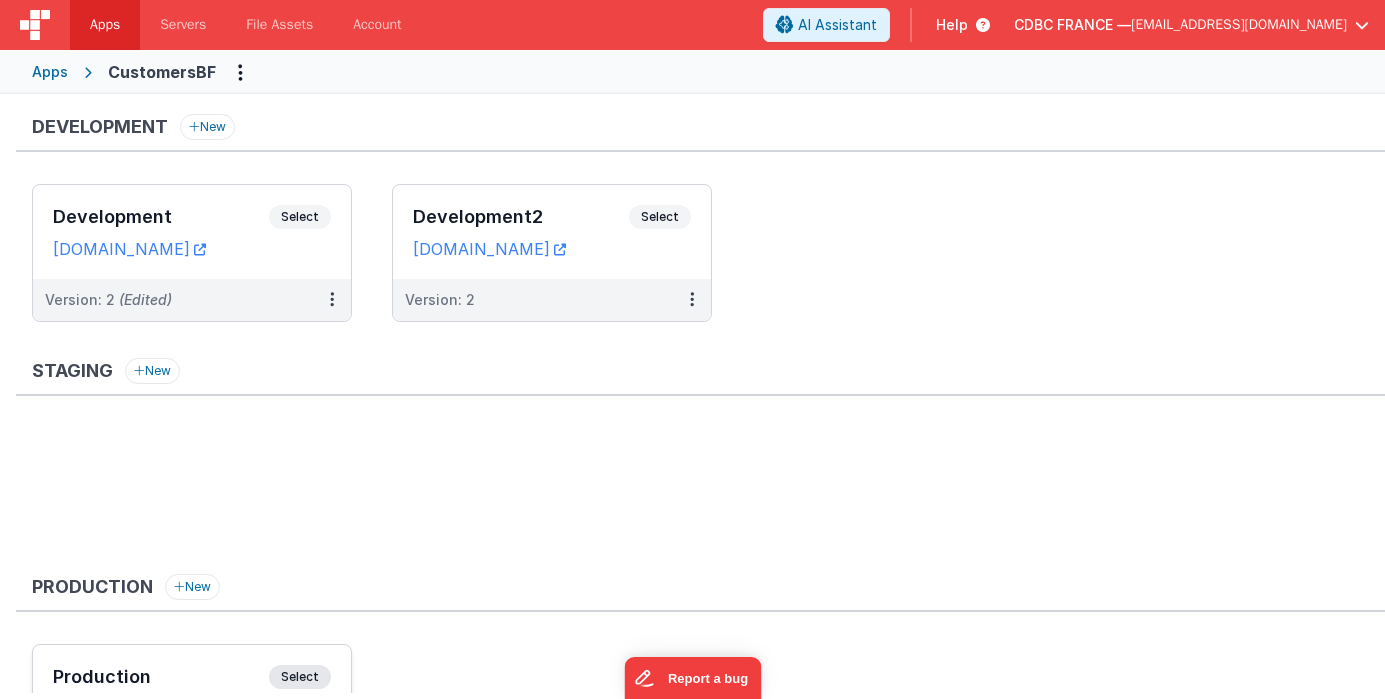 click on "Select" at bounding box center (300, 677) 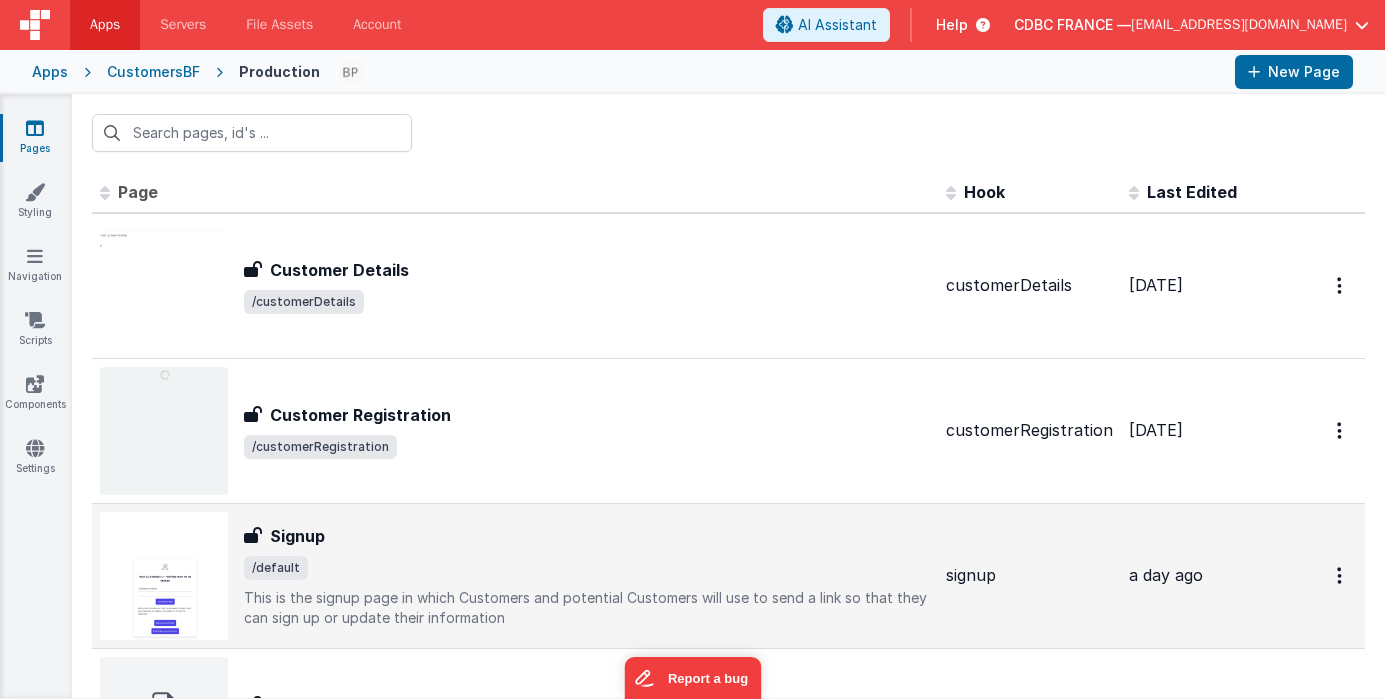 click on "Signup
Signup
/default   This is the signup page in which Customers and potential Customers will use to send a link so that they can sign up or update their information" at bounding box center (587, 576) 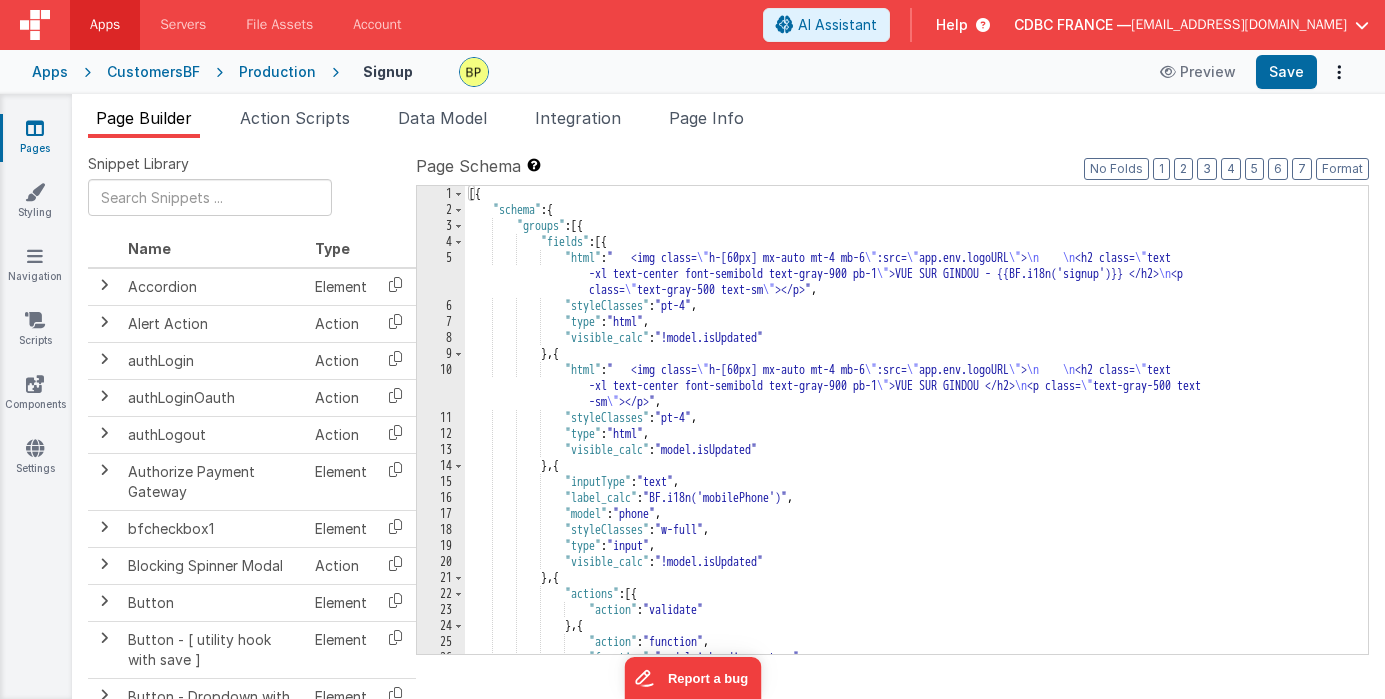 click on "5" at bounding box center (441, 274) 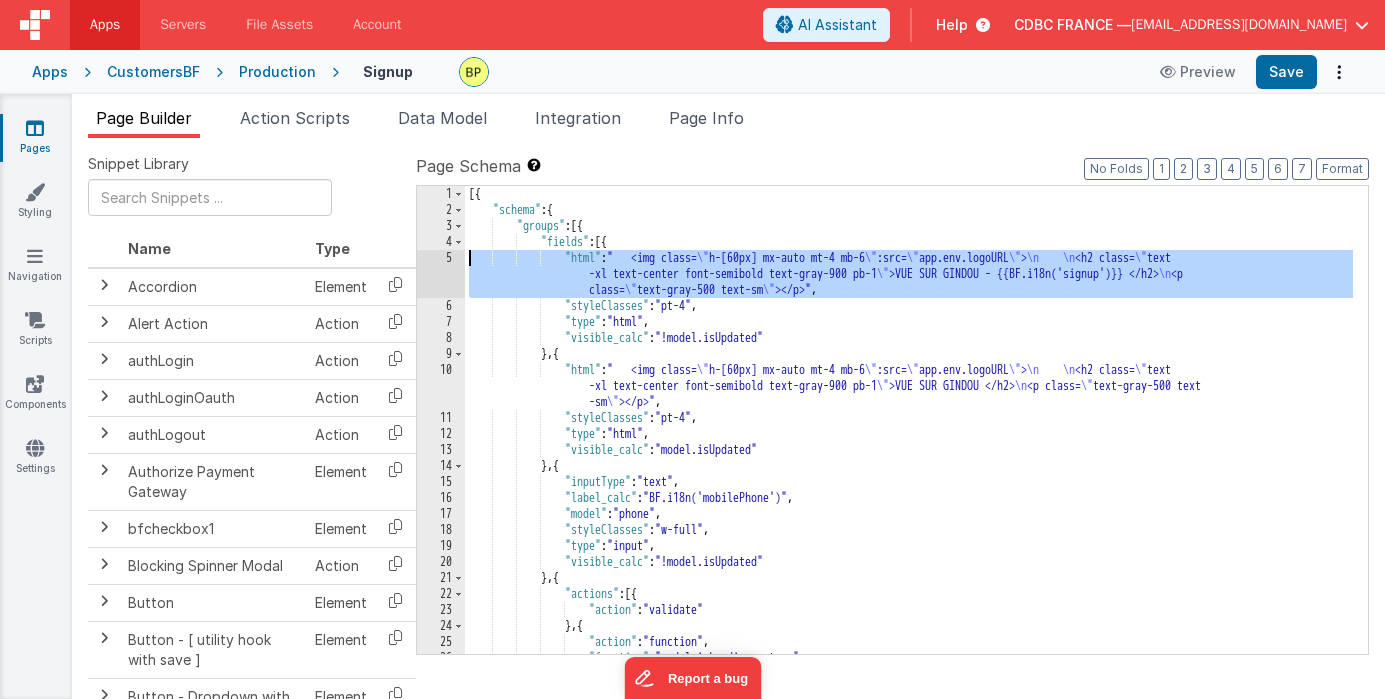 click on "5" at bounding box center [441, 274] 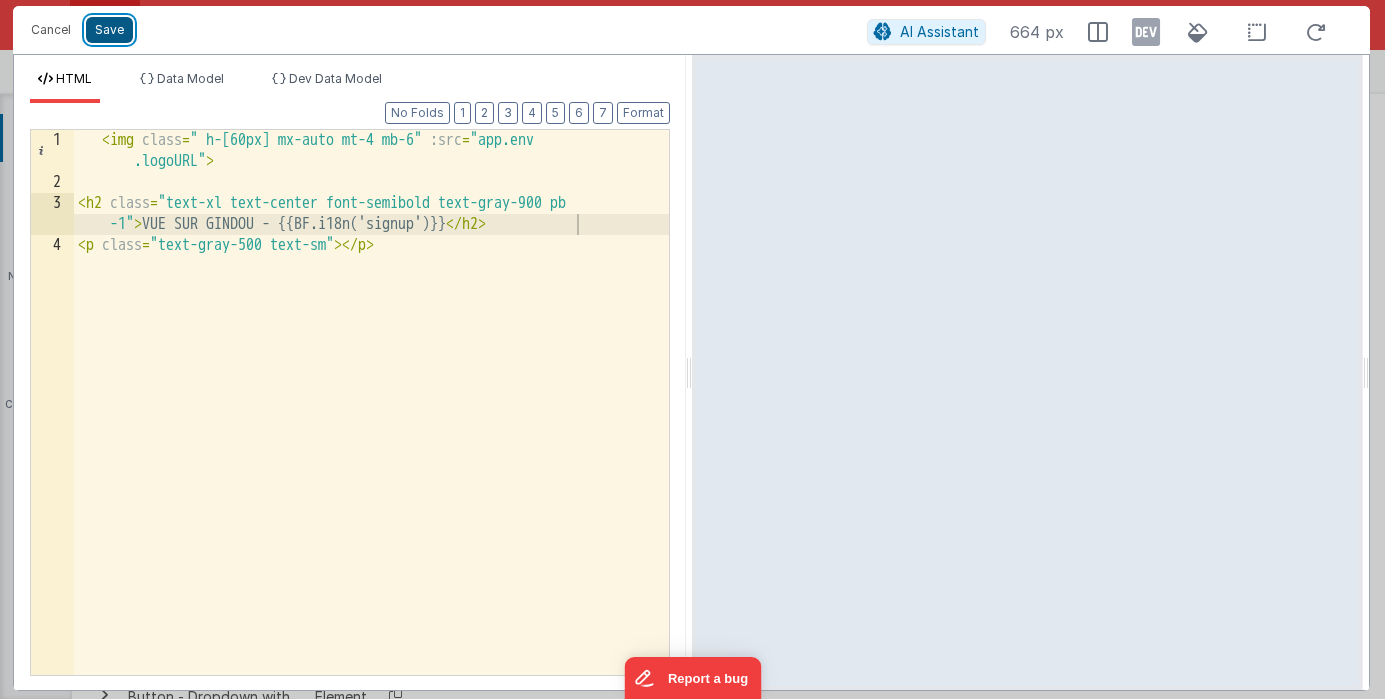 click on "Save" at bounding box center (109, 30) 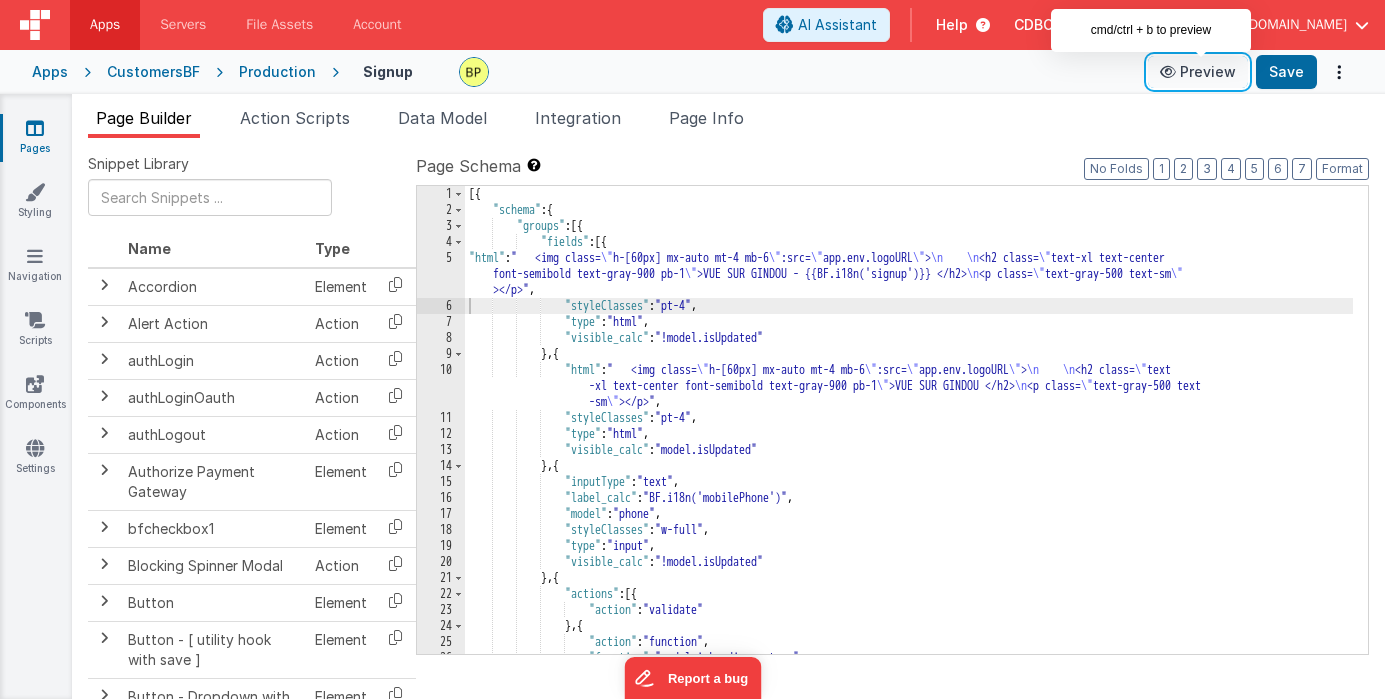 click on "Preview" at bounding box center (1198, 72) 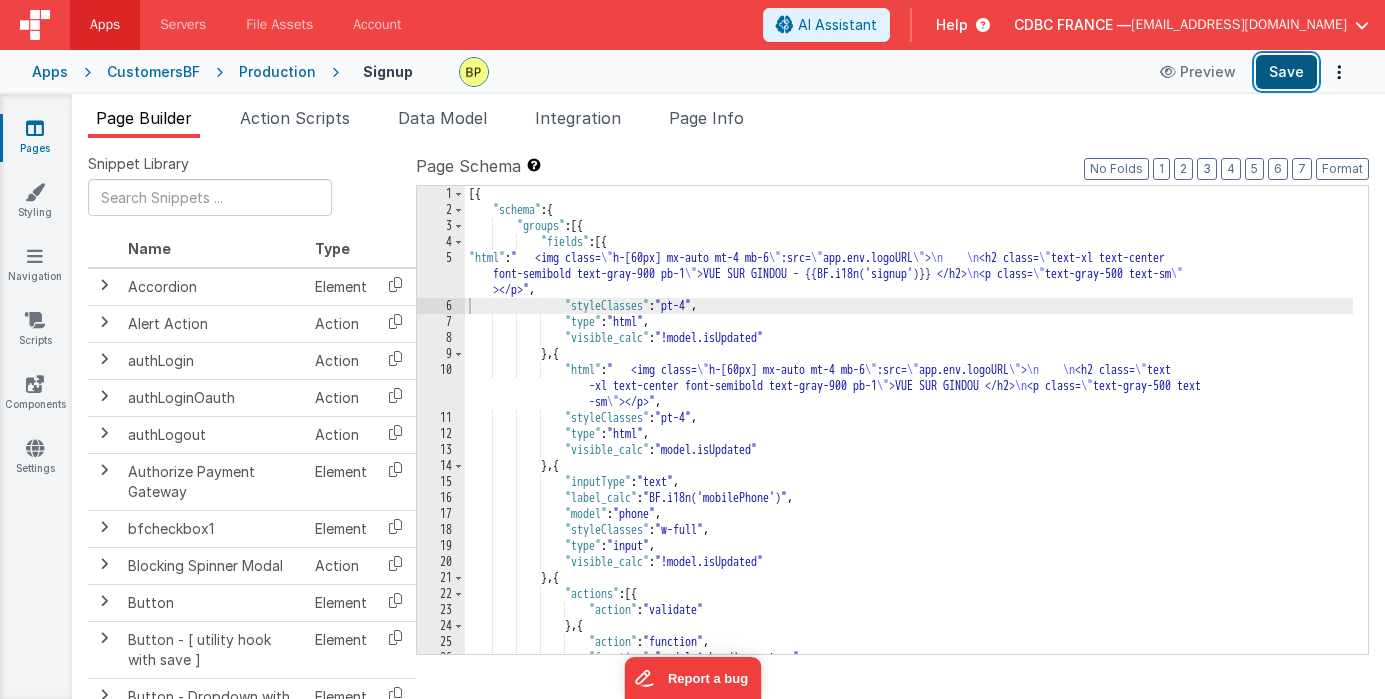 click on "Save" at bounding box center (1286, 72) 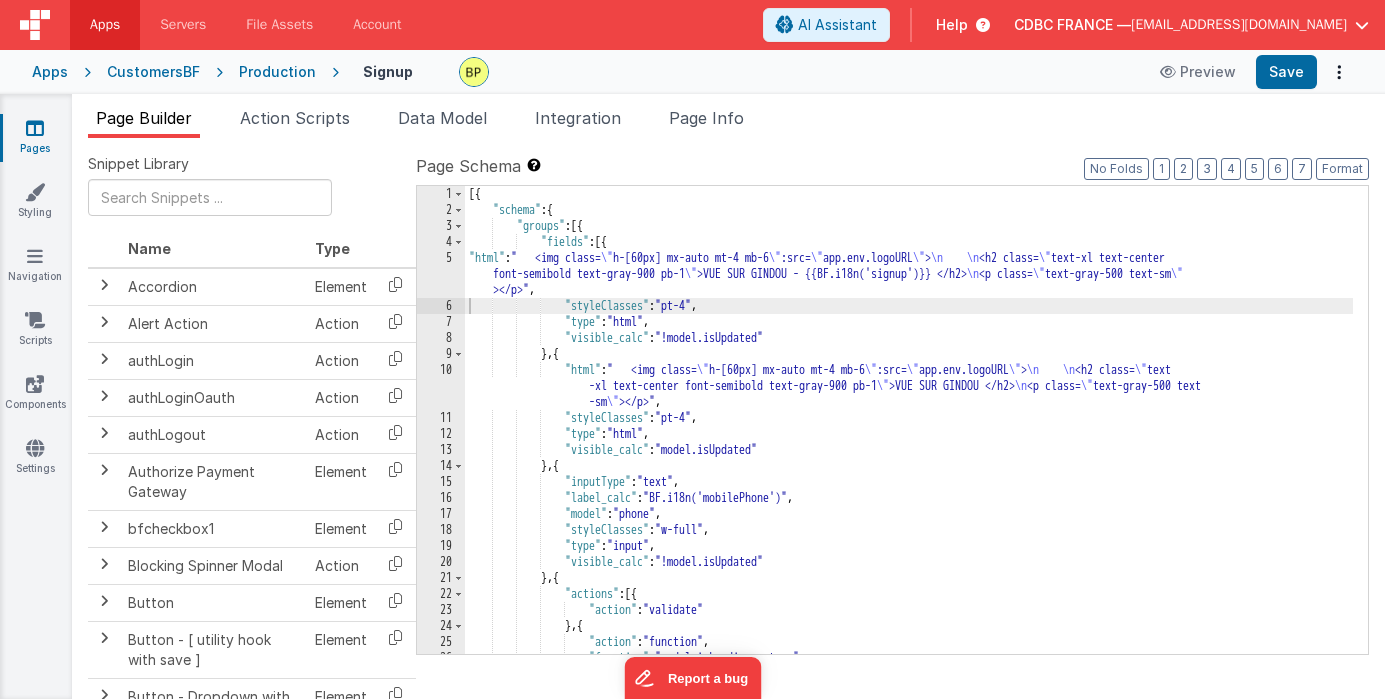 click on "CustomersBF" at bounding box center [153, 72] 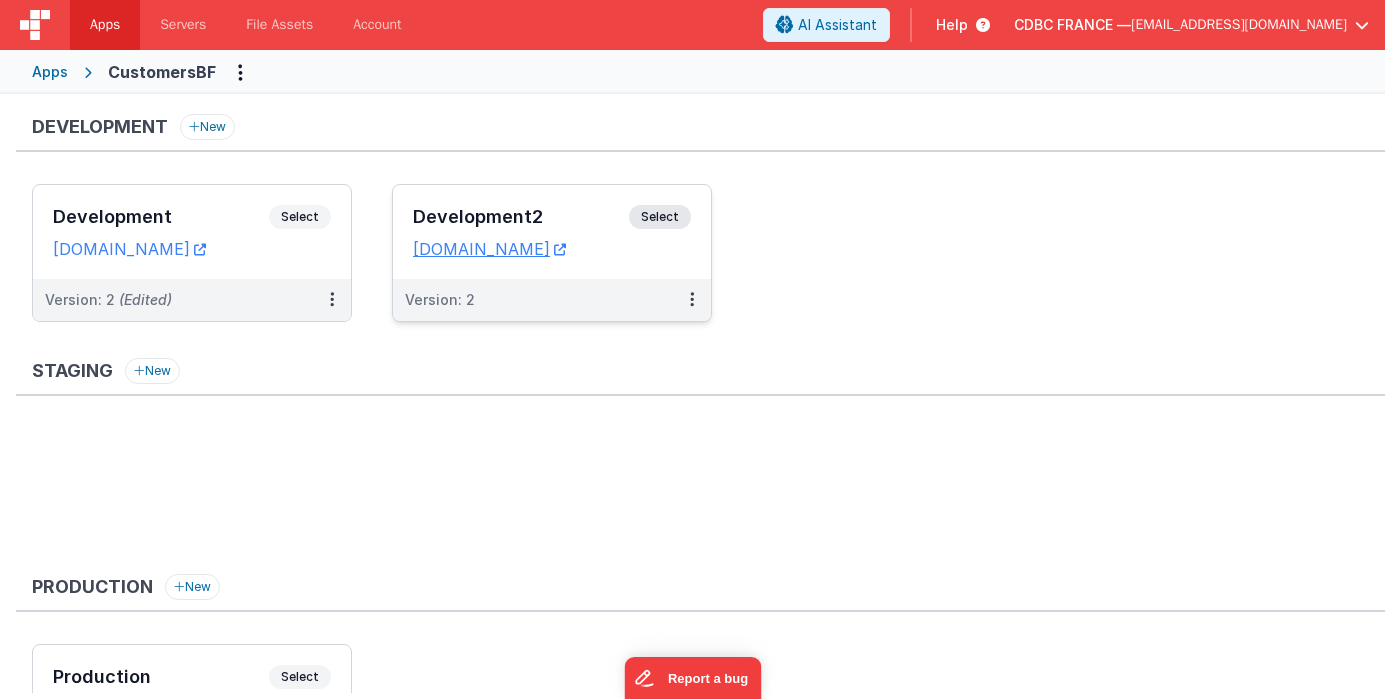 click on "Select" at bounding box center [660, 217] 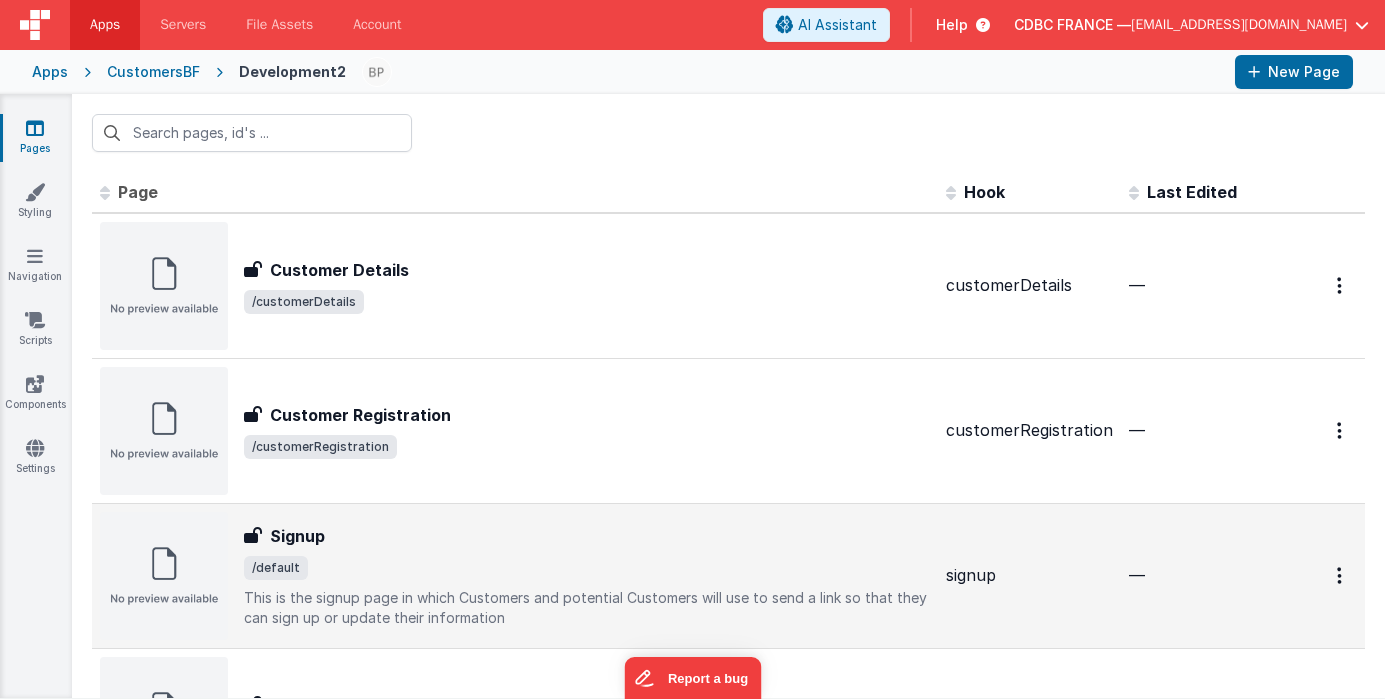 click on "Signup
Signup
/default   This is the signup page in which Customers and potential Customers will use to send a link so that they can sign up or update their information" at bounding box center (587, 576) 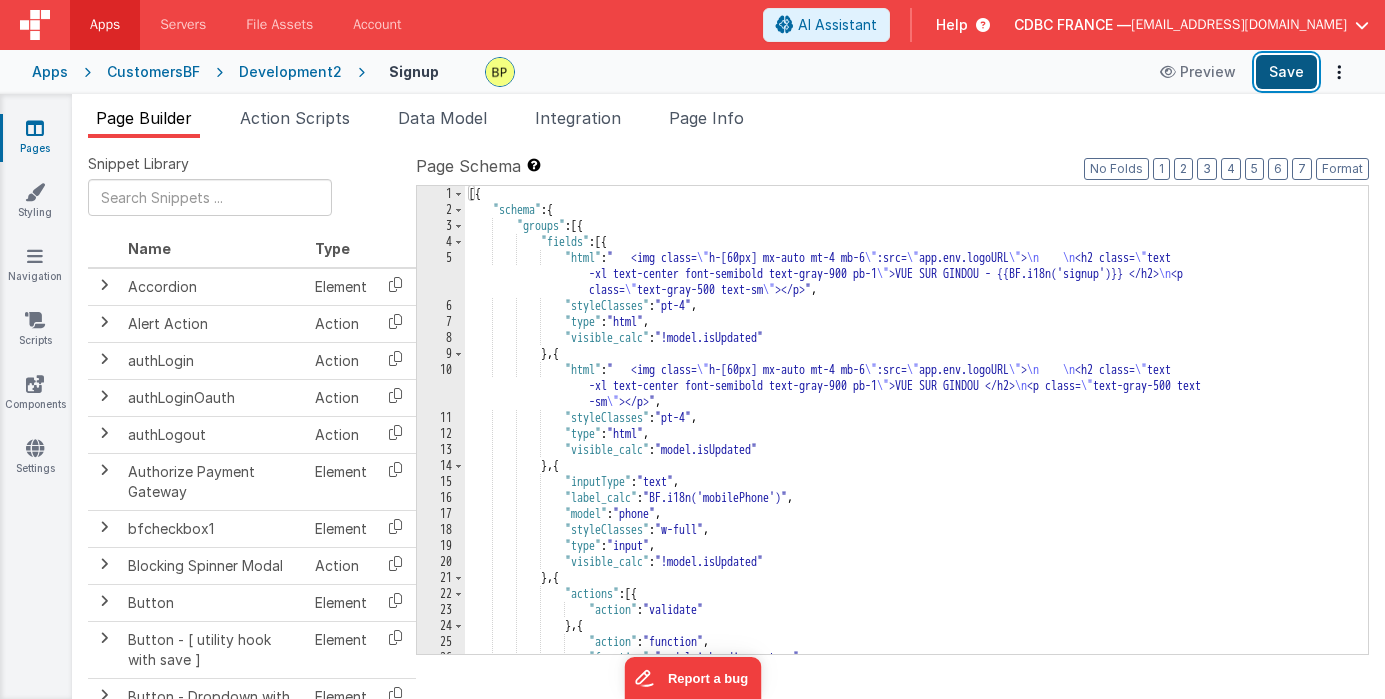 click on "Save" at bounding box center (1286, 72) 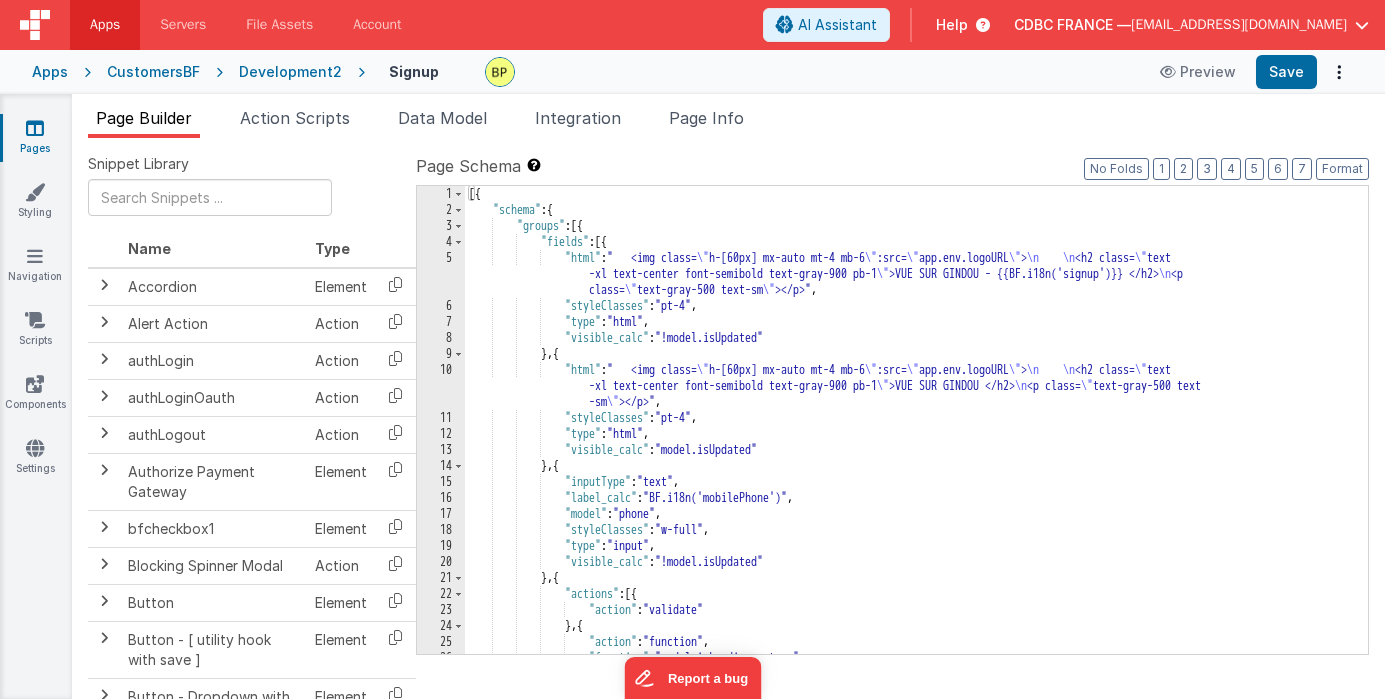 click on "Apps" at bounding box center [105, 25] 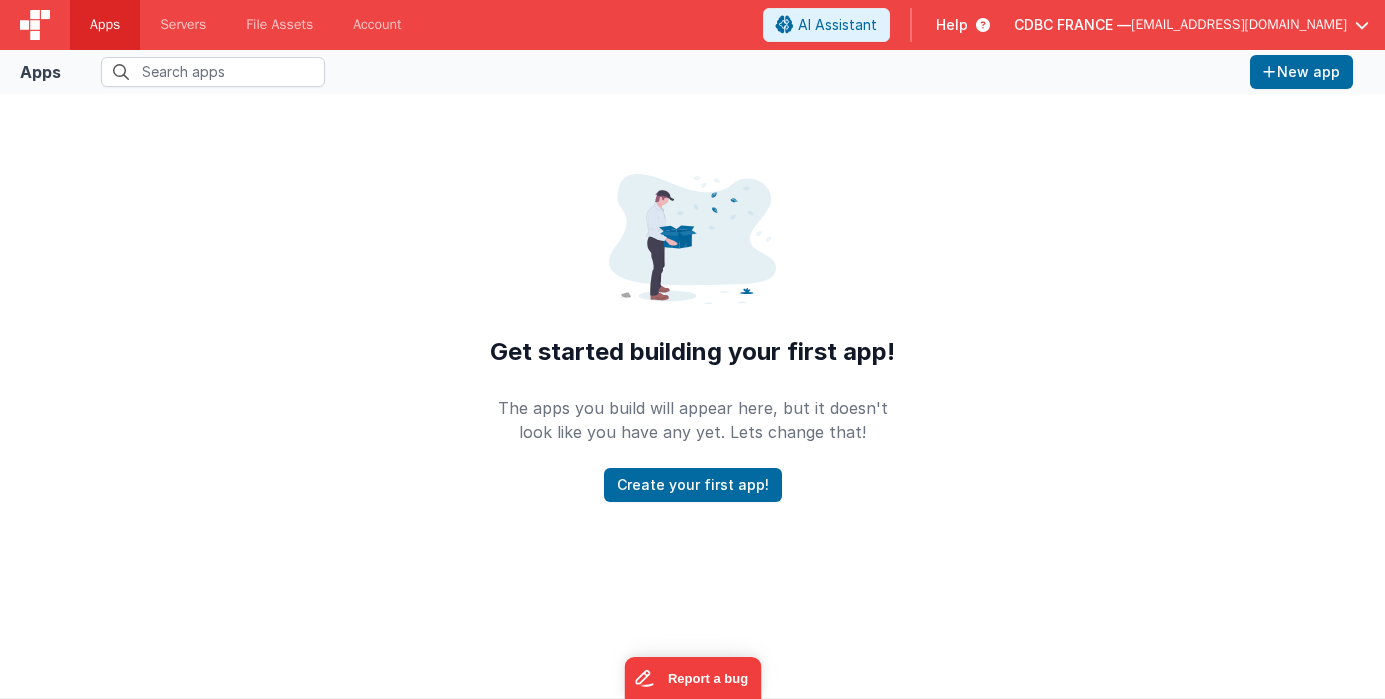 click on "Apps" at bounding box center (40, 72) 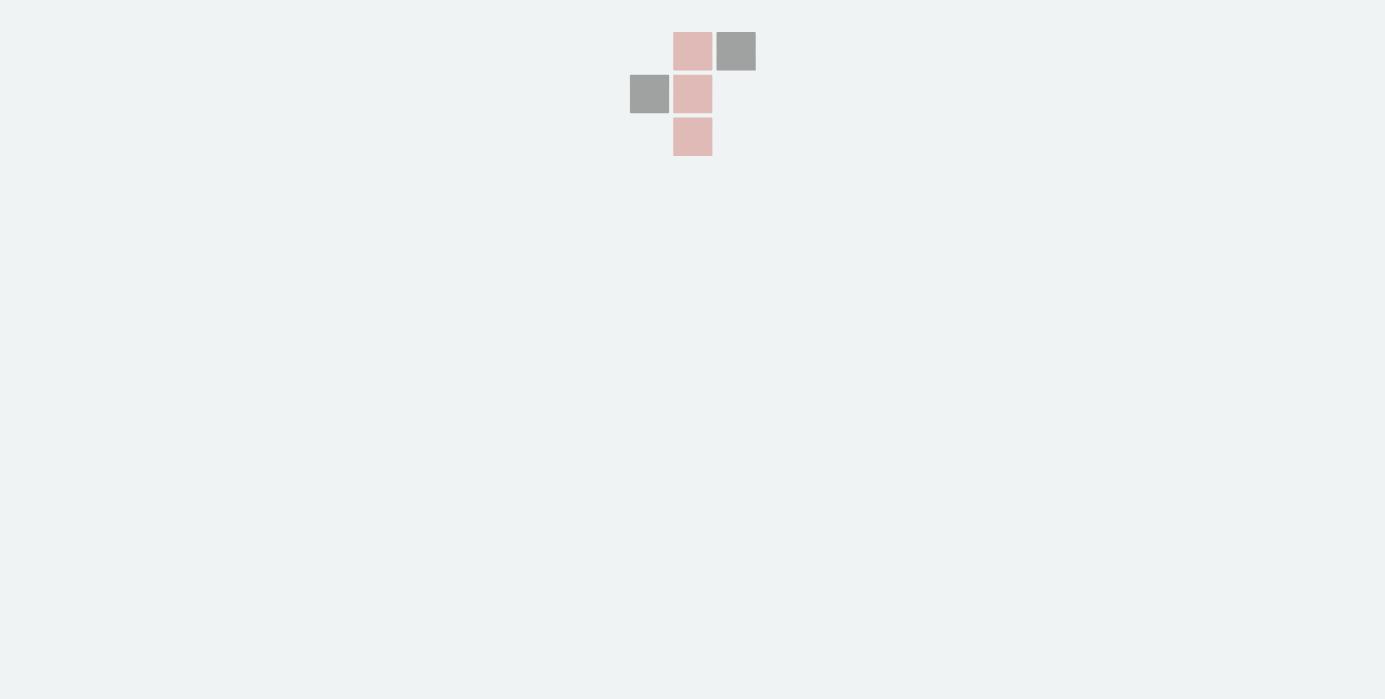 scroll, scrollTop: 0, scrollLeft: 0, axis: both 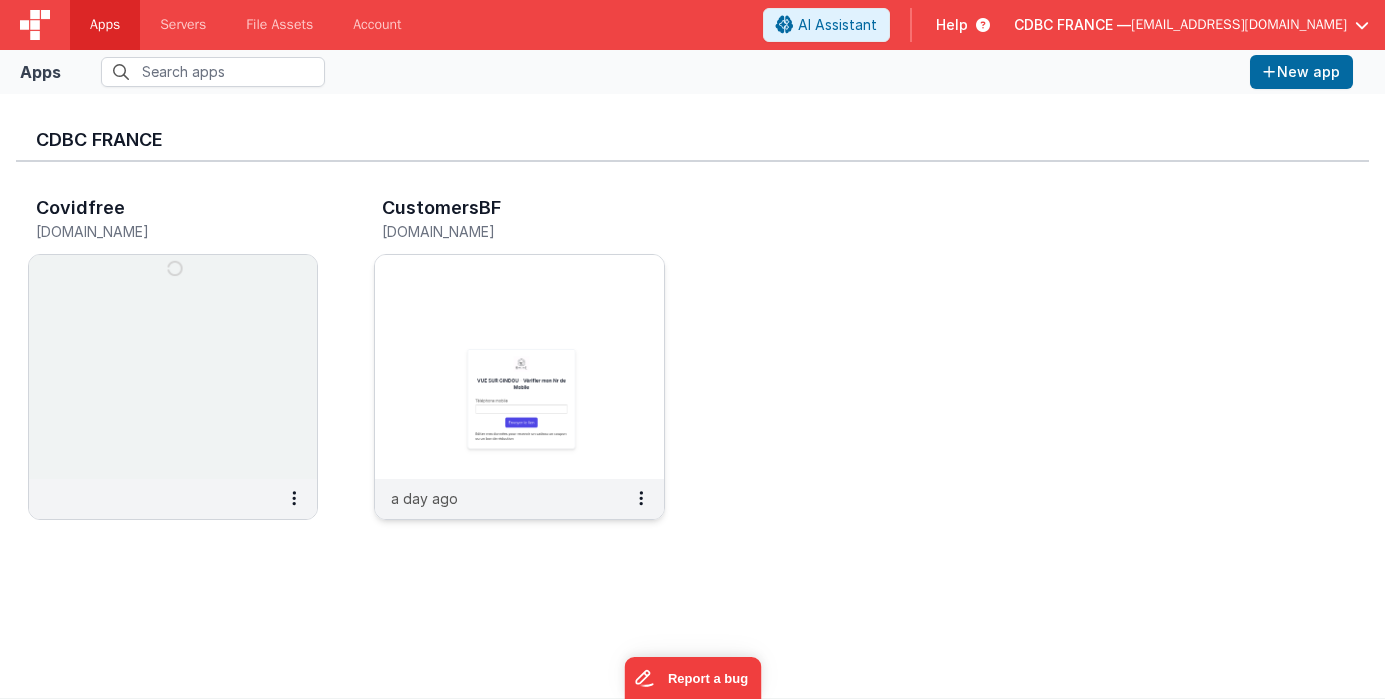 click at bounding box center (519, 367) 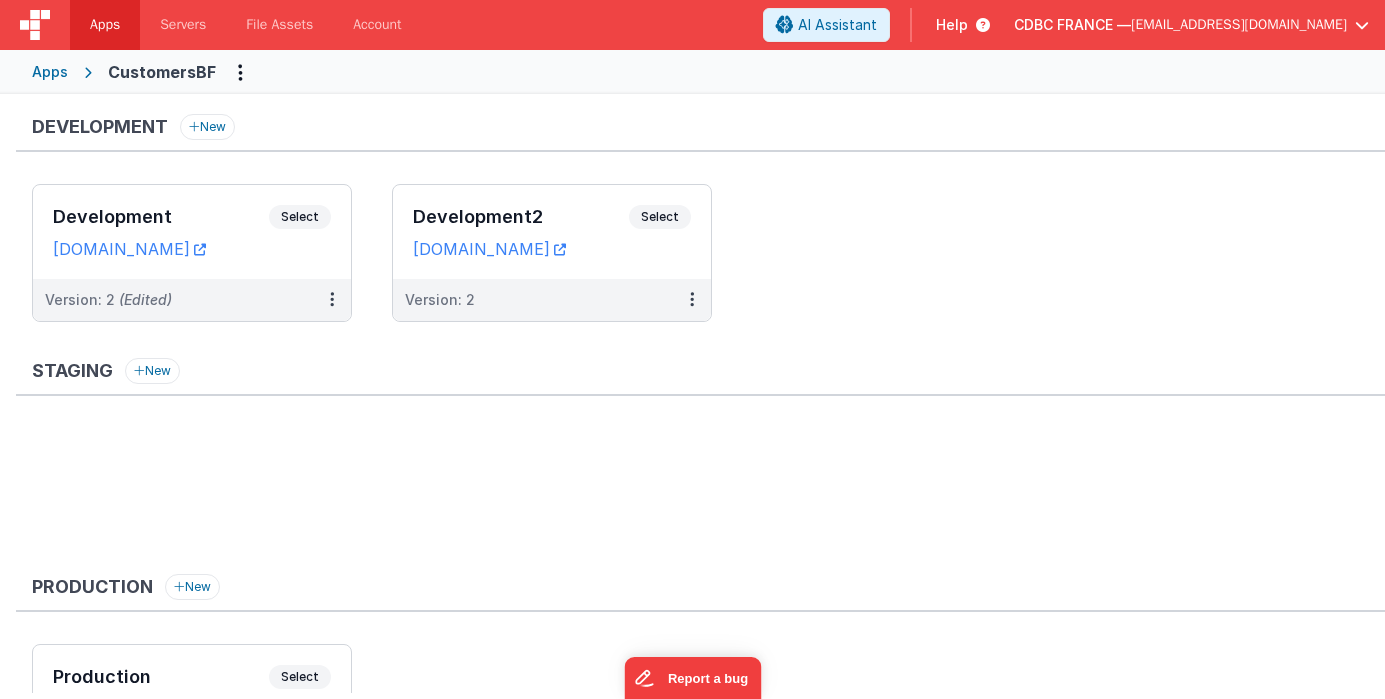 scroll, scrollTop: 157, scrollLeft: 0, axis: vertical 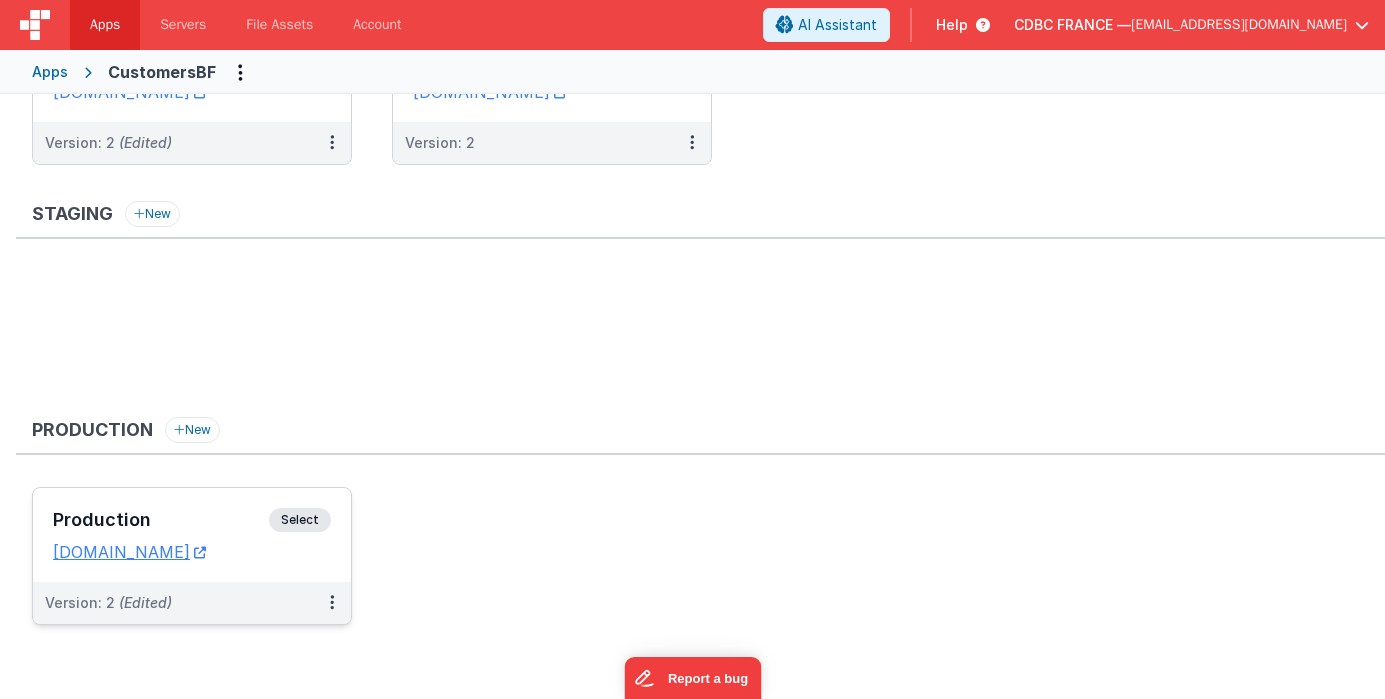 click on "Select" at bounding box center (300, 520) 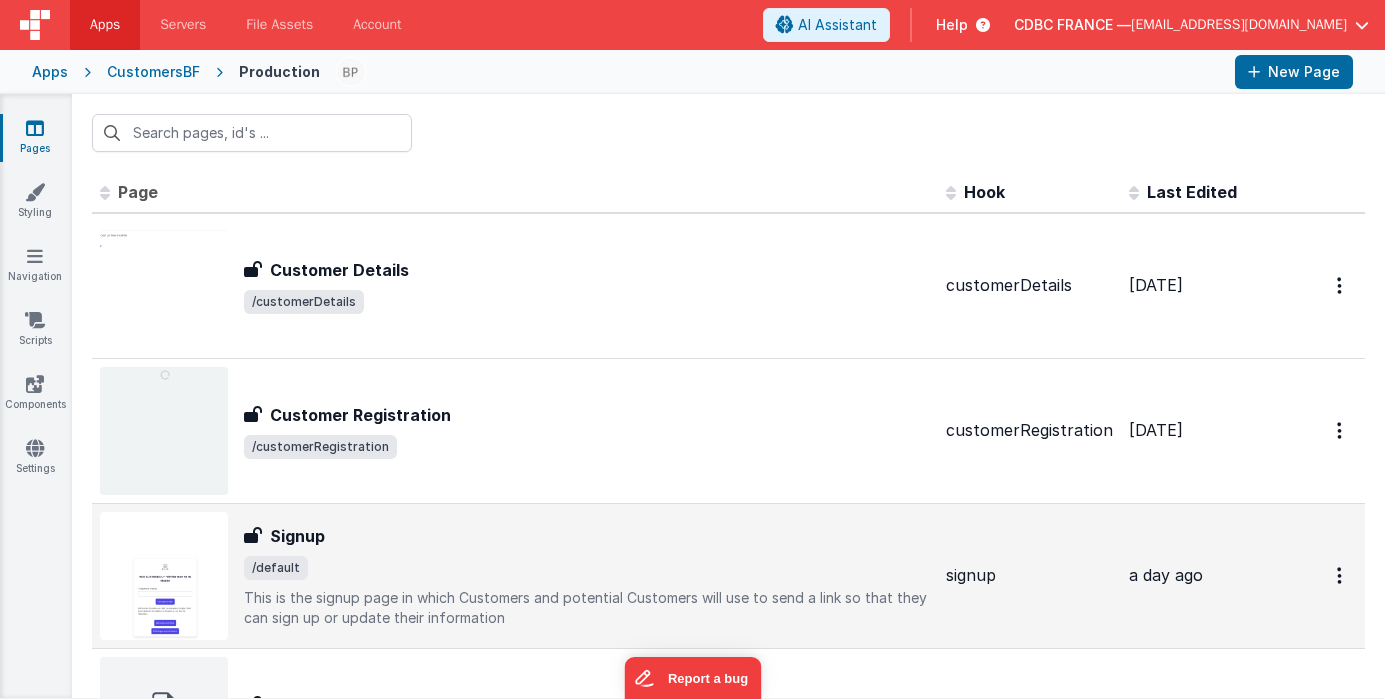 click on "Signup" at bounding box center (587, 536) 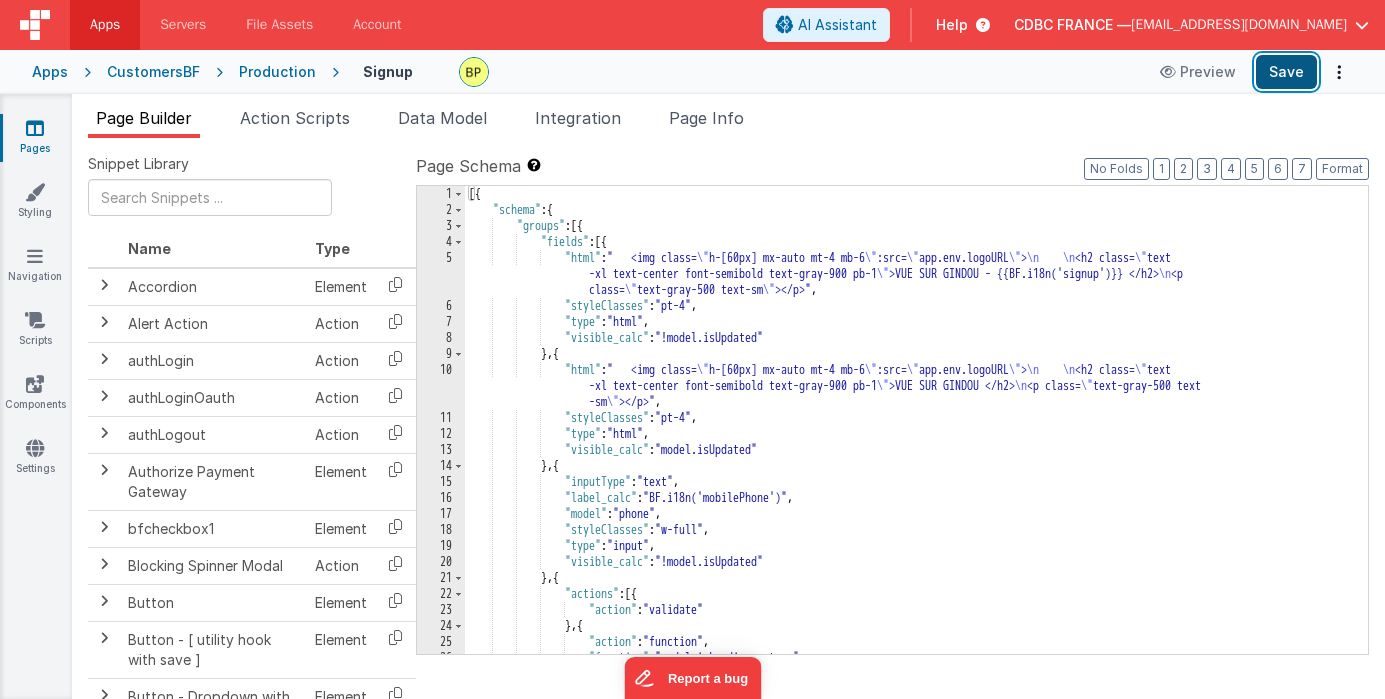 click on "Save" at bounding box center (1286, 72) 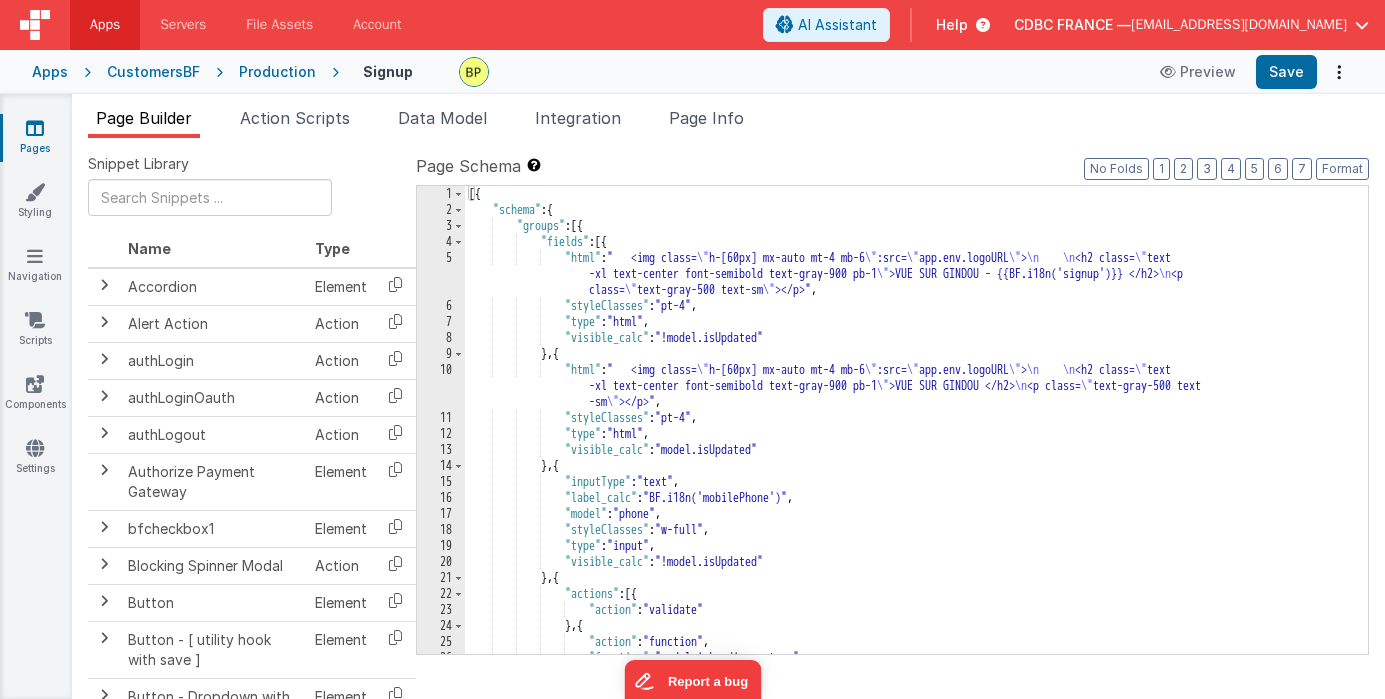 click on "[EMAIL_ADDRESS][DOMAIN_NAME]" at bounding box center (1239, 25) 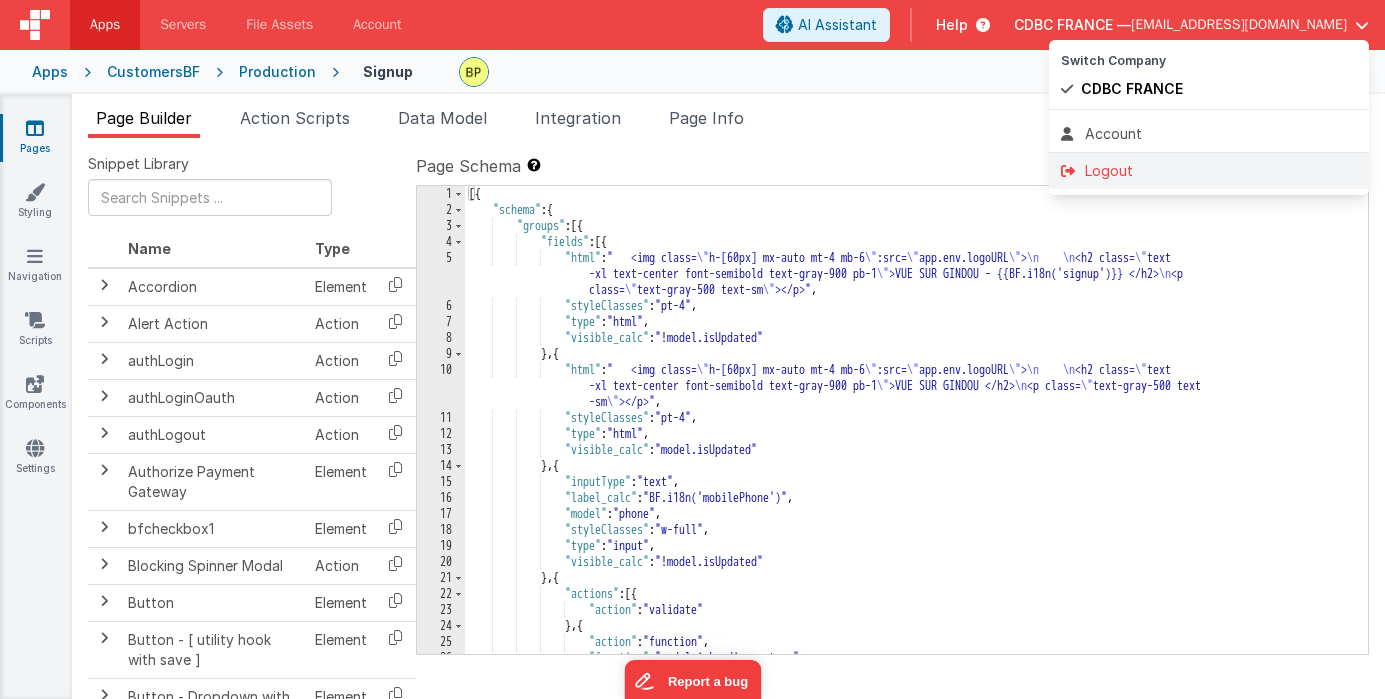 click on "Logout" at bounding box center (1209, 171) 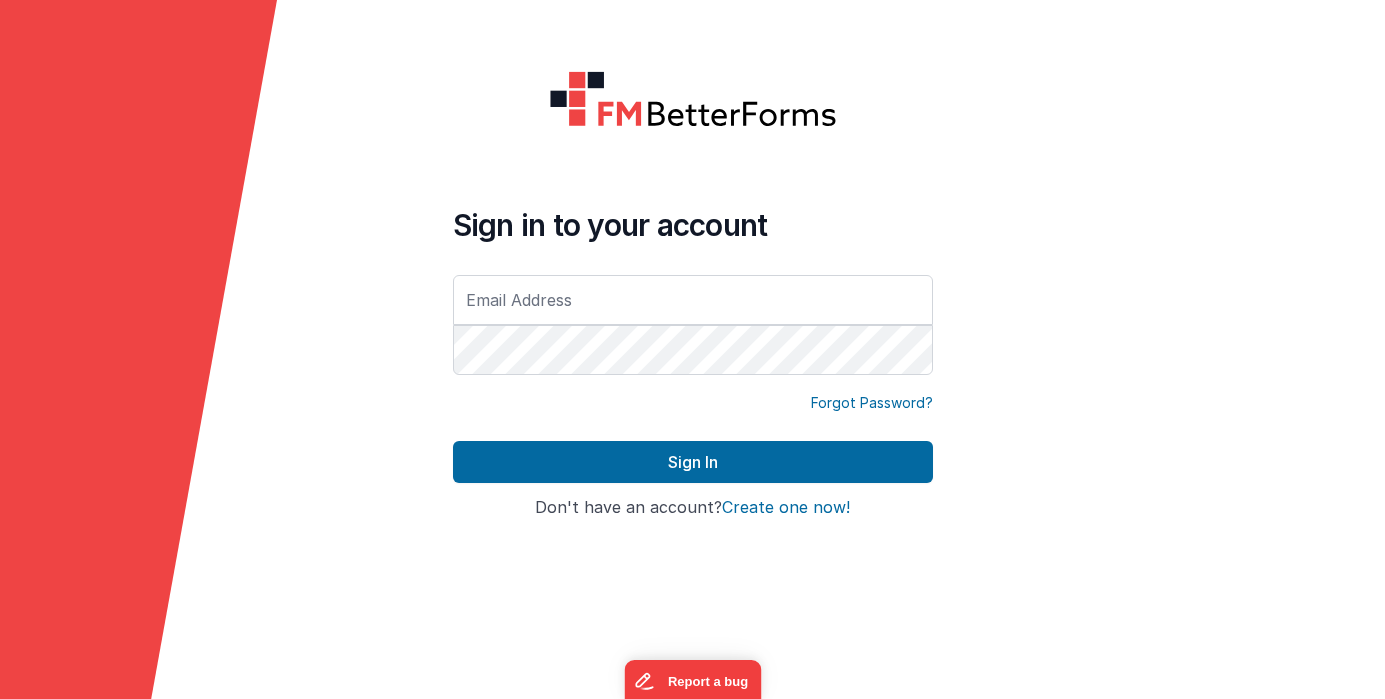 type on "[EMAIL_ADDRESS][DOMAIN_NAME]" 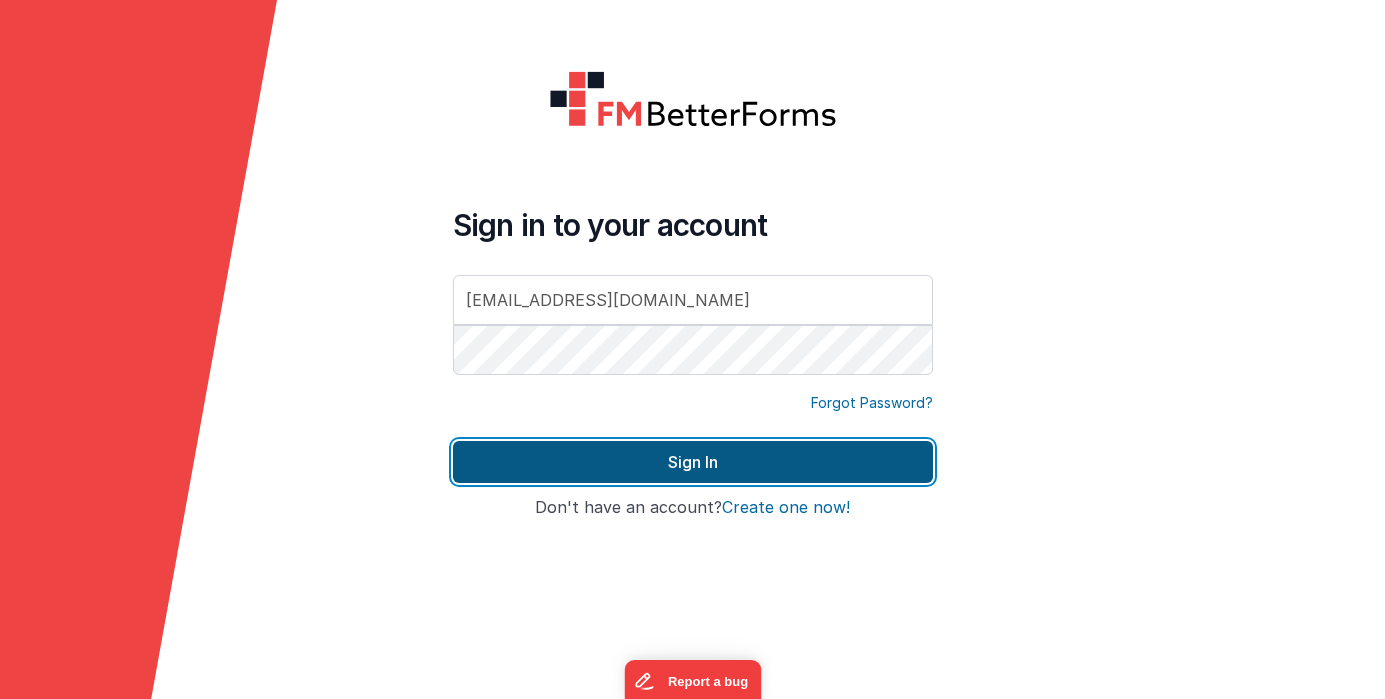 click on "Sign In" at bounding box center (693, 462) 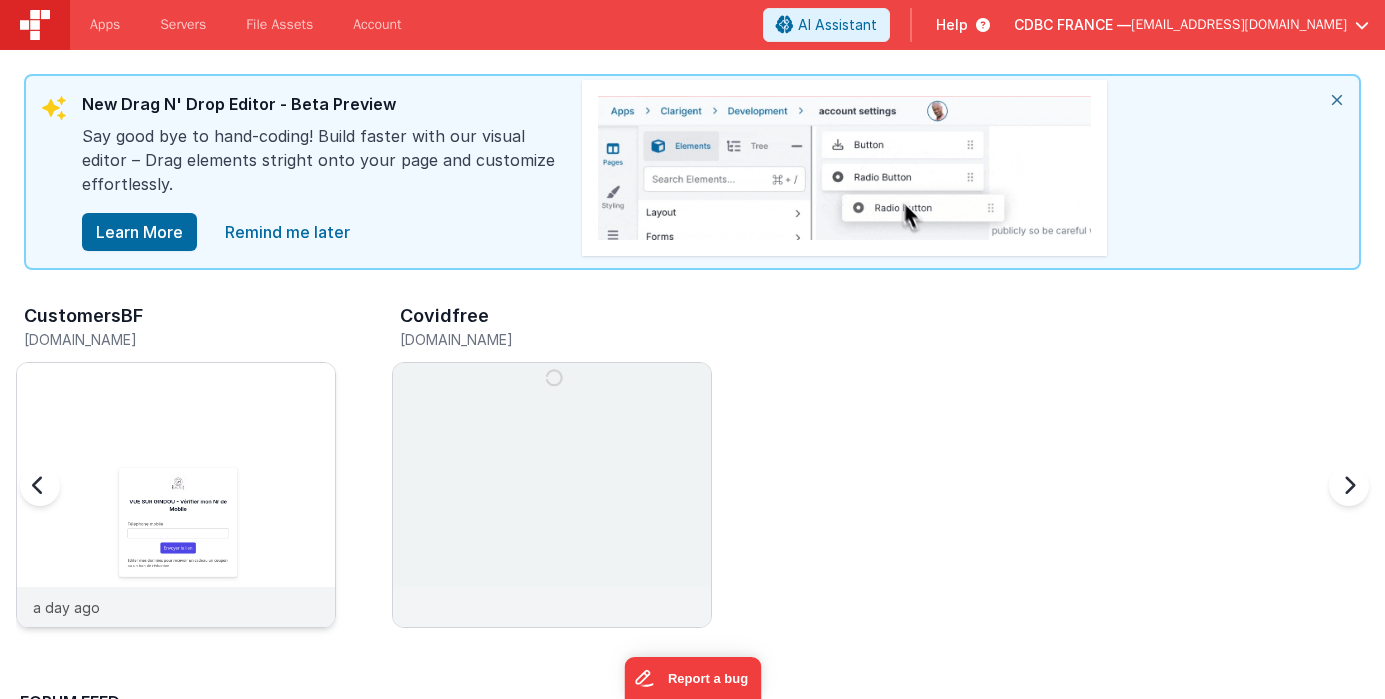 click at bounding box center (176, 522) 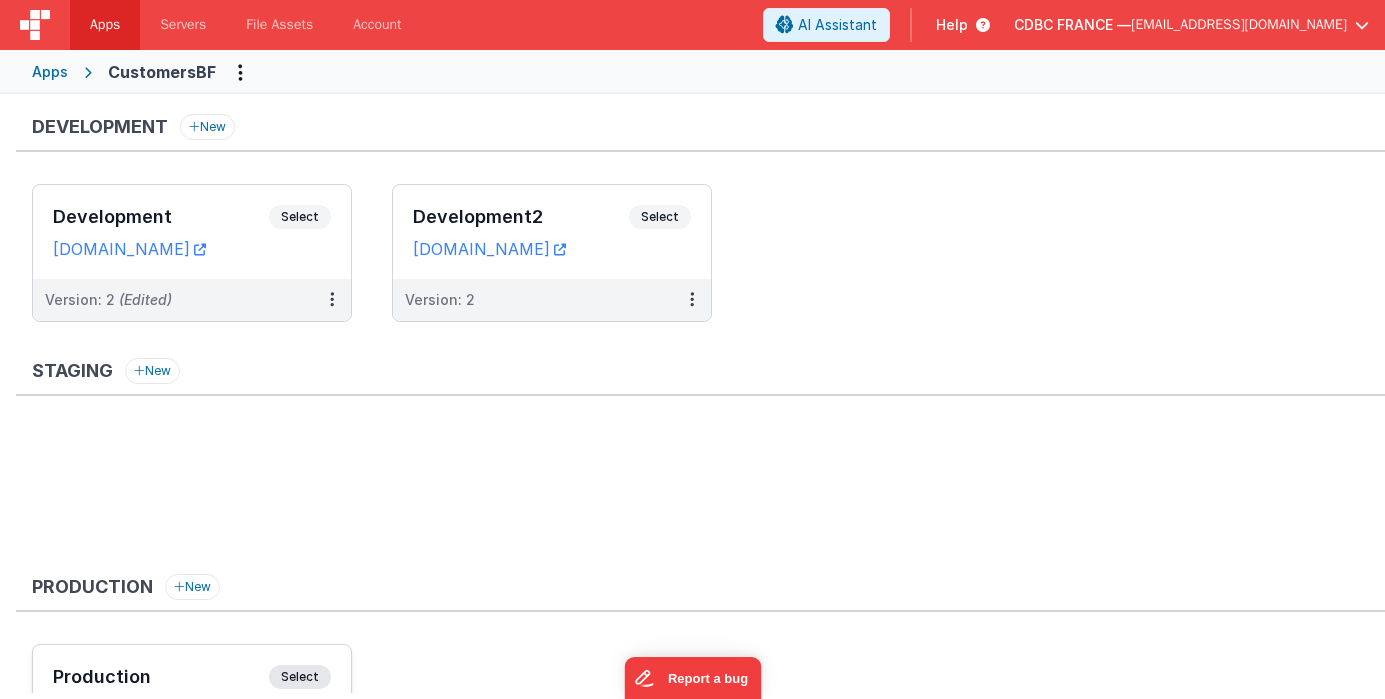 scroll, scrollTop: 157, scrollLeft: 0, axis: vertical 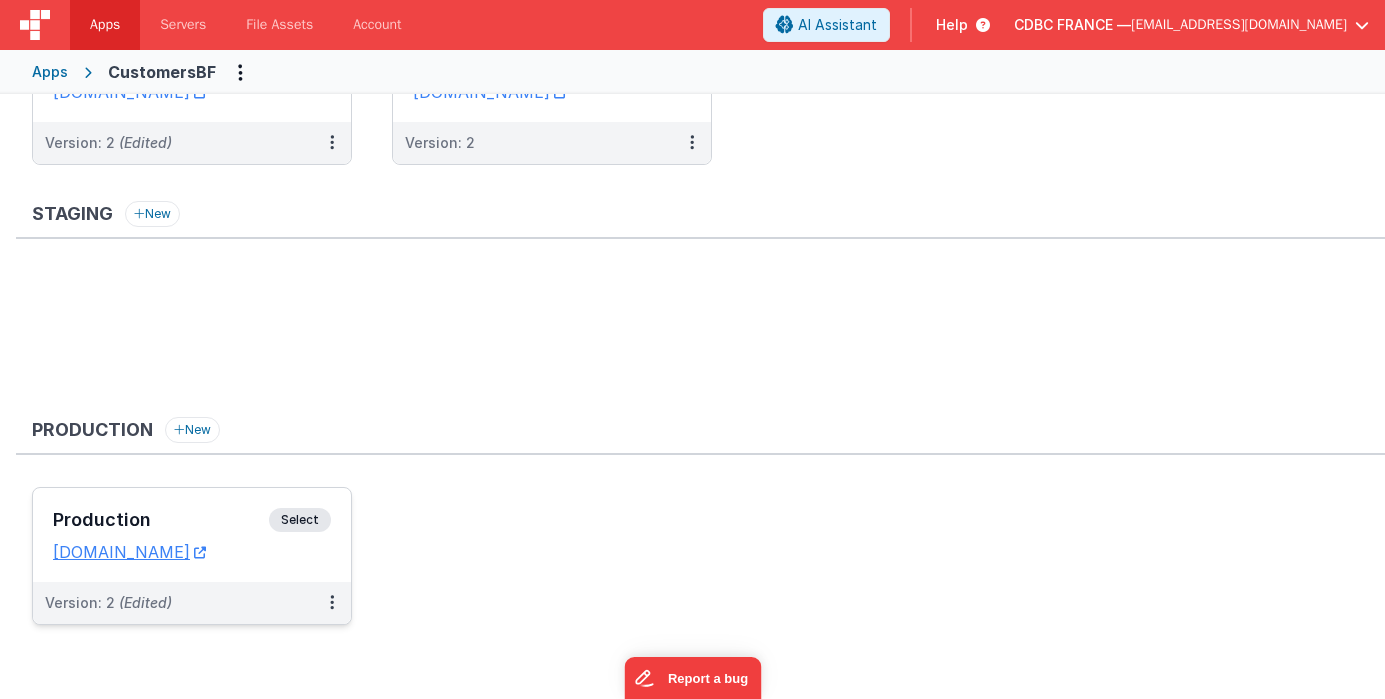 click on "Select" at bounding box center (300, 520) 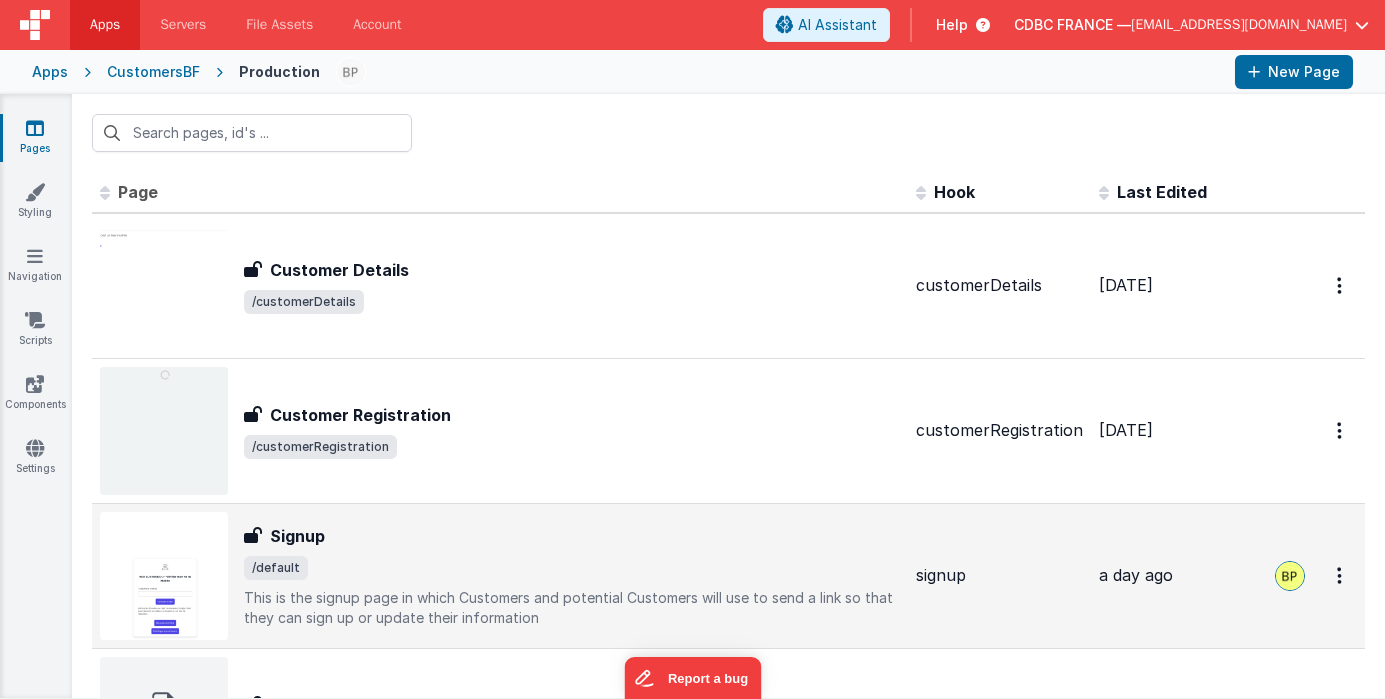 click on "Signup" at bounding box center [572, 536] 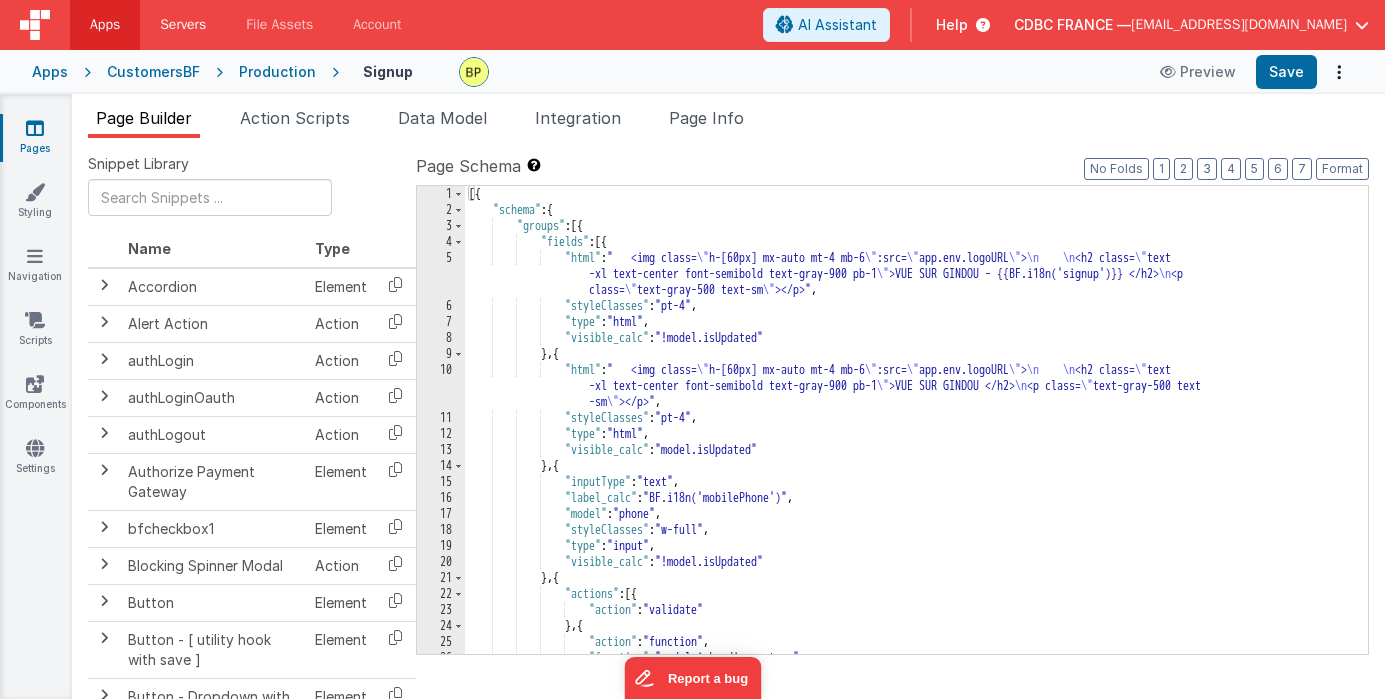 click on "Servers" at bounding box center (183, 25) 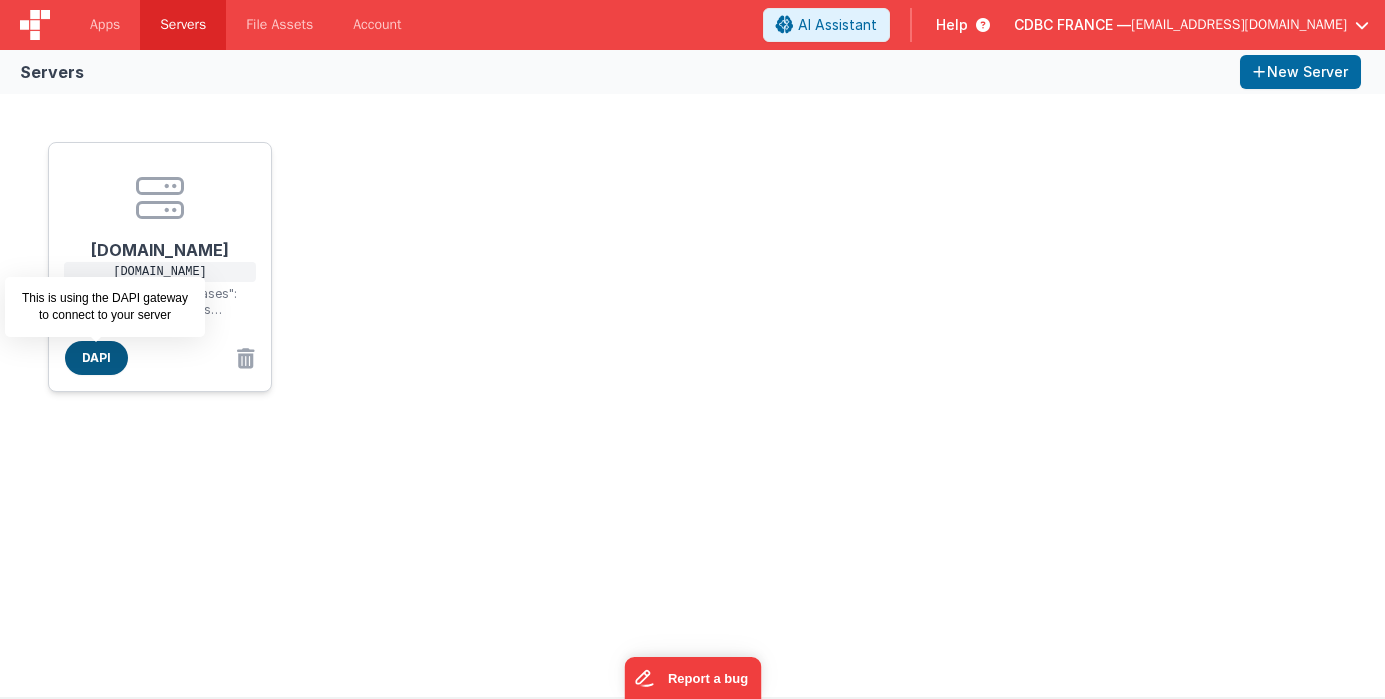 click on "DAPI" at bounding box center (96, 358) 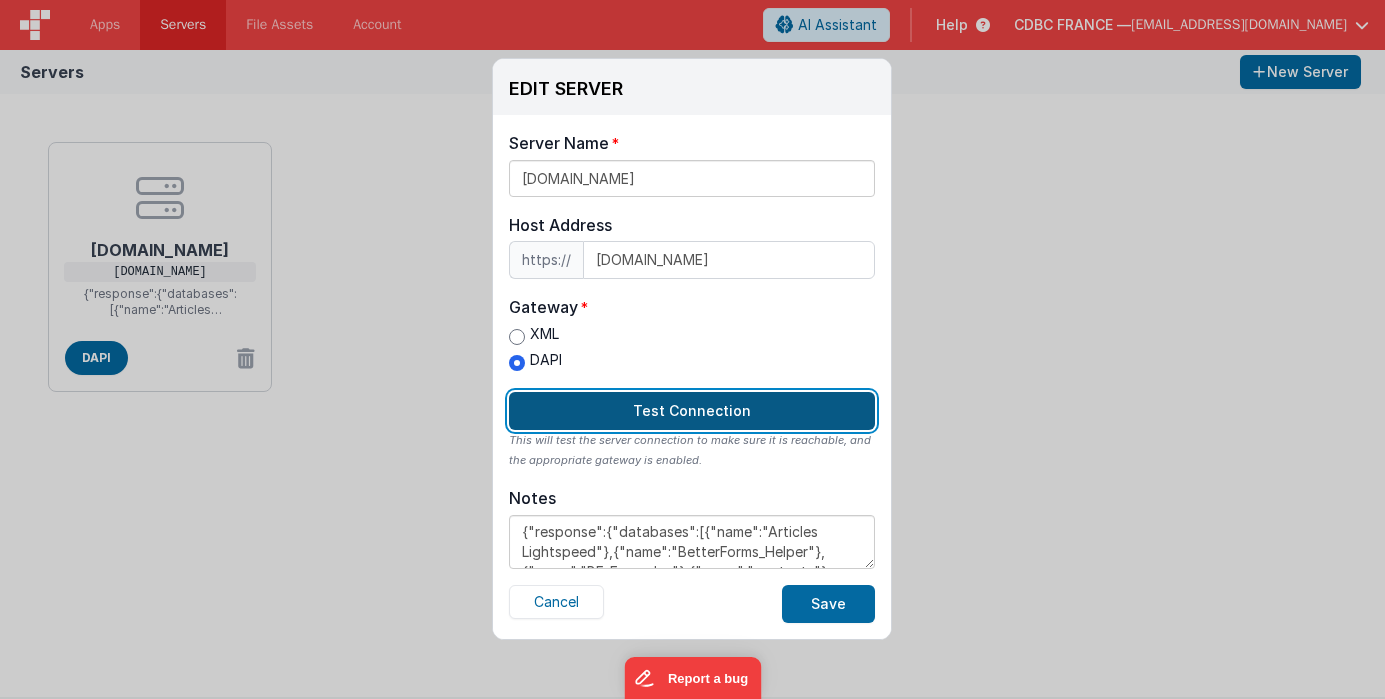 click on "Test Connection" at bounding box center (692, 411) 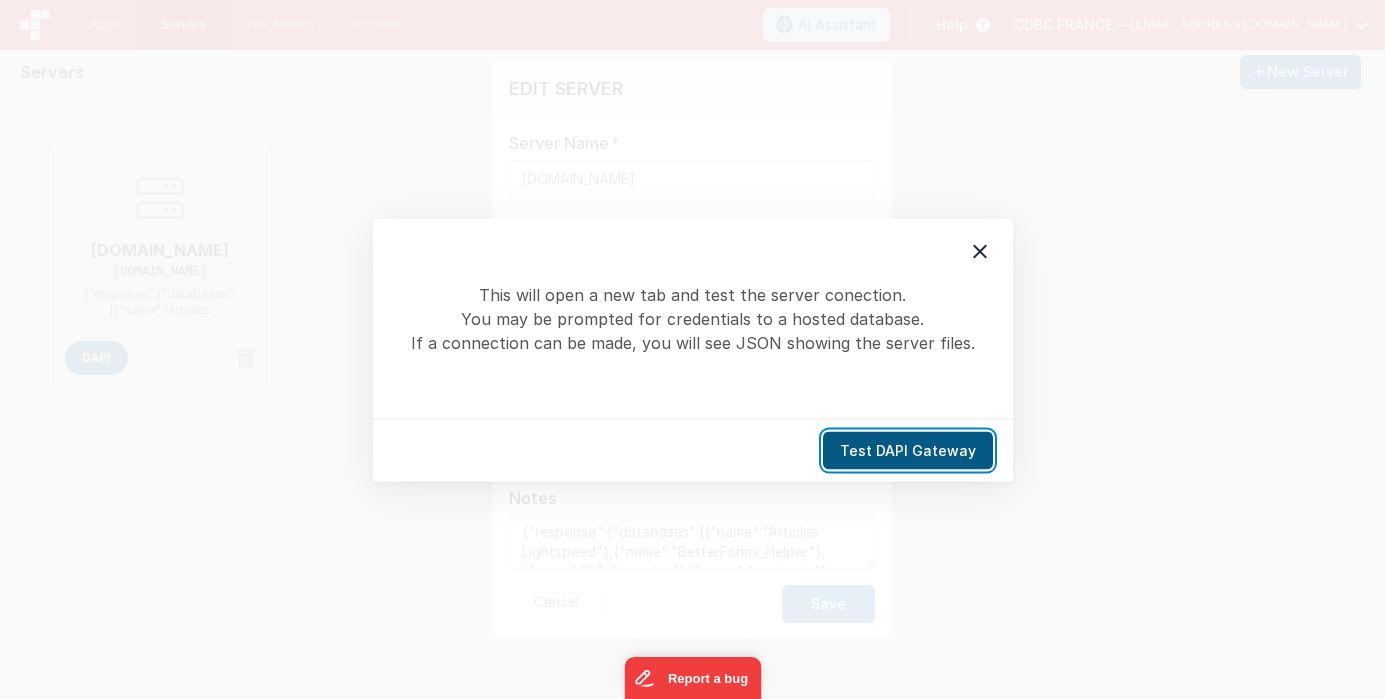 click on "Test DAPI Gateway" at bounding box center (908, 450) 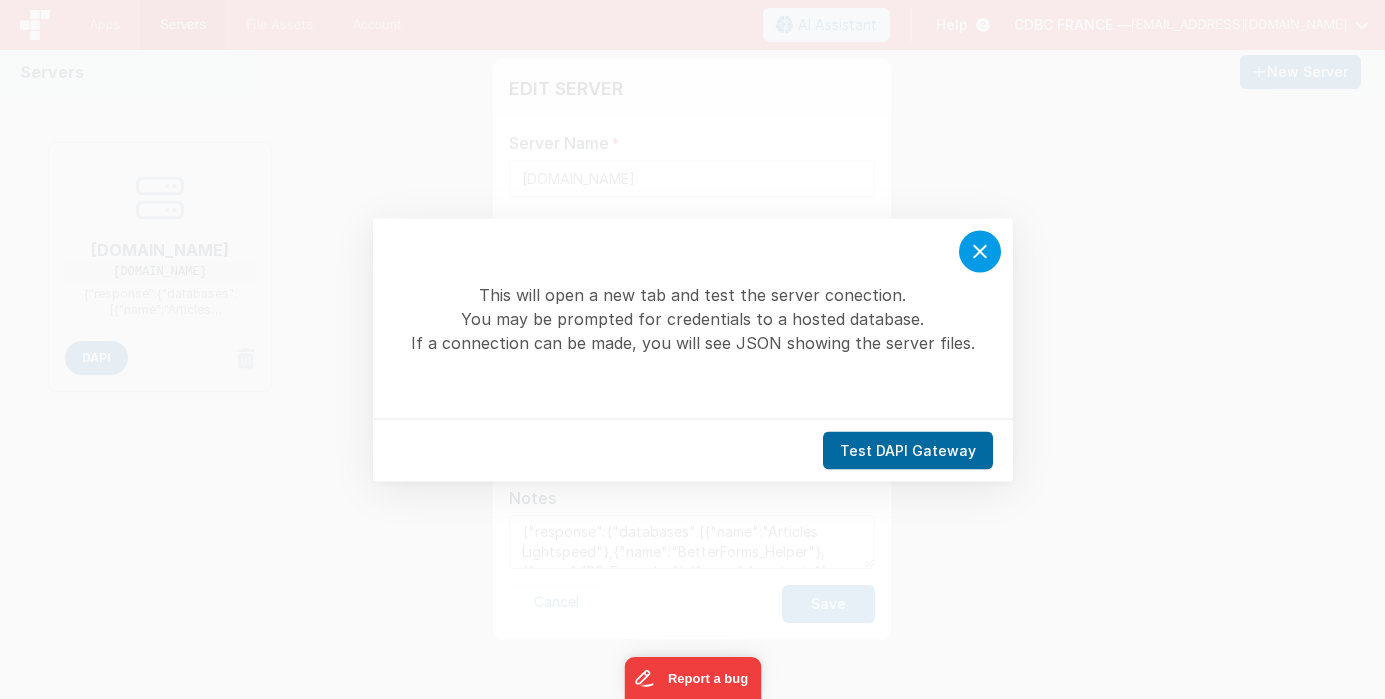click 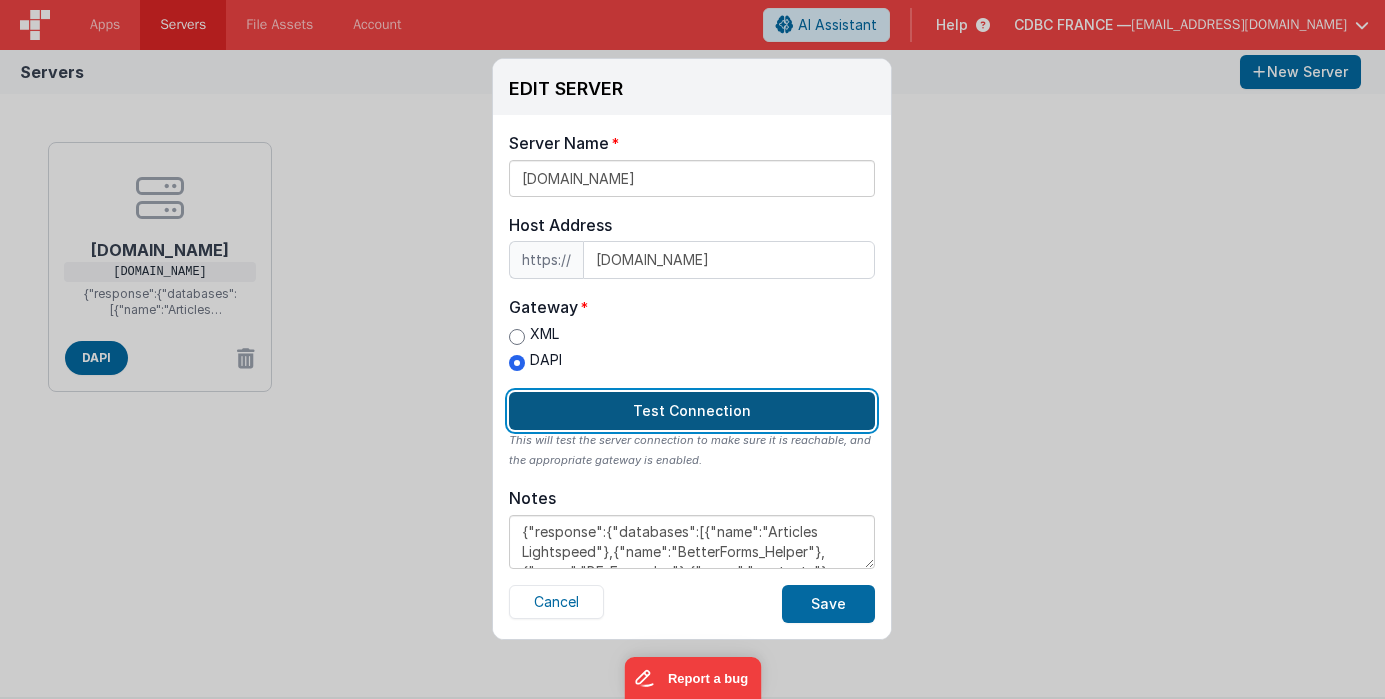 click on "Test Connection" at bounding box center [692, 411] 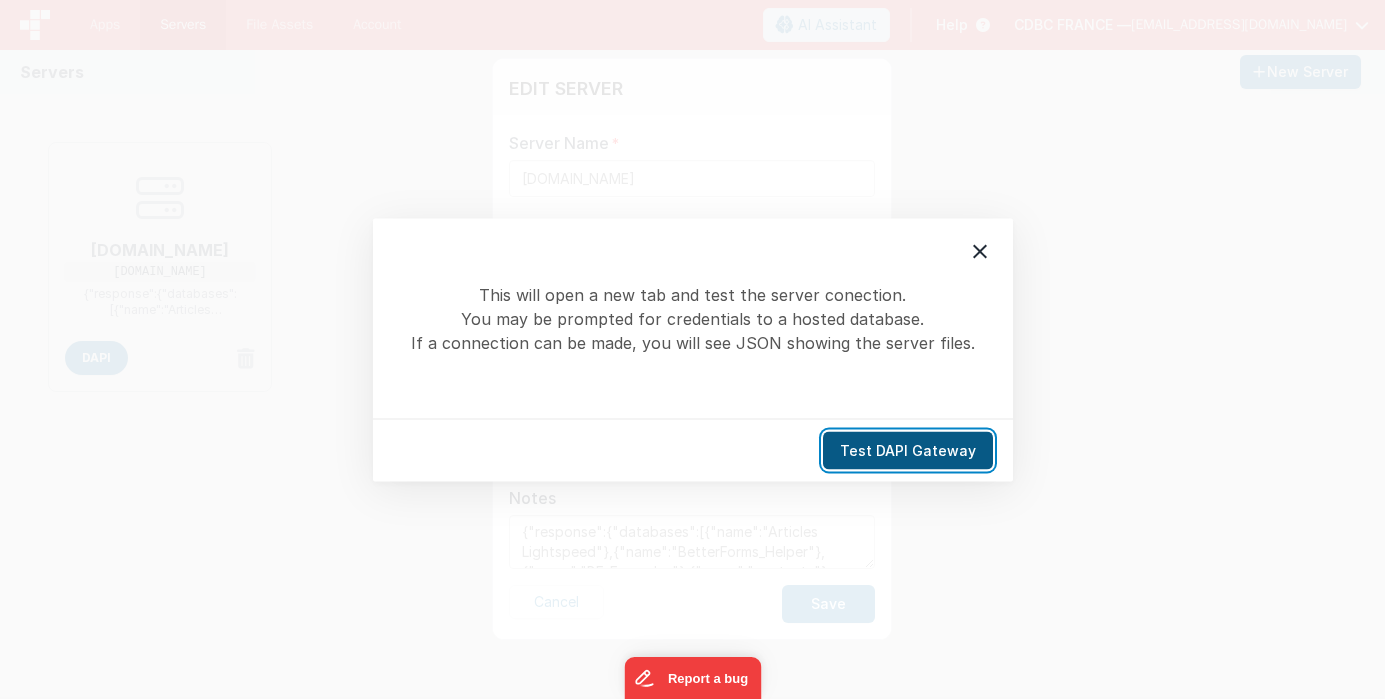 drag, startPoint x: 882, startPoint y: 447, endPoint x: 852, endPoint y: 447, distance: 30 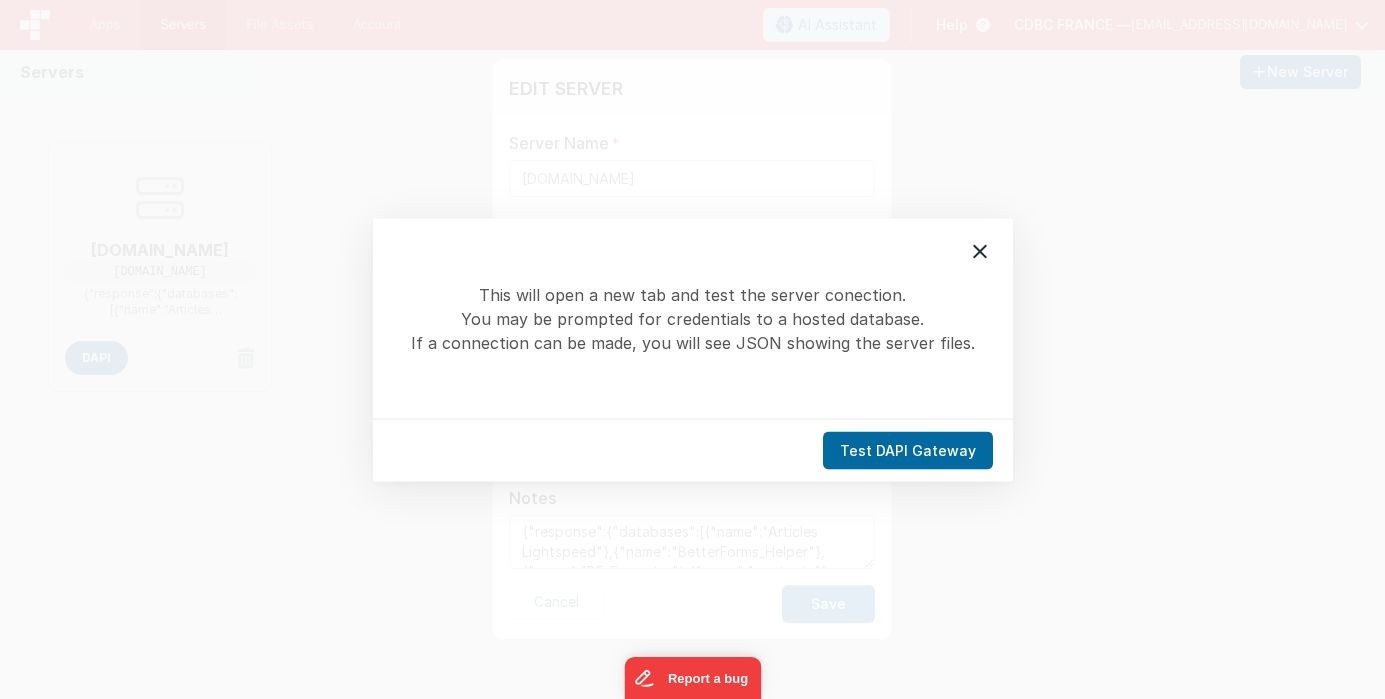 drag, startPoint x: 989, startPoint y: 250, endPoint x: 658, endPoint y: 393, distance: 360.569 